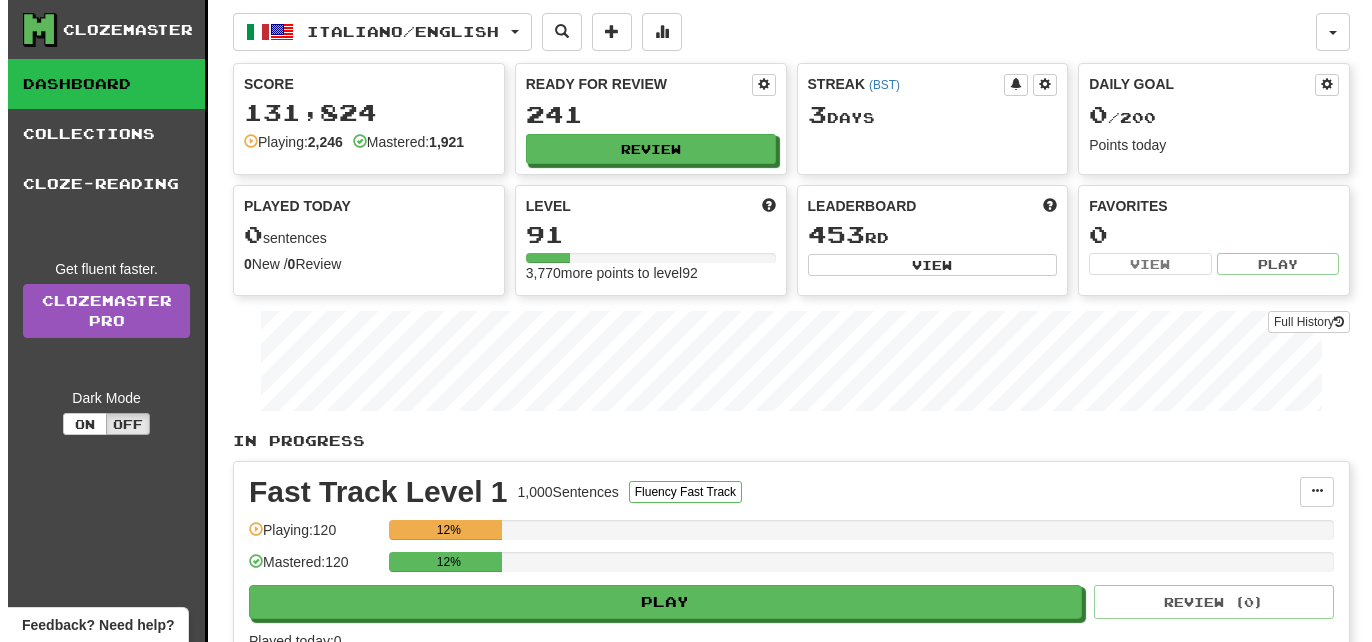 scroll, scrollTop: 0, scrollLeft: 0, axis: both 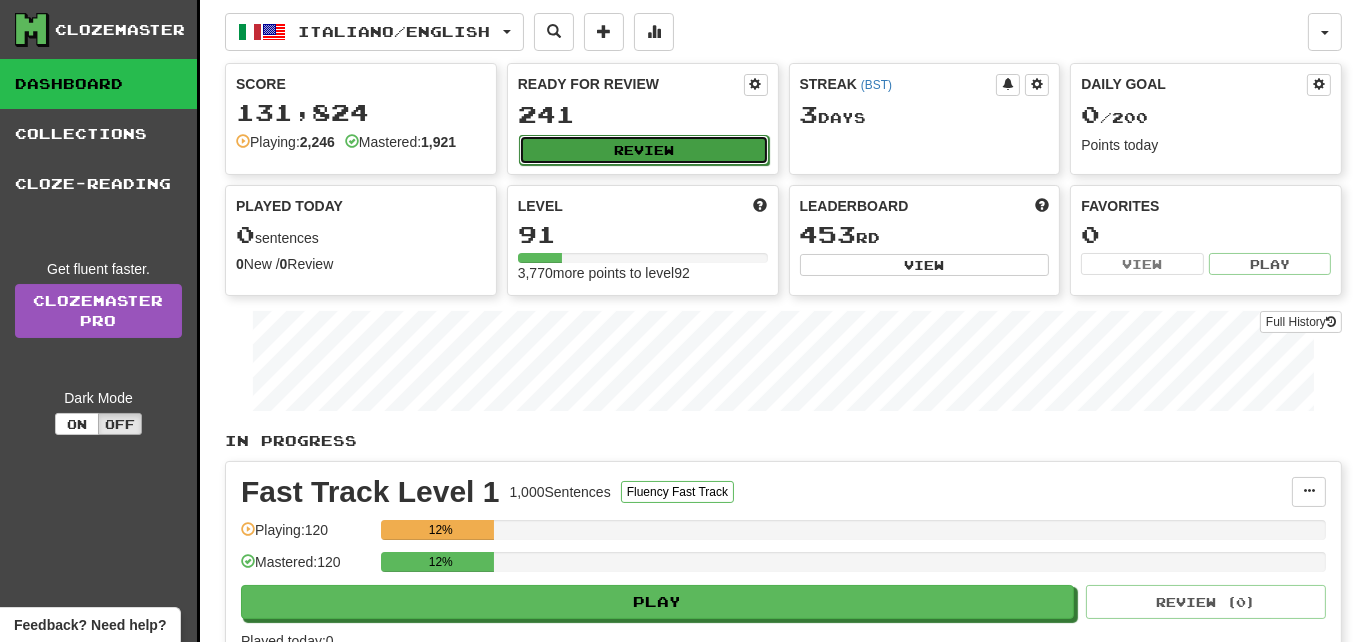 click on "Review" at bounding box center [644, 150] 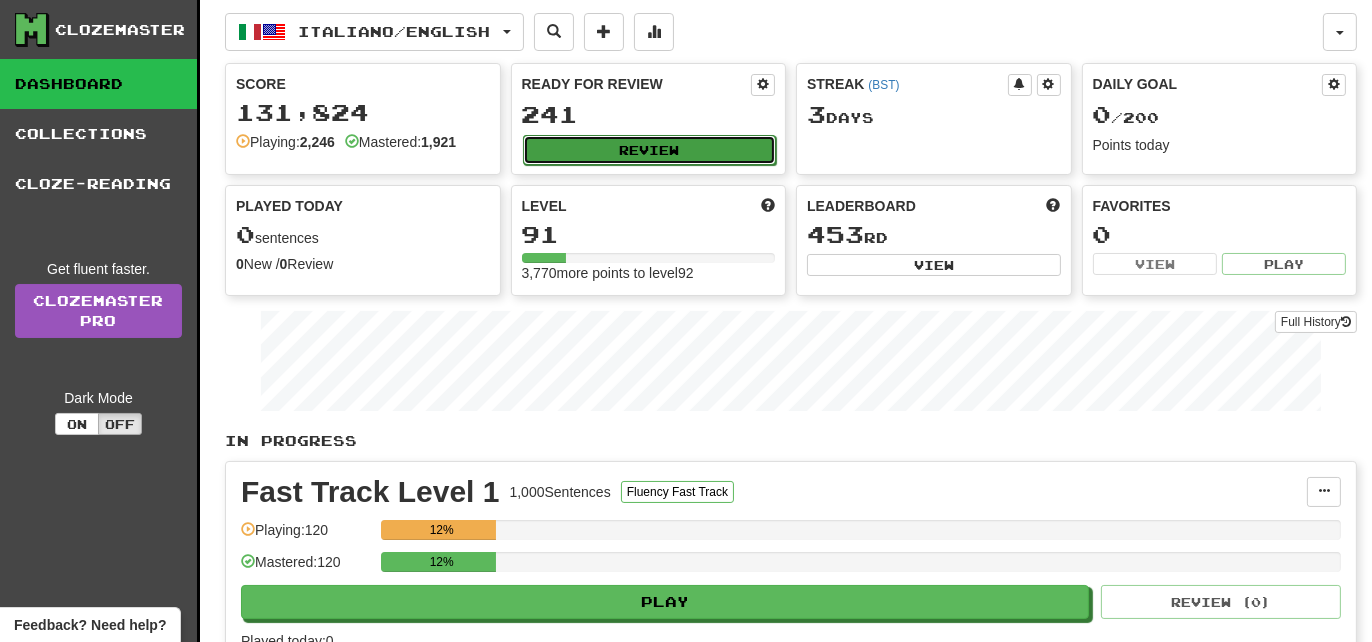 select on "**" 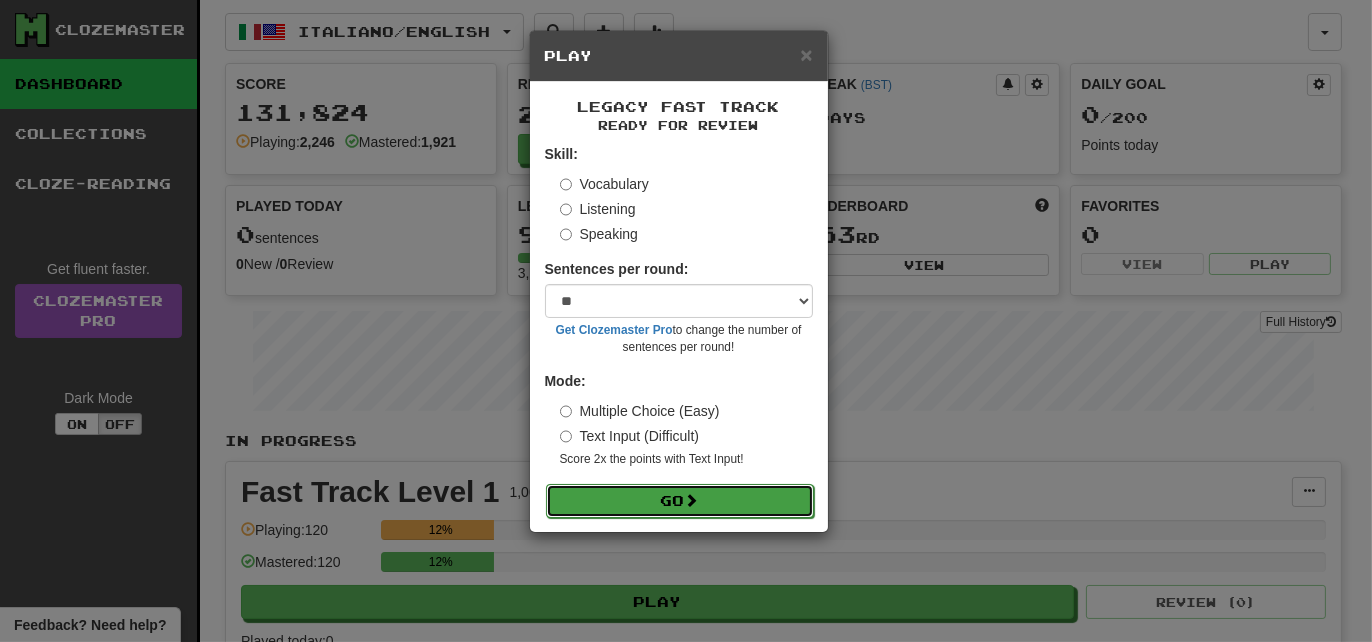 click on "Go" at bounding box center (680, 501) 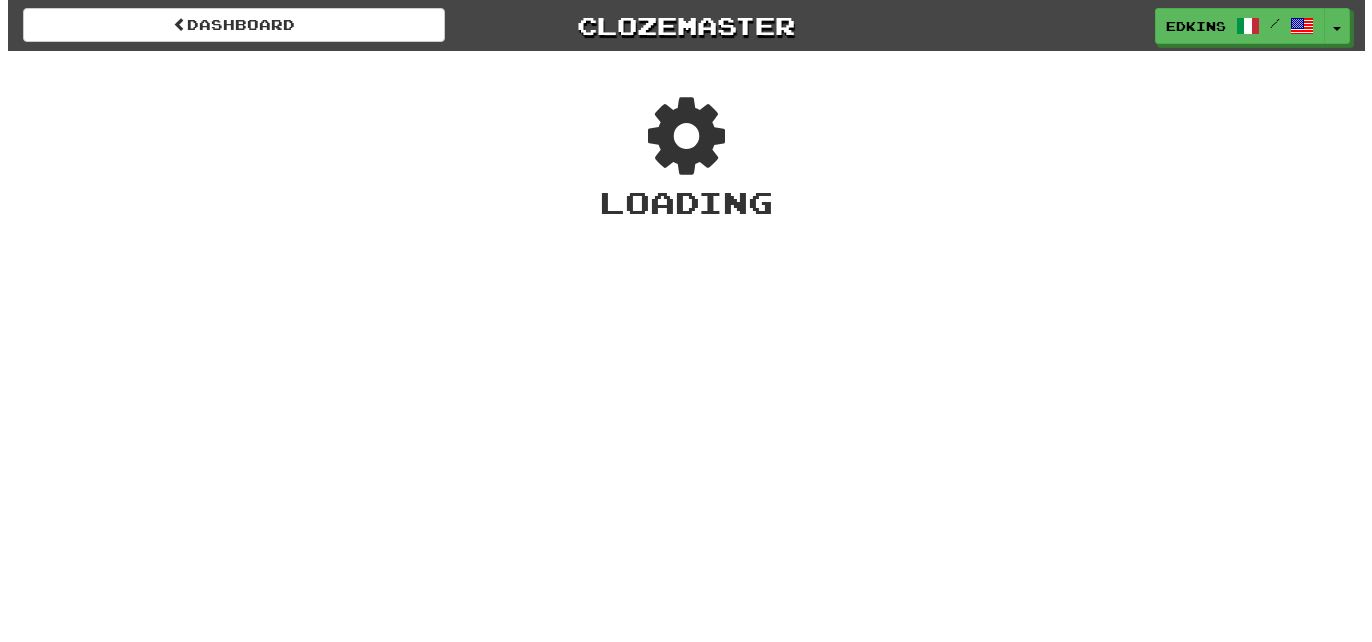 scroll, scrollTop: 0, scrollLeft: 0, axis: both 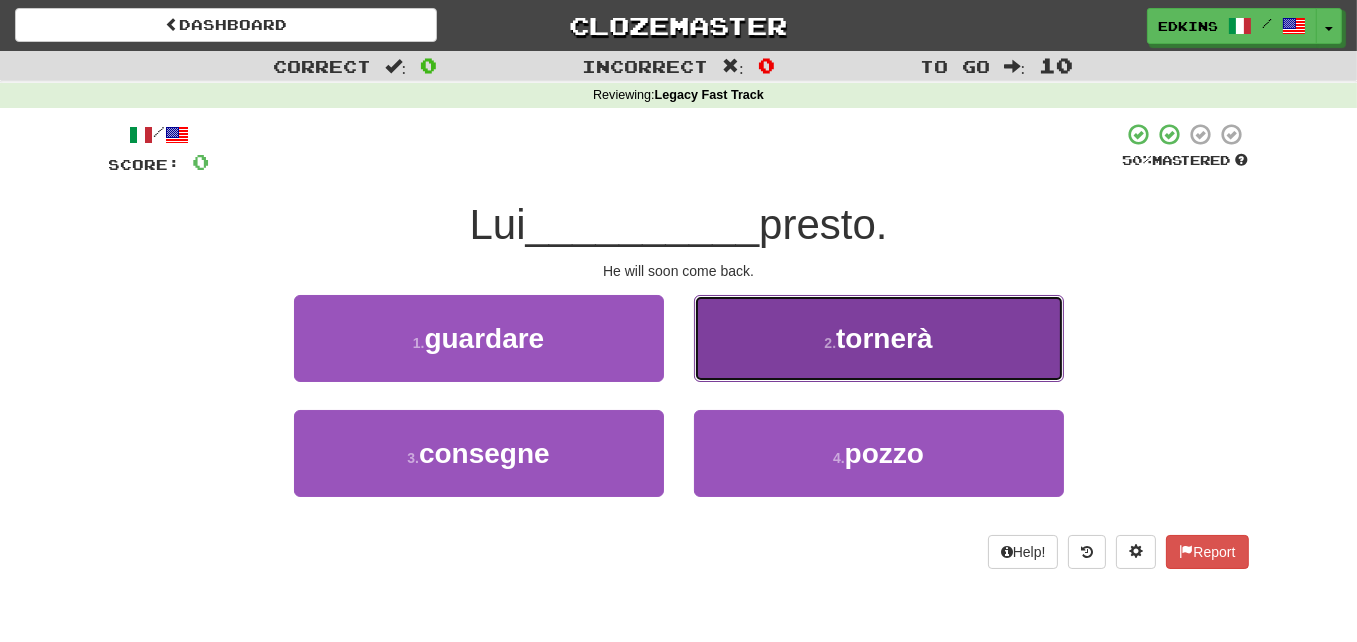 click on "tornerà" at bounding box center [884, 338] 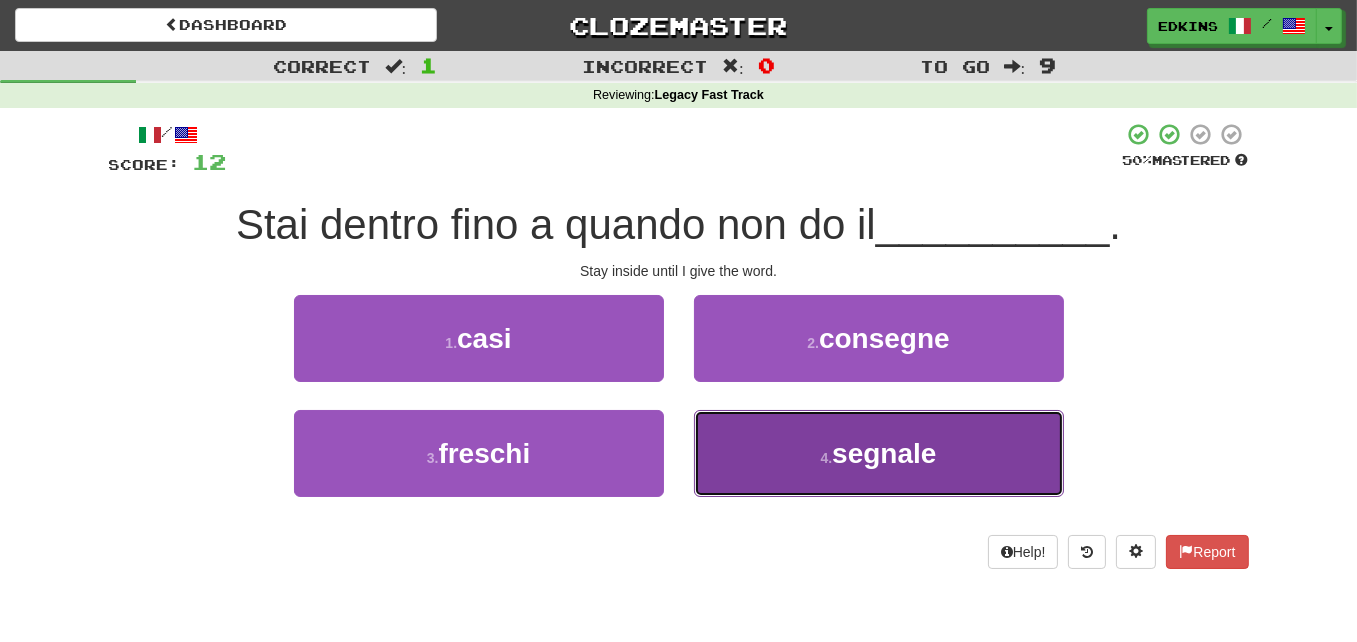 click on "[NUMBER] . segnale" at bounding box center (879, 453) 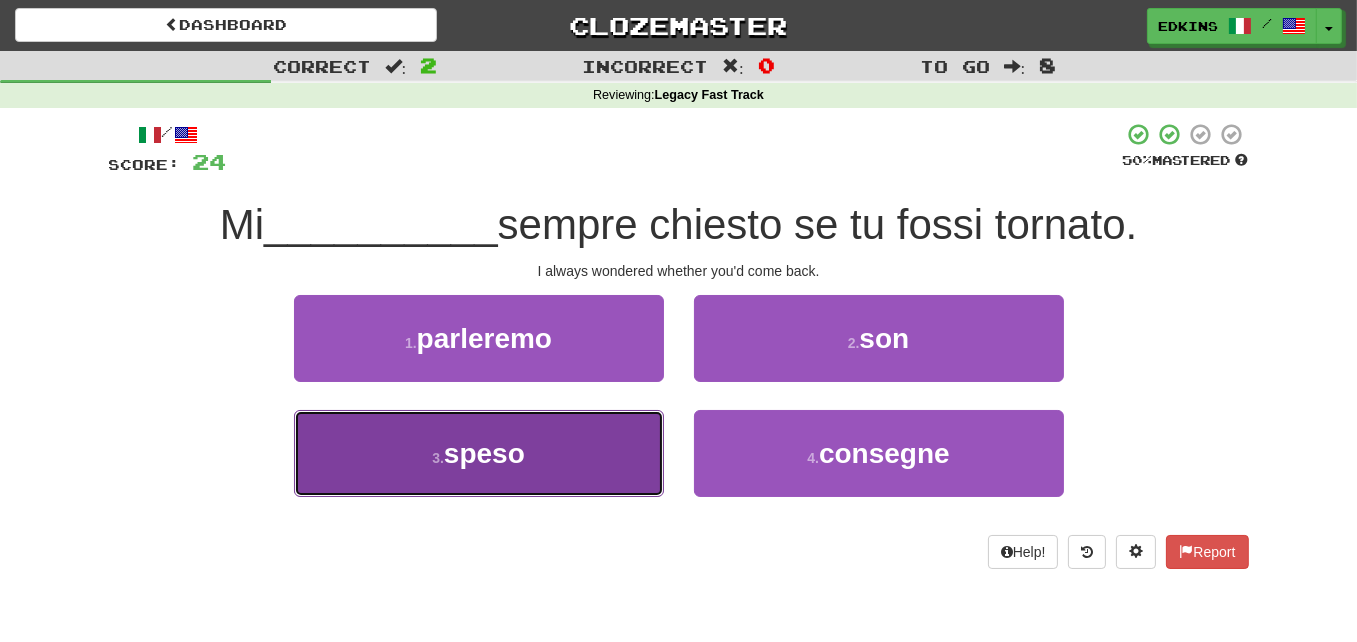 click on "3 .  speso" at bounding box center [479, 453] 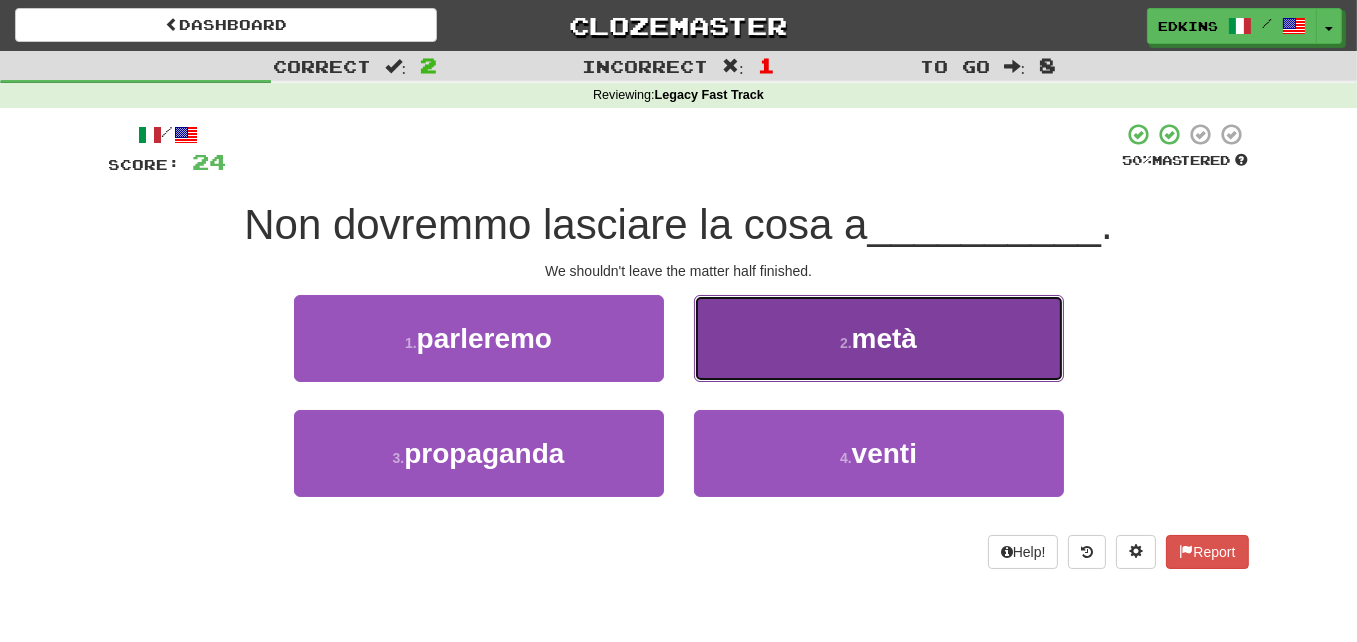click on "2 .  metà" at bounding box center [879, 338] 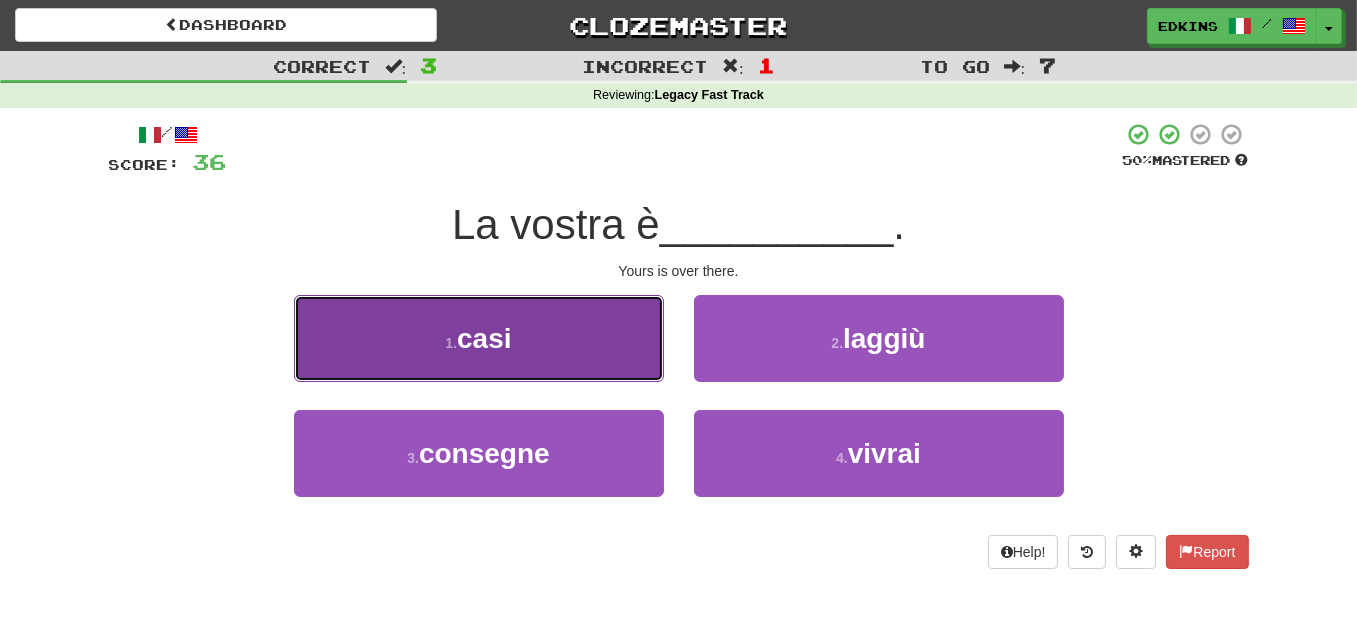 click on "1 .  casi" at bounding box center [479, 338] 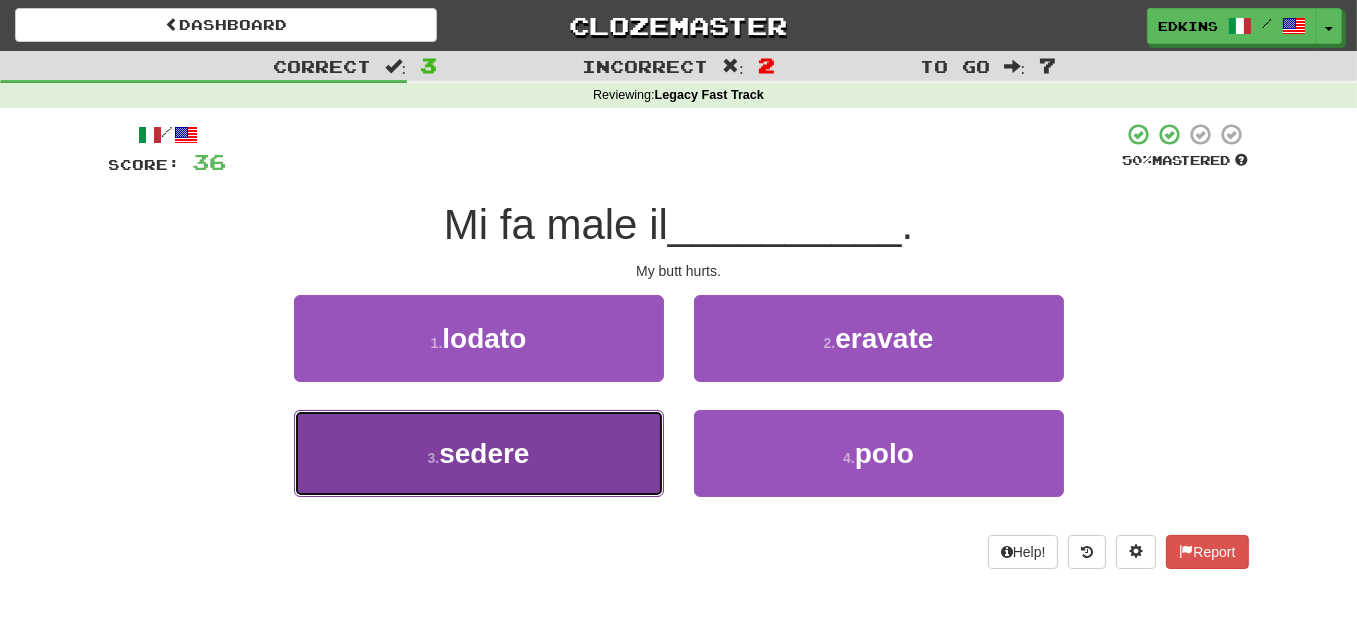 click on "3 .  sedere" at bounding box center (479, 453) 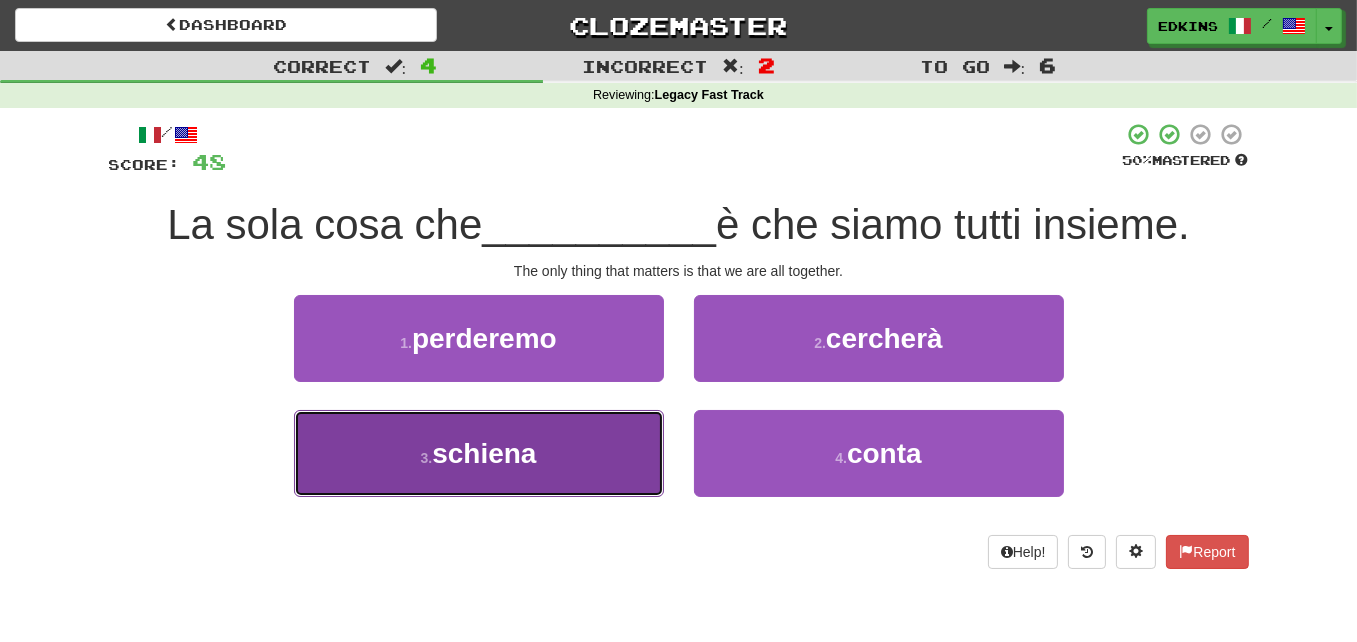 click on "3 .  schiena" at bounding box center [479, 453] 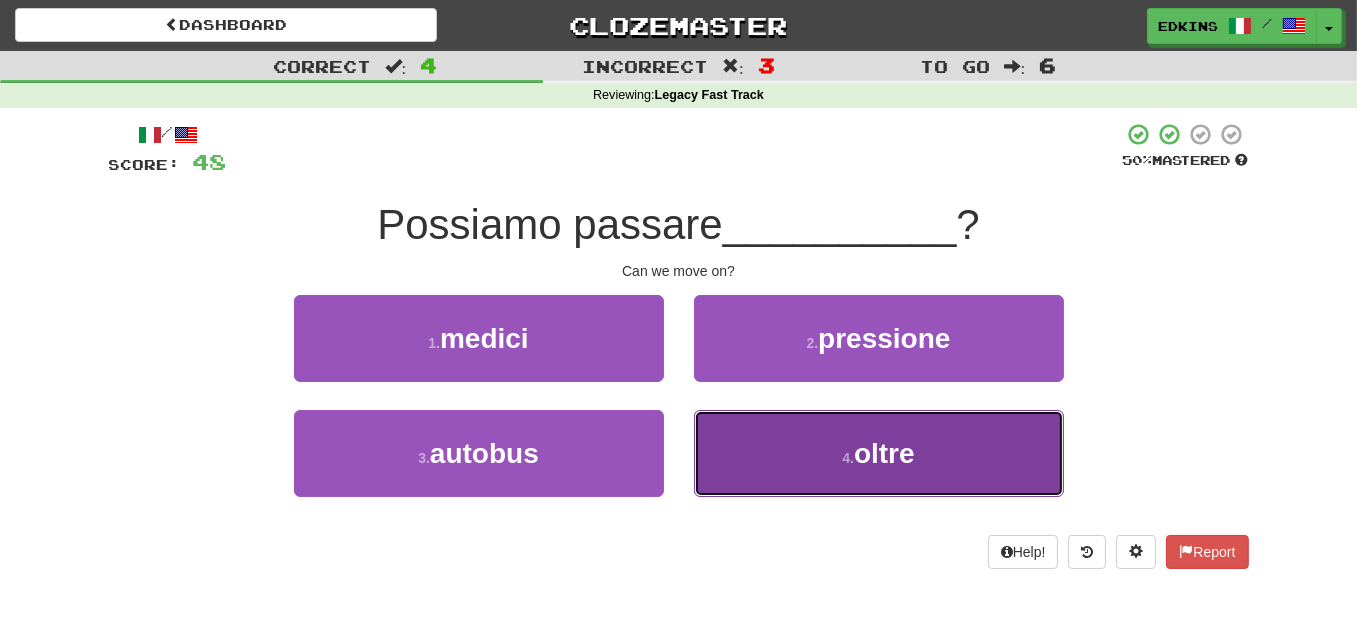 click on "4 .  oltre" at bounding box center [879, 453] 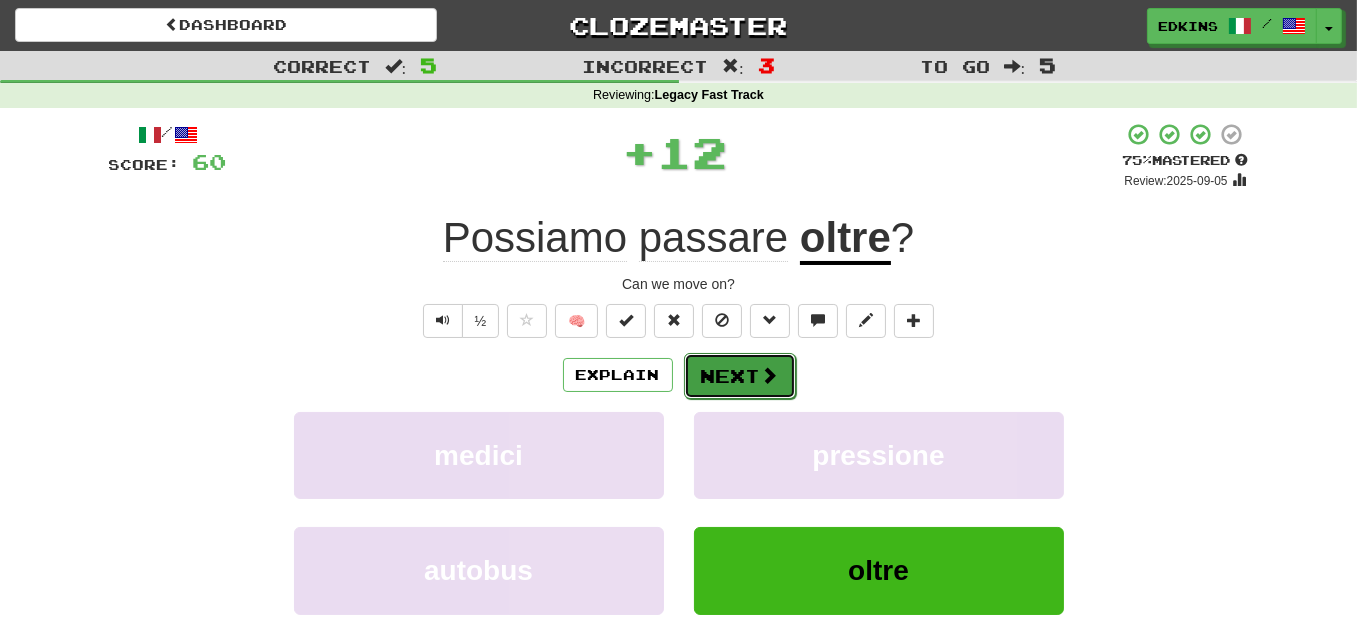 click on "Next" at bounding box center (740, 376) 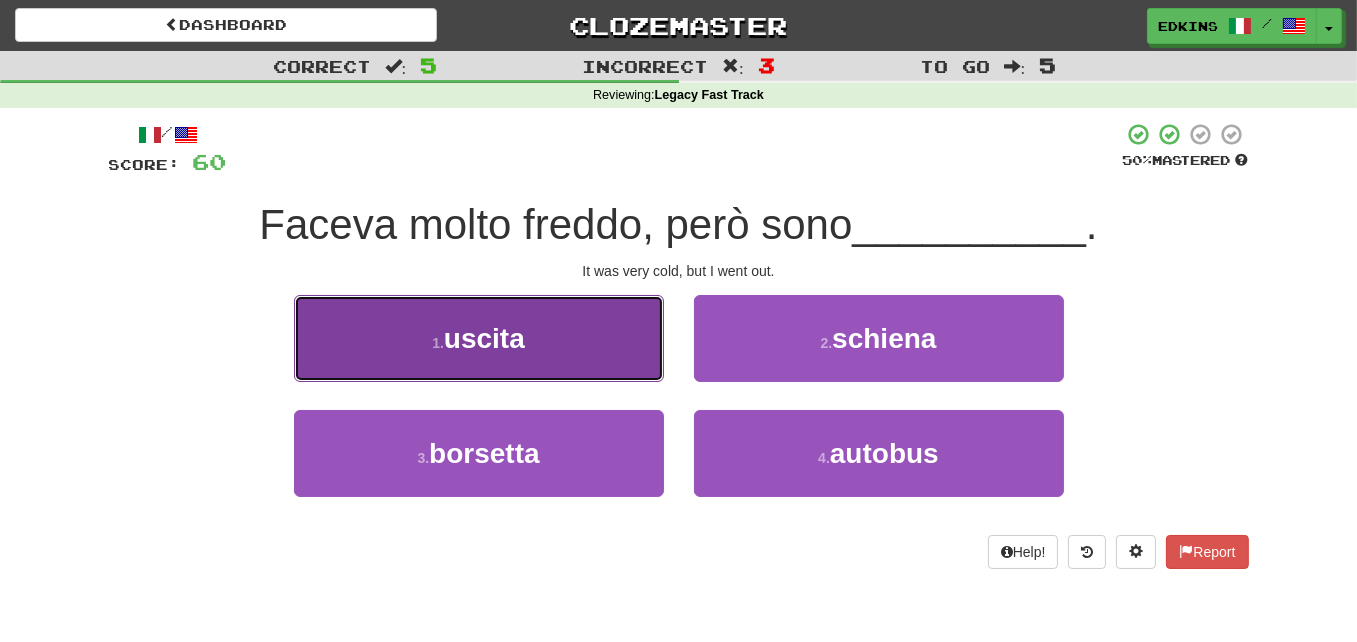 click on "1 .  uscita" at bounding box center [479, 338] 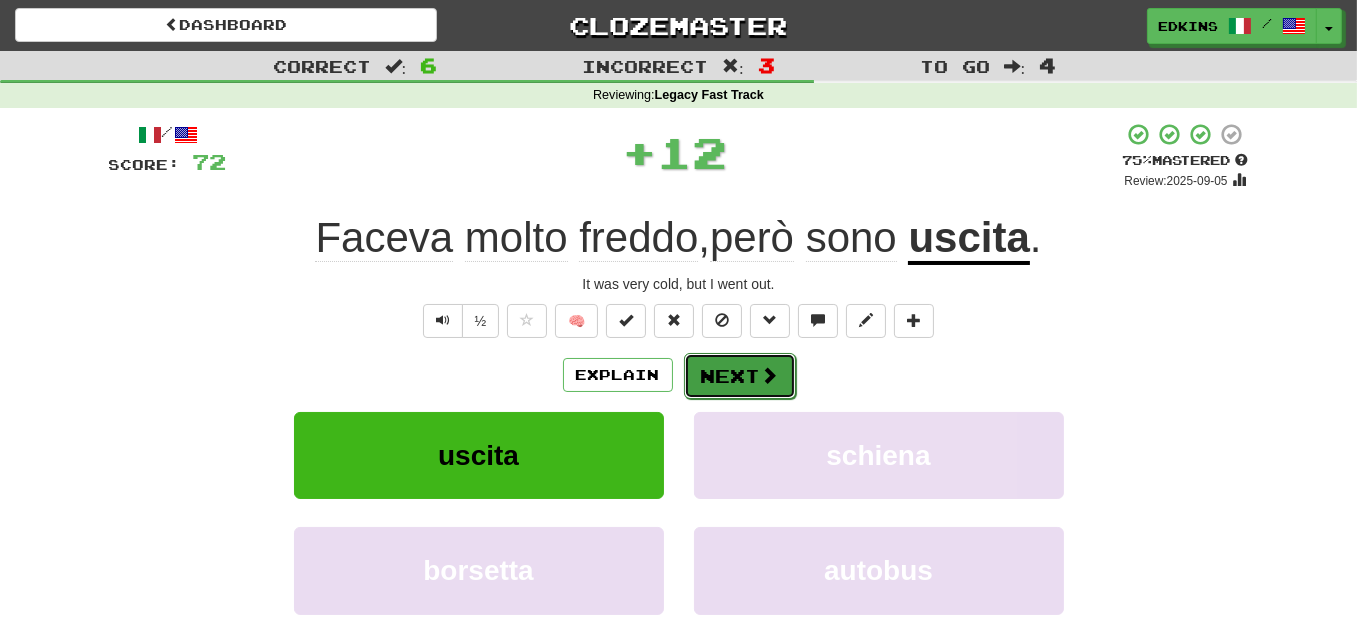 click on "Next" at bounding box center [740, 376] 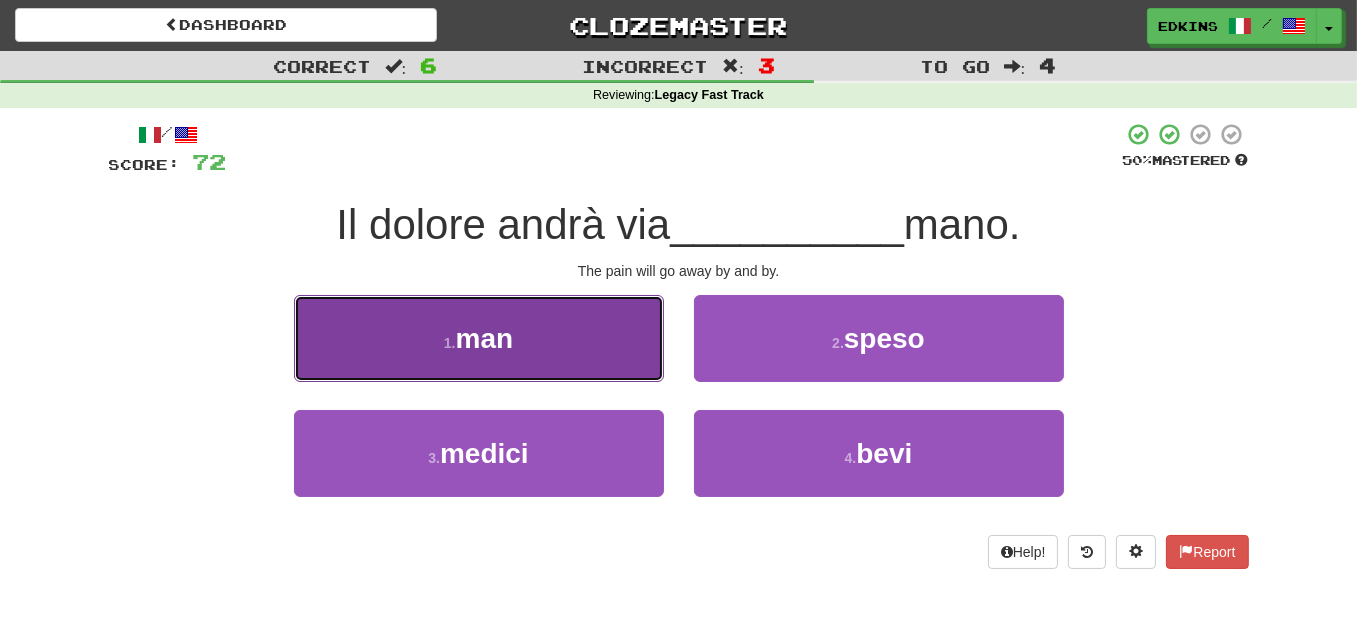 click on "1 .  man" at bounding box center (479, 338) 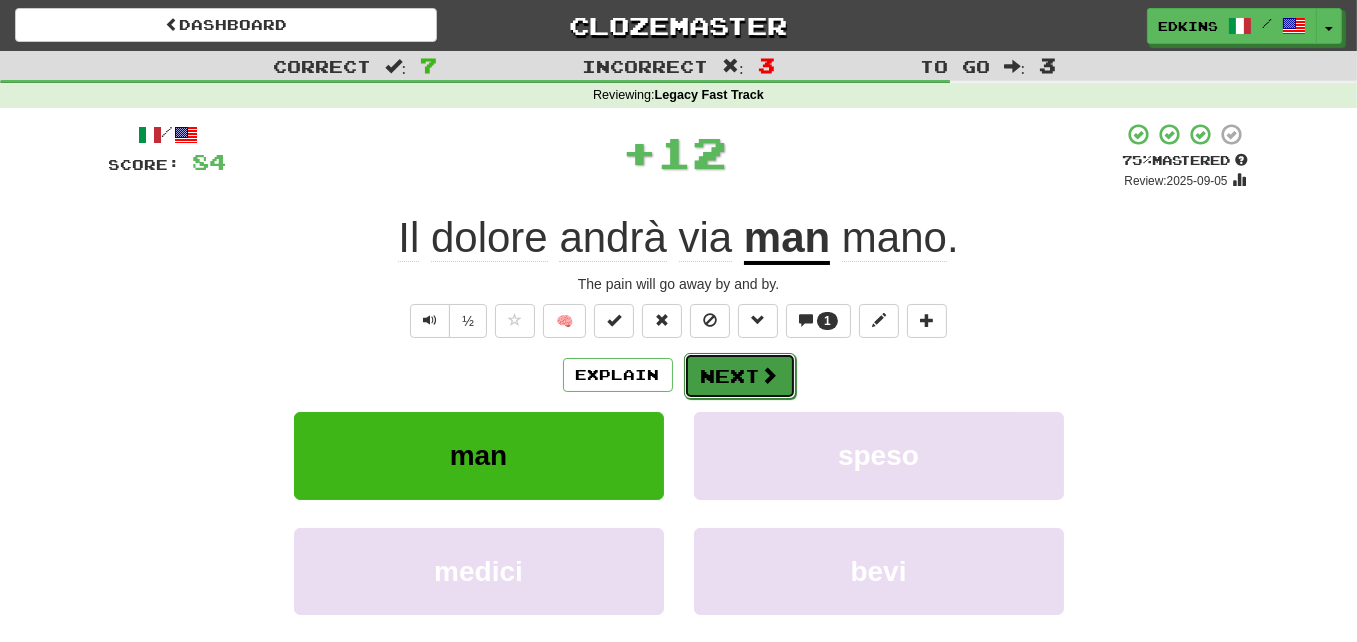 click on "Next" at bounding box center [740, 376] 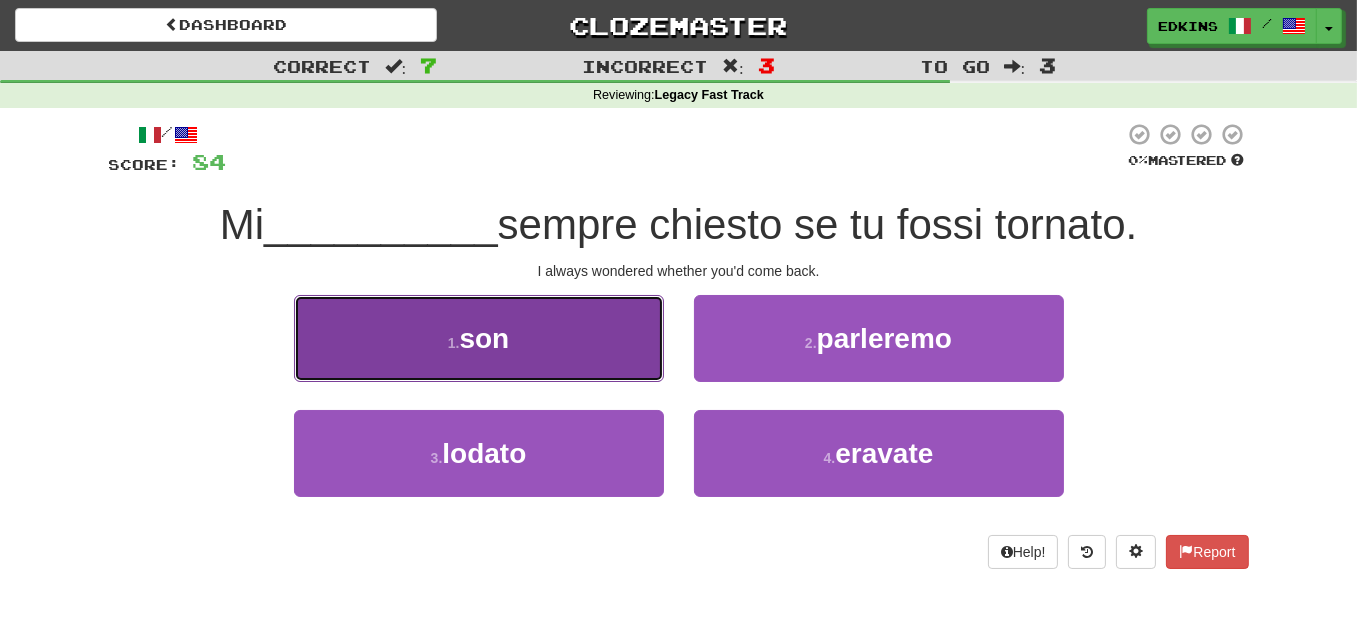 click on "son" at bounding box center [484, 338] 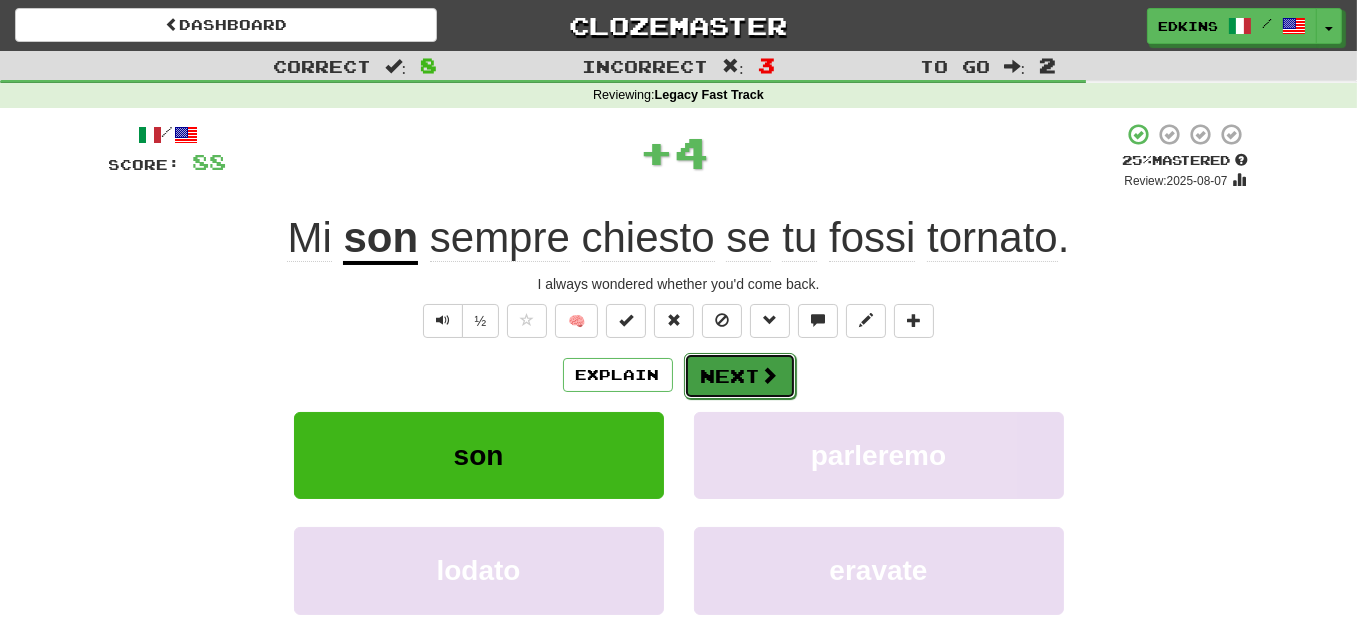 click on "Next" at bounding box center (740, 376) 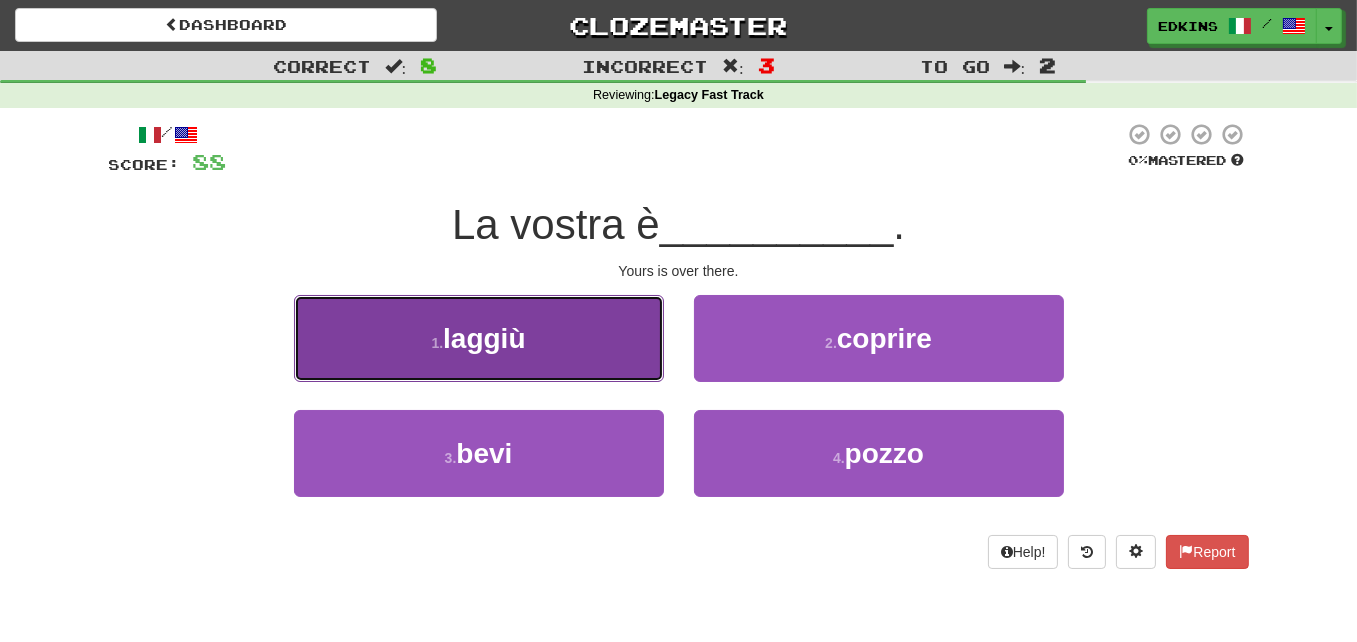 click on "1 .  laggiù" at bounding box center [479, 338] 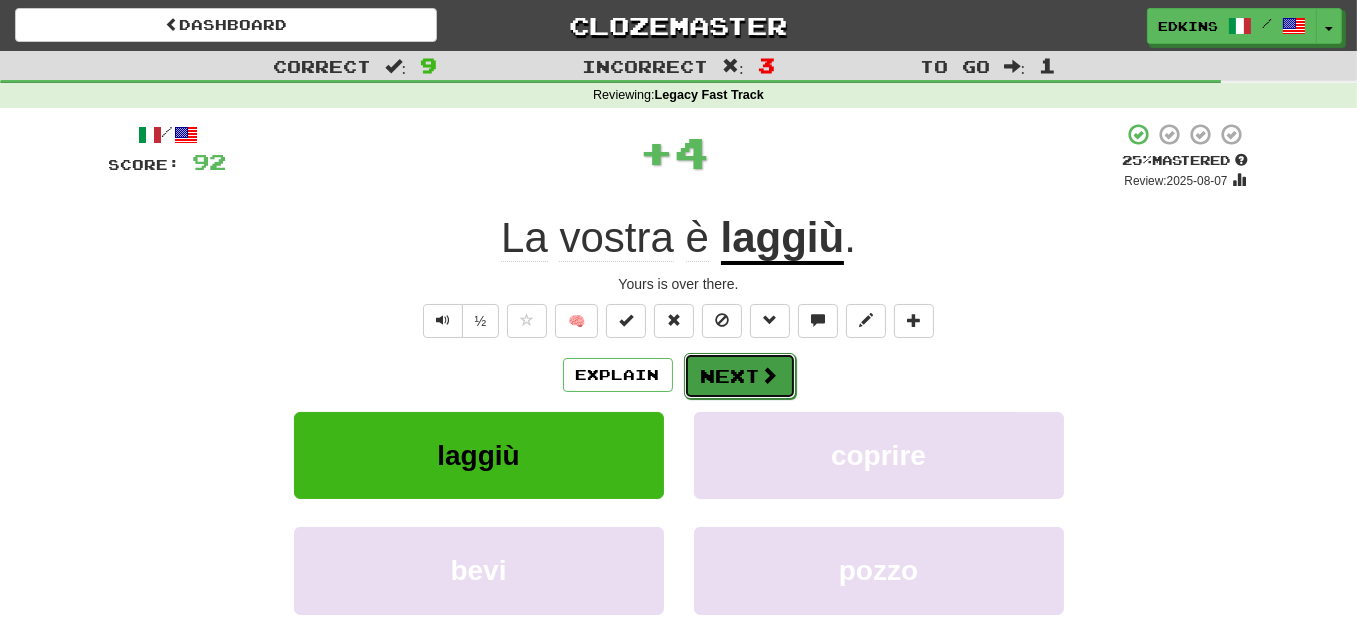 click on "Next" at bounding box center (740, 376) 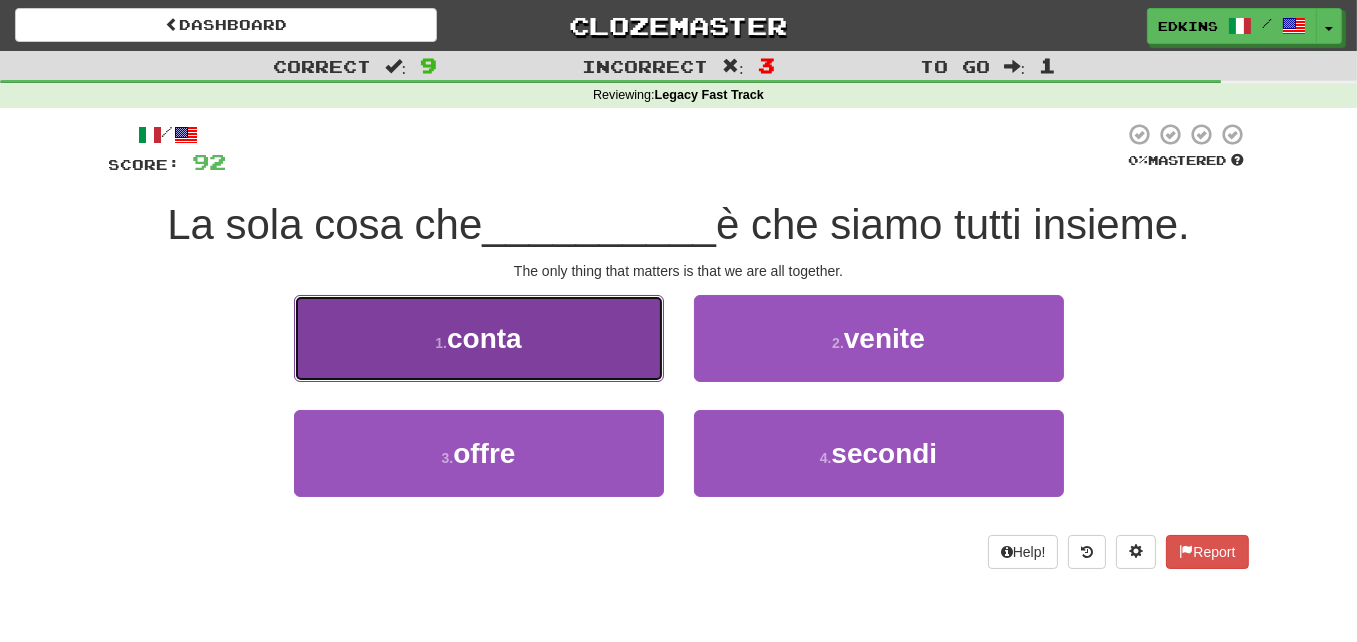 click on "1 .  conta" at bounding box center (479, 338) 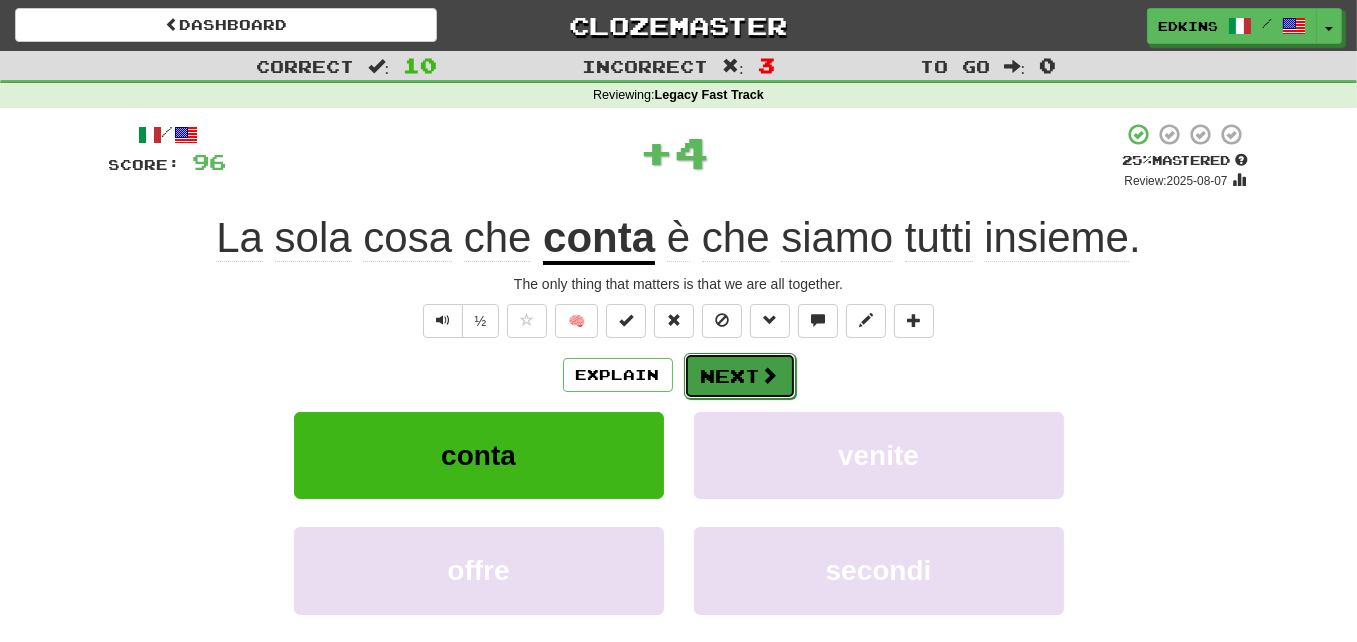 click on "Next" at bounding box center (740, 376) 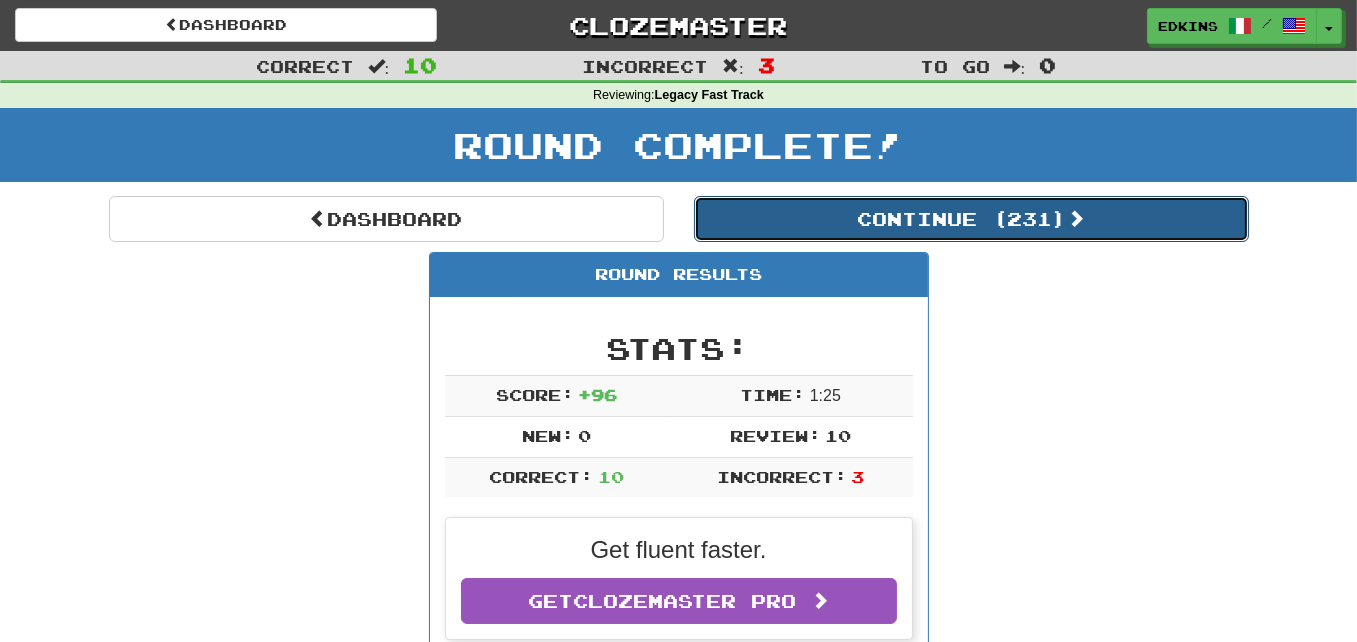 click on "Continue ( 231 )" at bounding box center (971, 219) 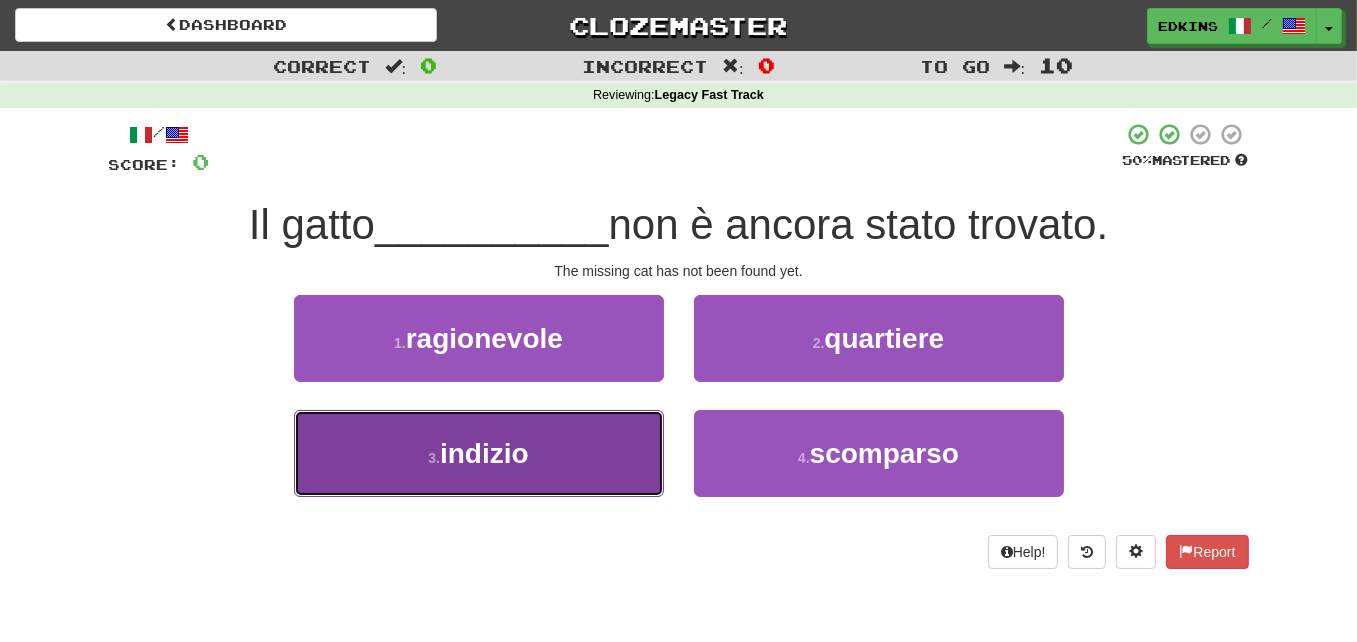 click on "3 .  indizio" at bounding box center [479, 453] 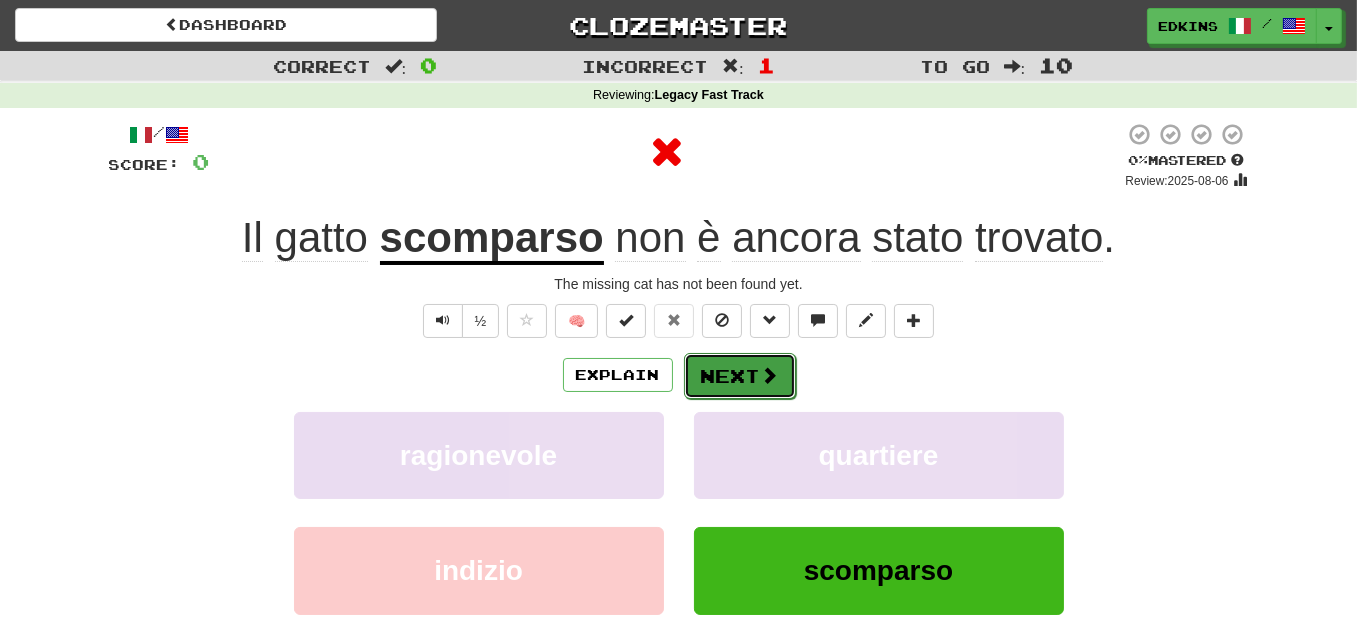 click on "Next" at bounding box center [740, 376] 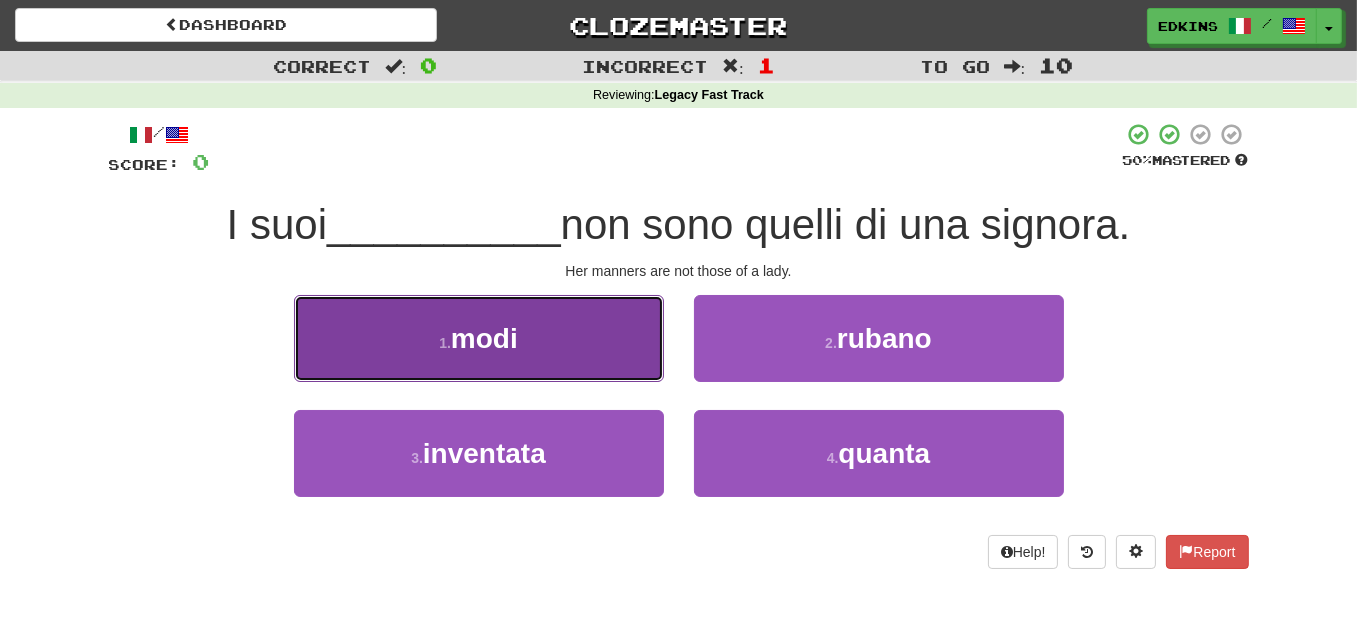 click on "1 .  modi" at bounding box center (479, 338) 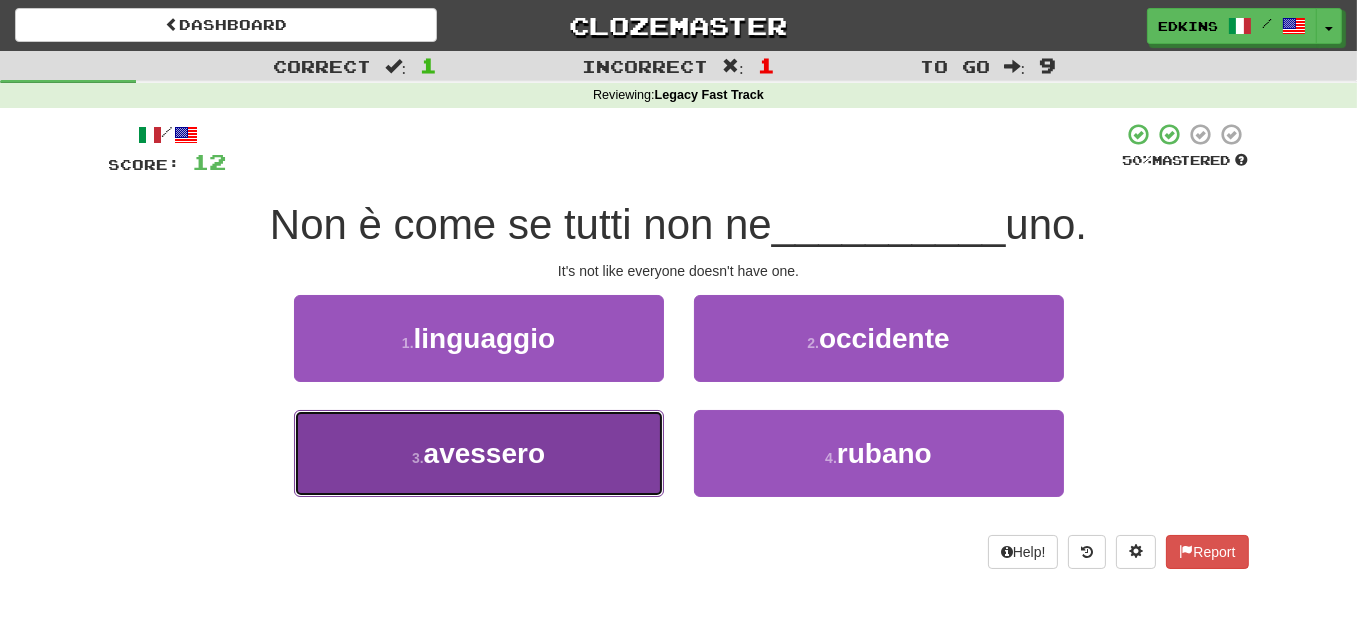 click on "3 .  avessero" at bounding box center (479, 453) 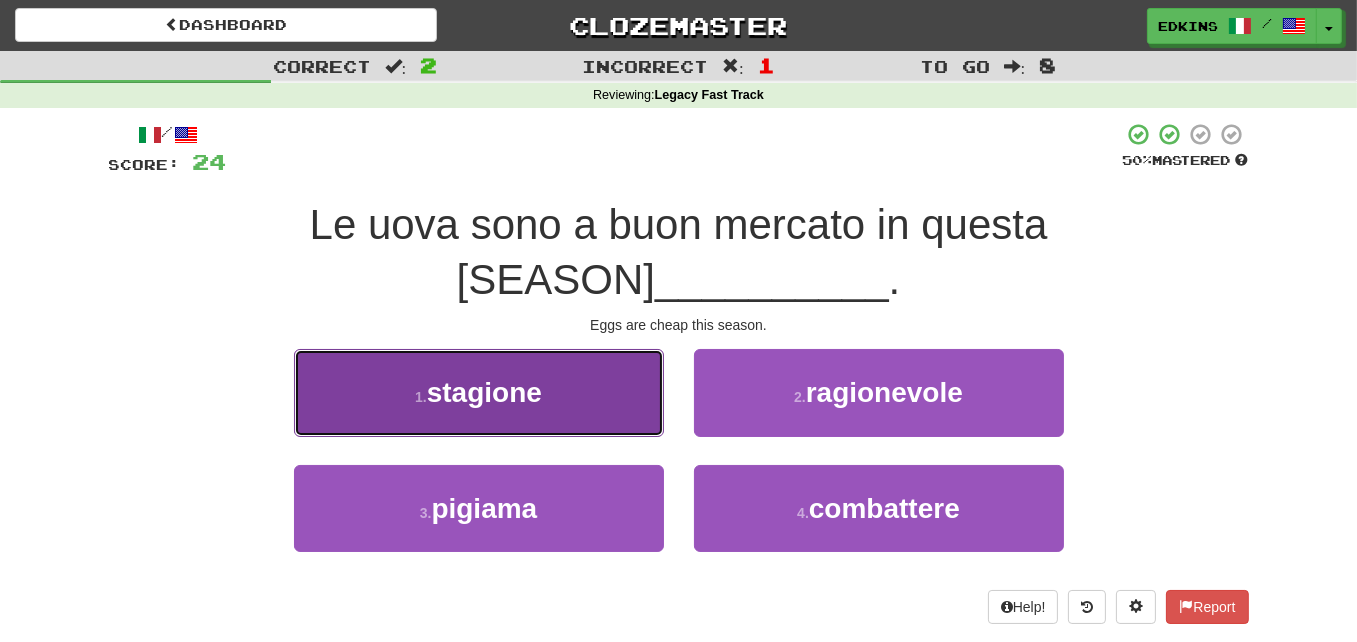 click on "1 .  stagione" at bounding box center [479, 392] 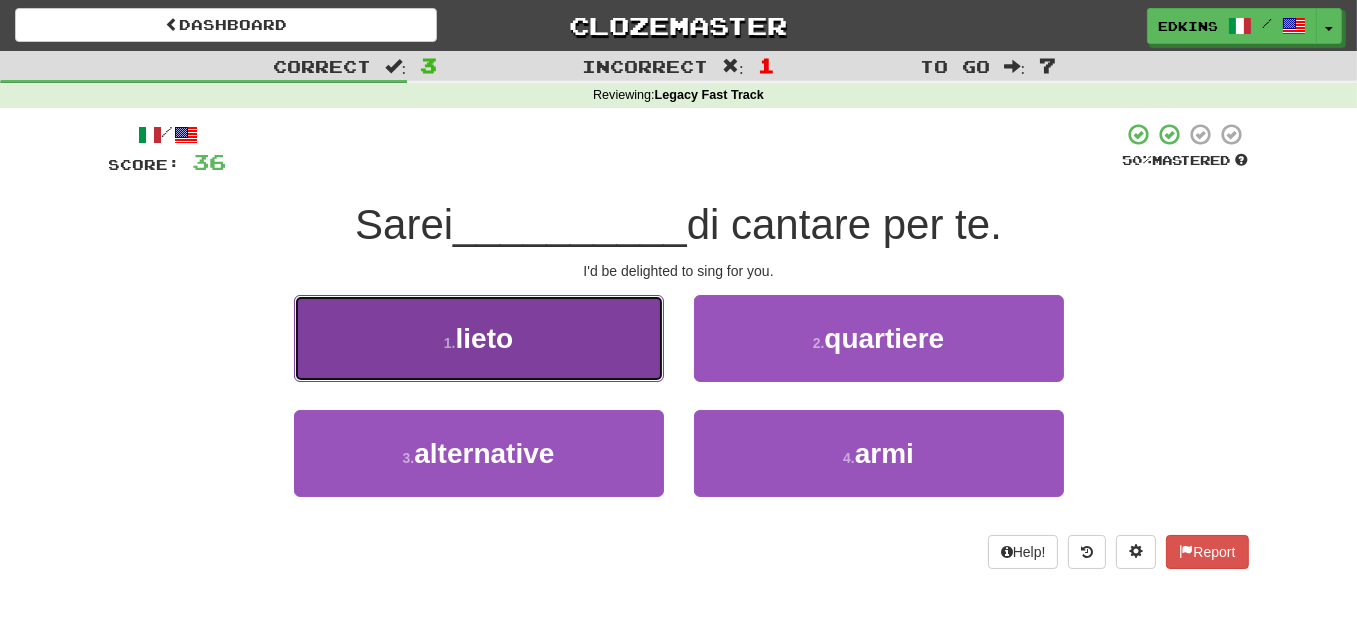click on "1 .  lieto" at bounding box center (479, 338) 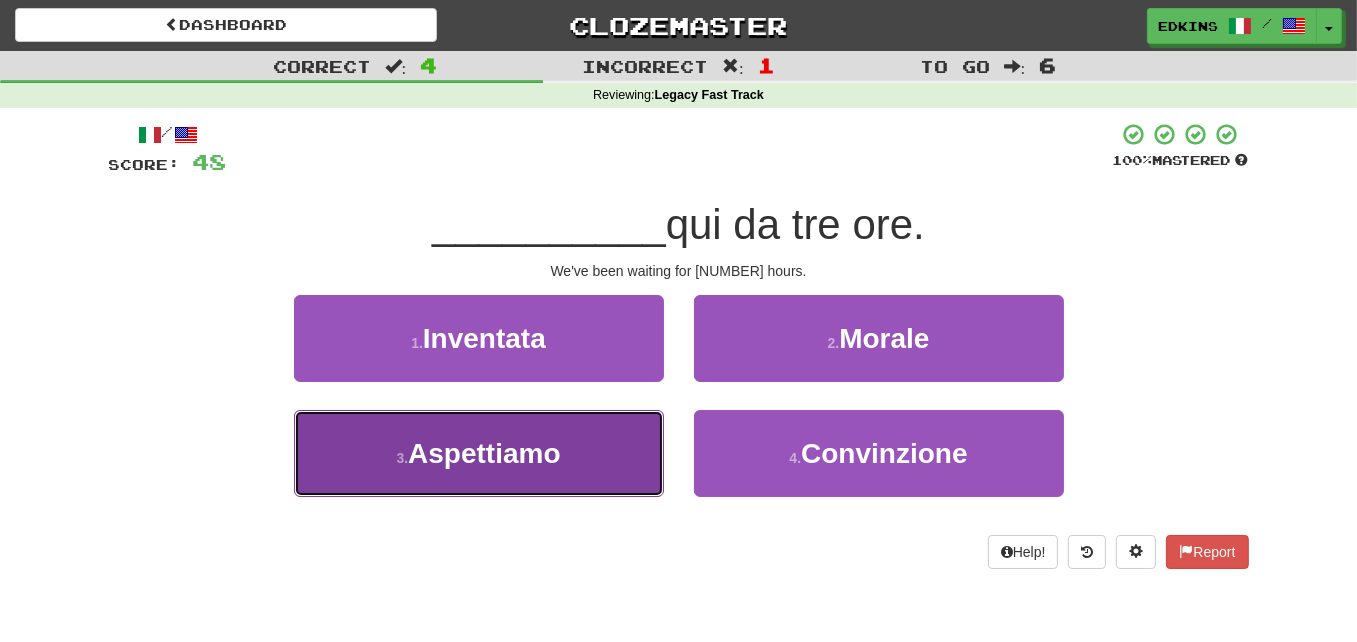 click on "3 .  Aspettiamo" at bounding box center (479, 453) 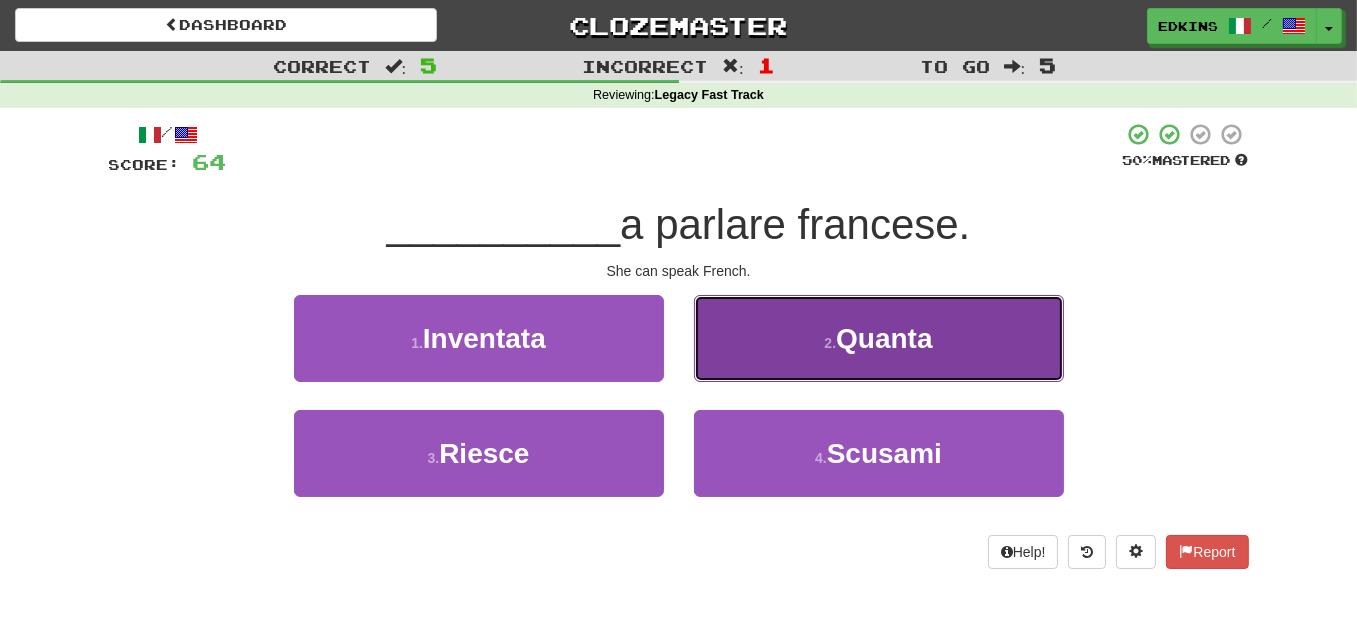 click on "2 .  Quanta" at bounding box center (879, 338) 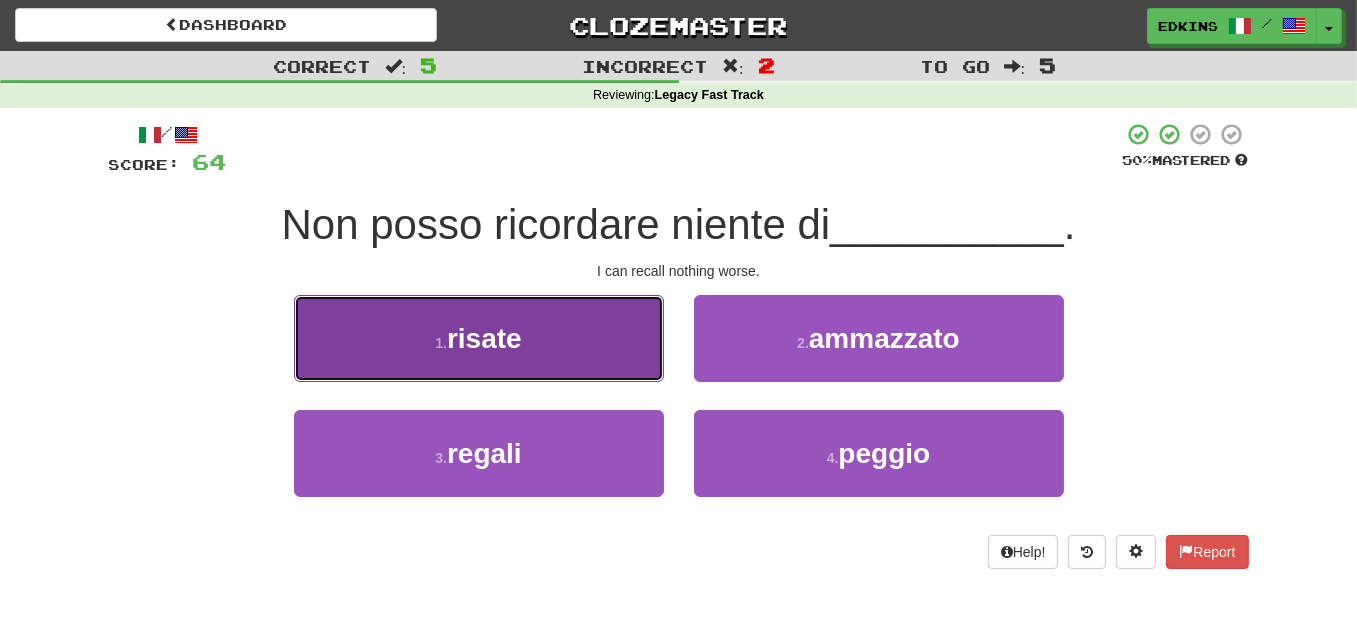 click on "1 .  risate" at bounding box center (479, 338) 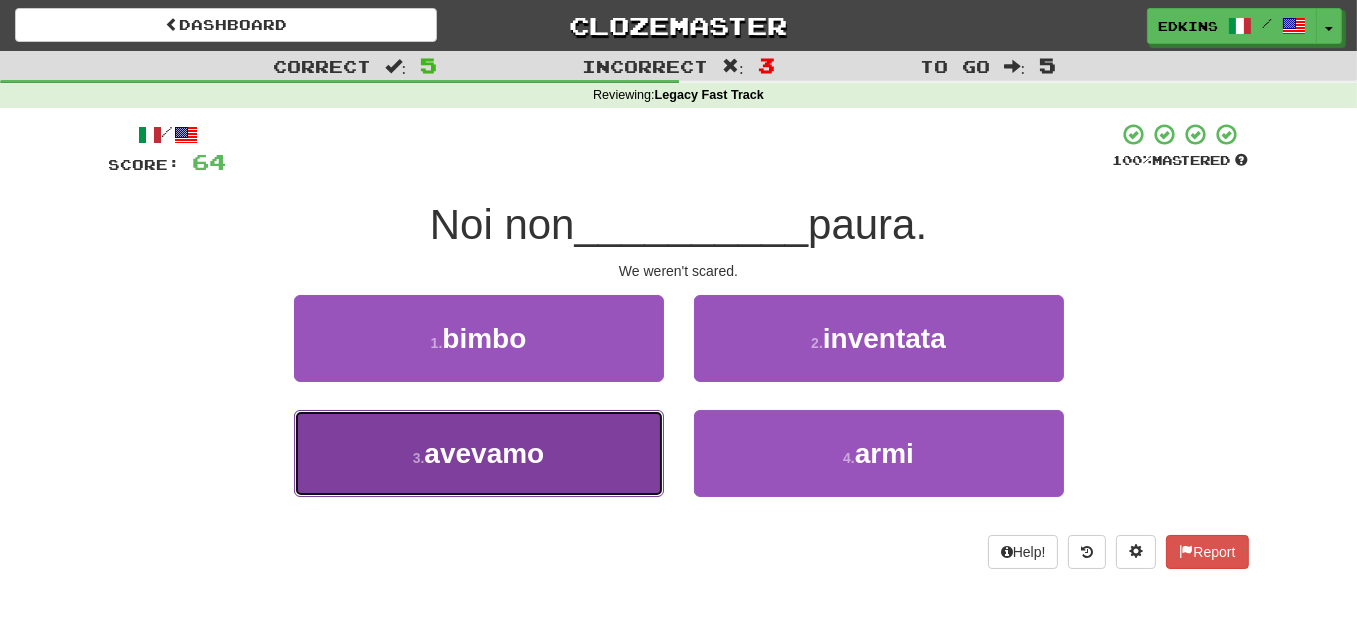 click on "3 .  avevamo" at bounding box center (479, 453) 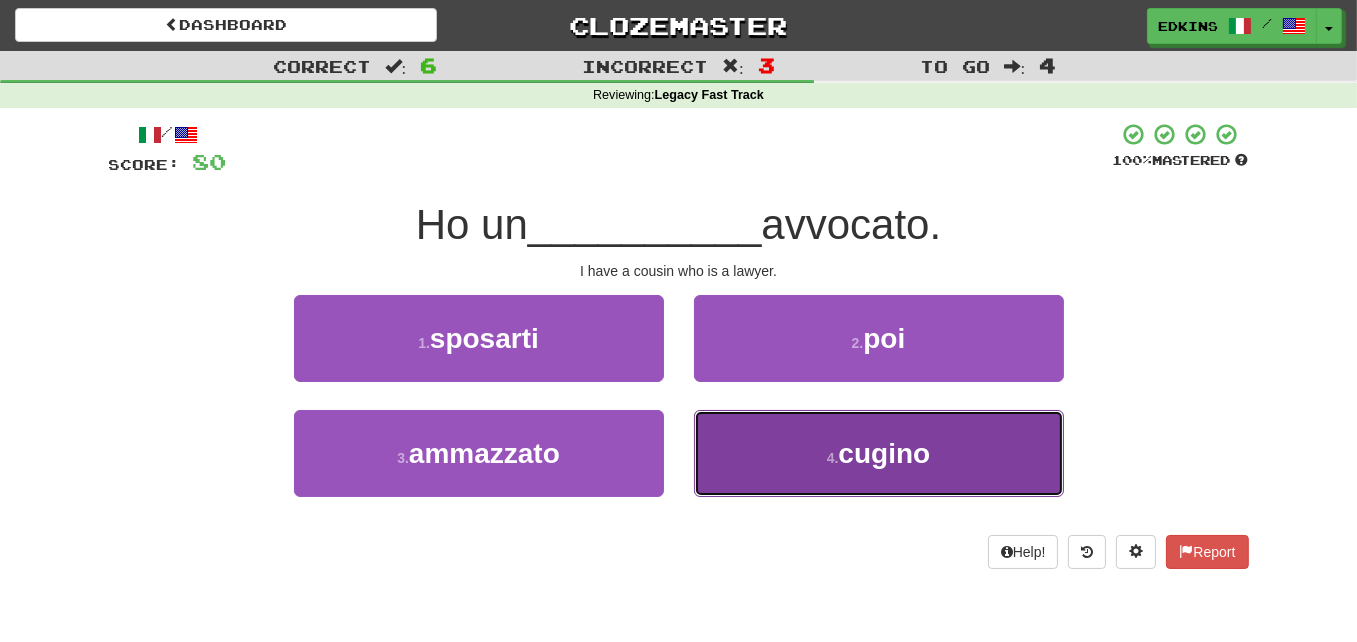 click on "4 .  cugino" at bounding box center (879, 453) 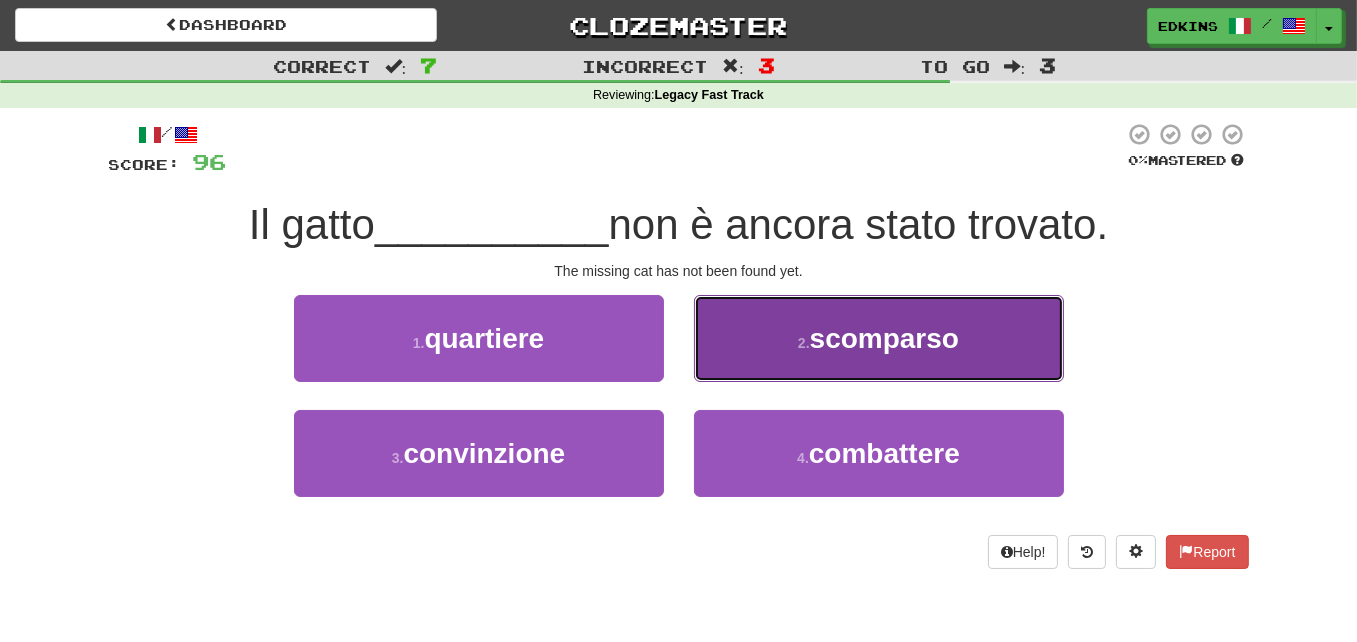 click on "2 .  scomparso" at bounding box center (879, 338) 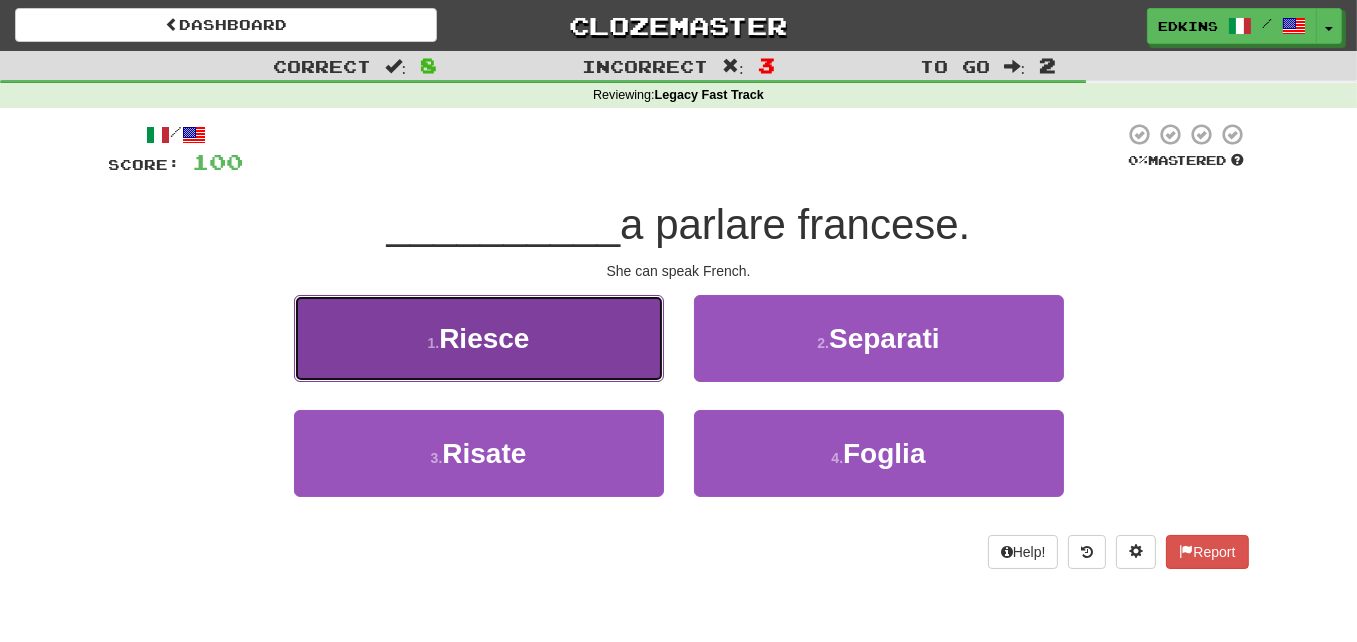 click on "1 .  Riesce" at bounding box center (479, 338) 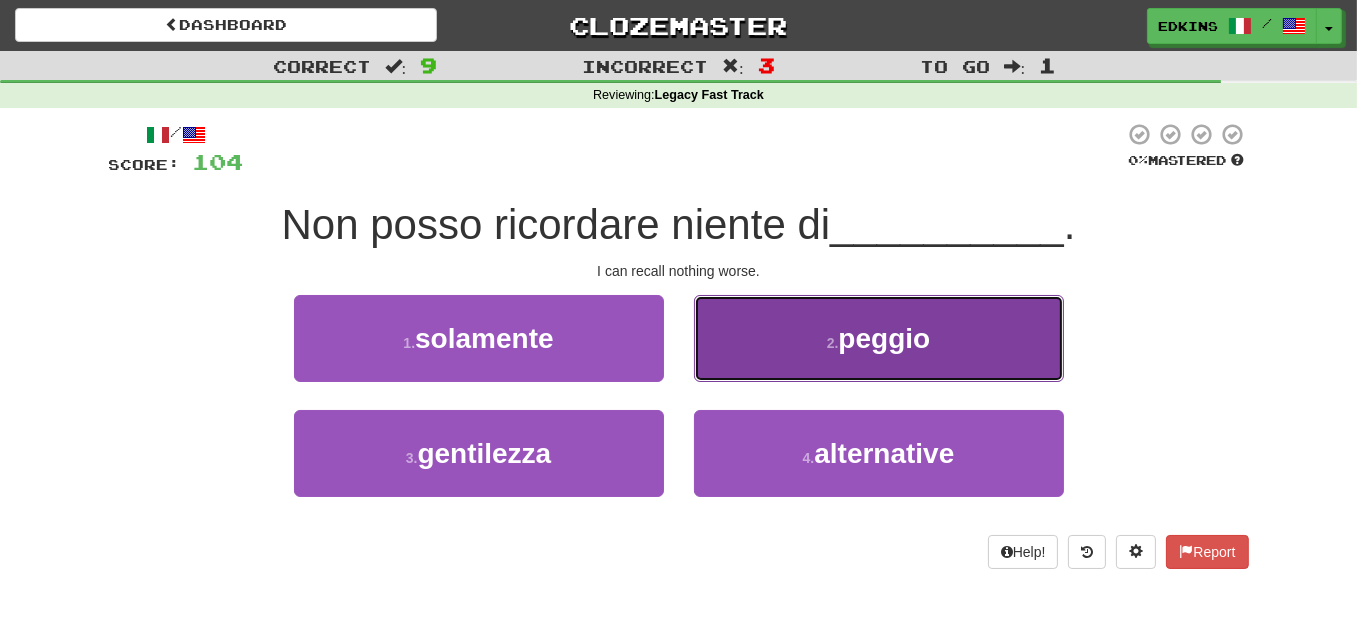 click on "2 .  peggio" at bounding box center [879, 338] 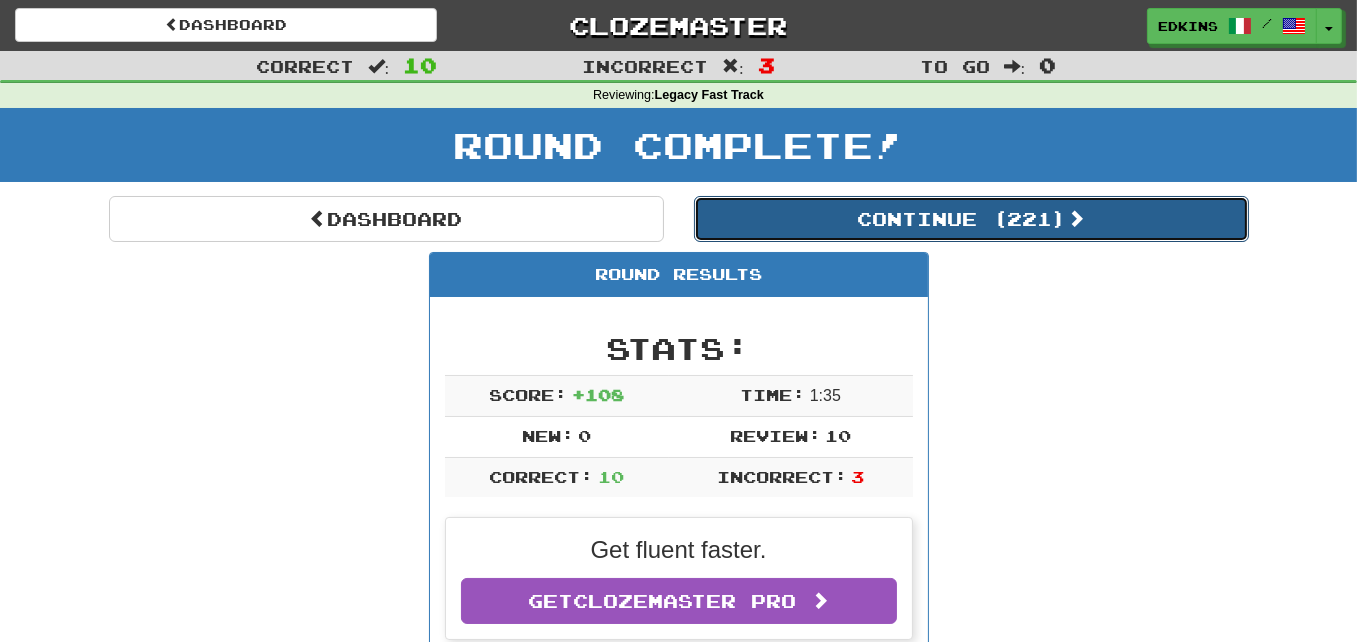 click on "Continue ( 221 )" at bounding box center (971, 219) 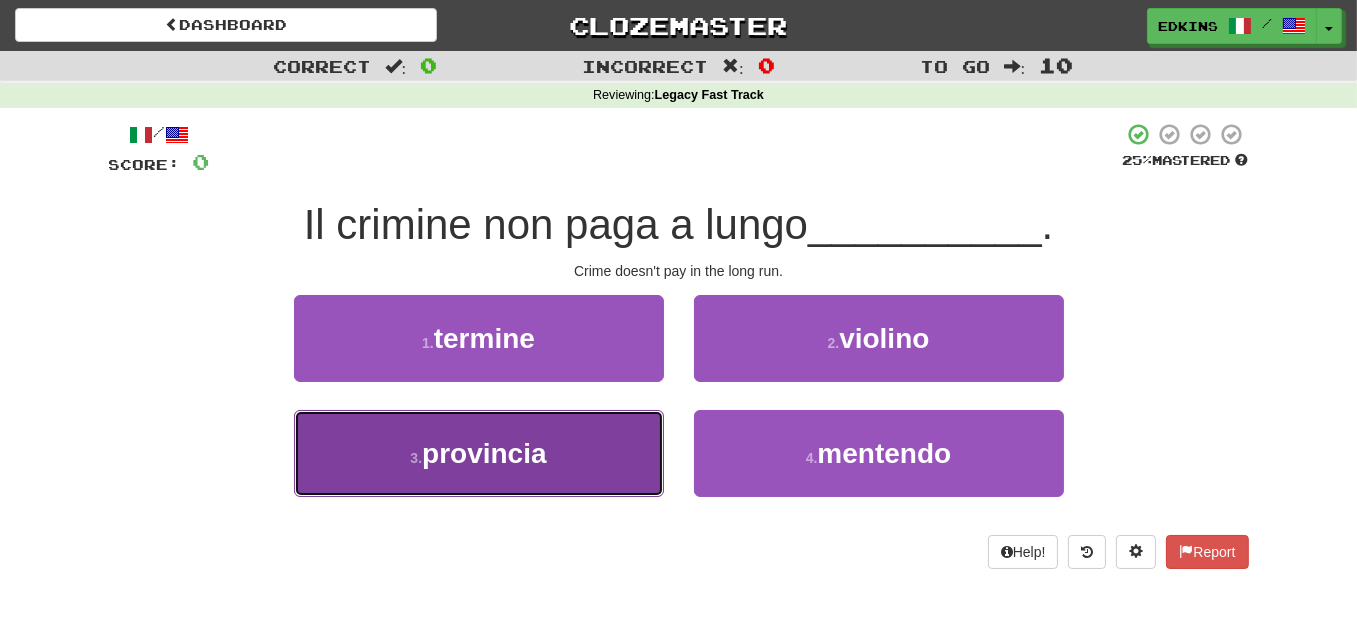 click on "3 .  provincia" at bounding box center (479, 453) 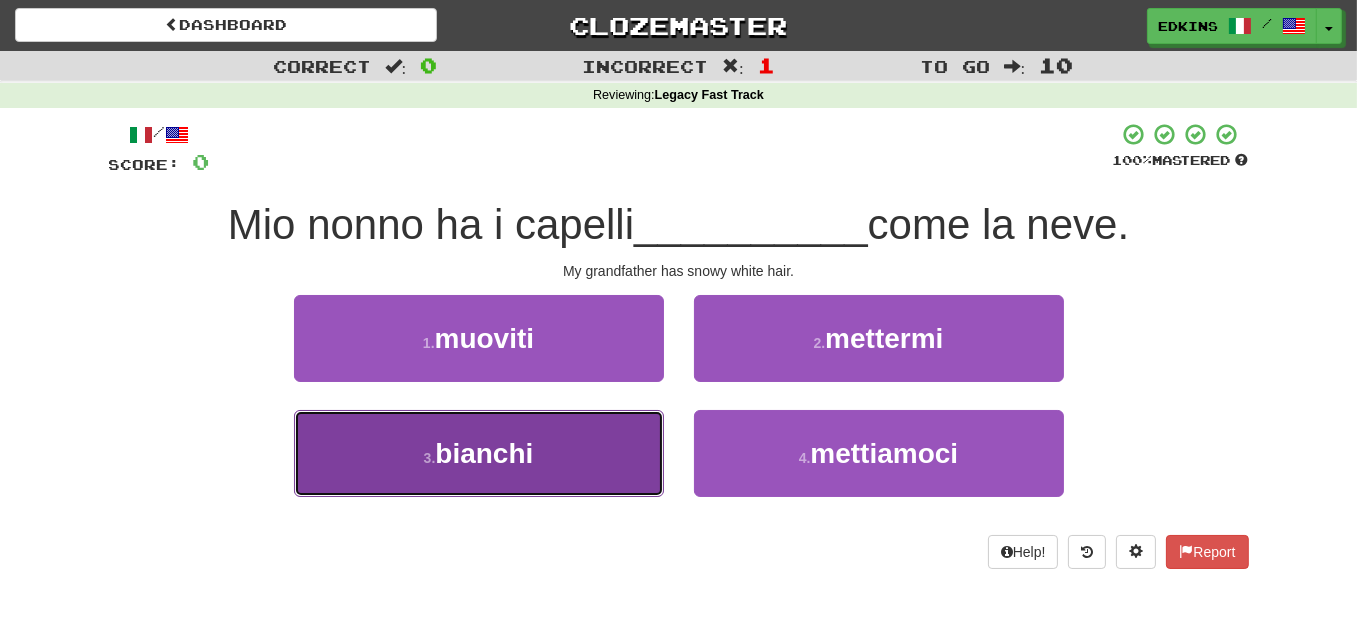click on "3 .  bianchi" at bounding box center [479, 453] 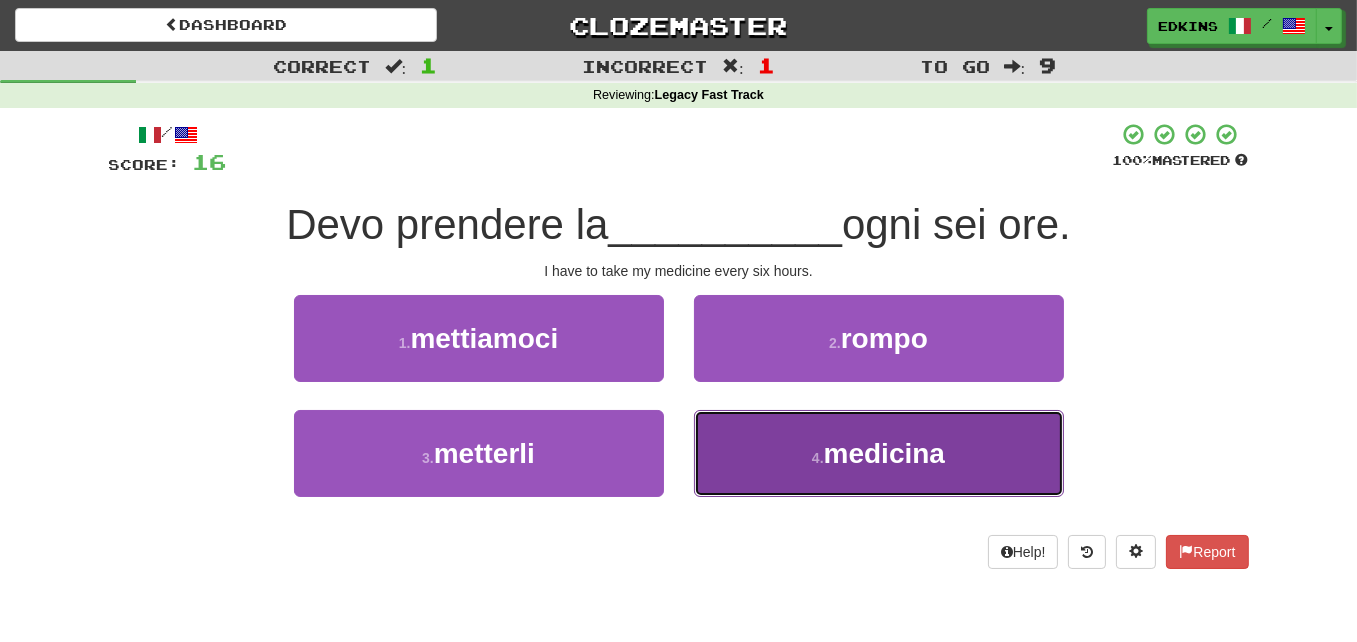 click on "4 .  medicina" at bounding box center (879, 453) 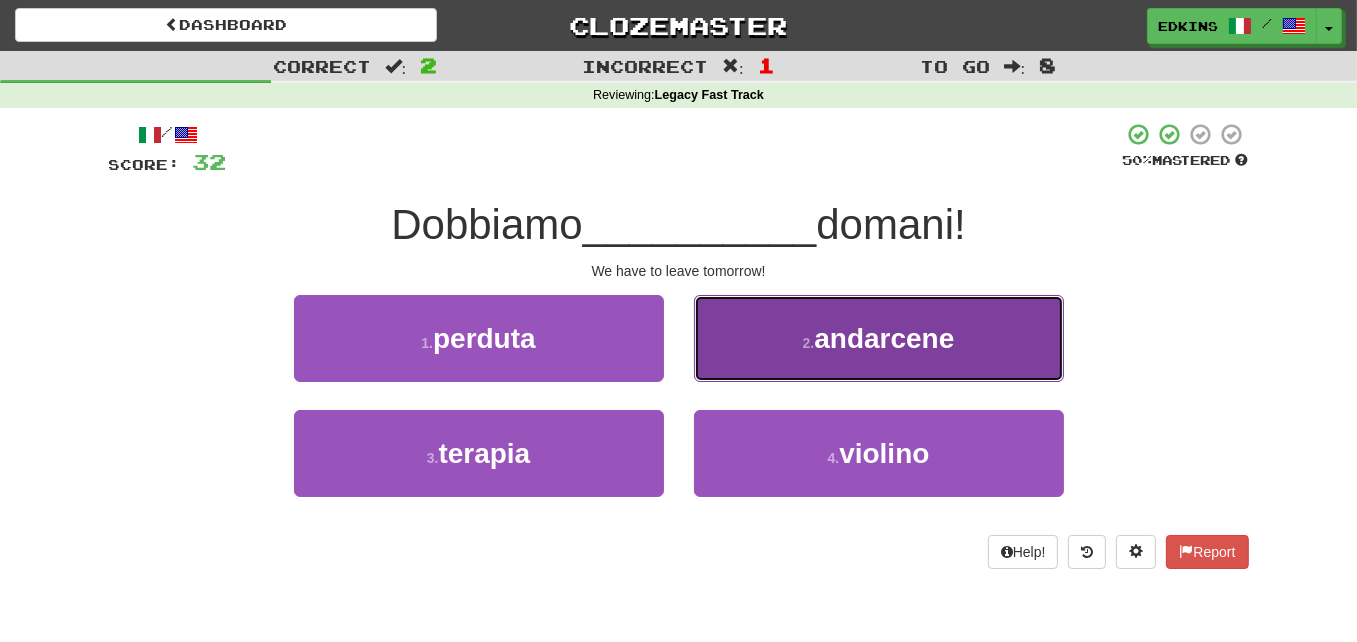 click on "2 ." at bounding box center (809, 343) 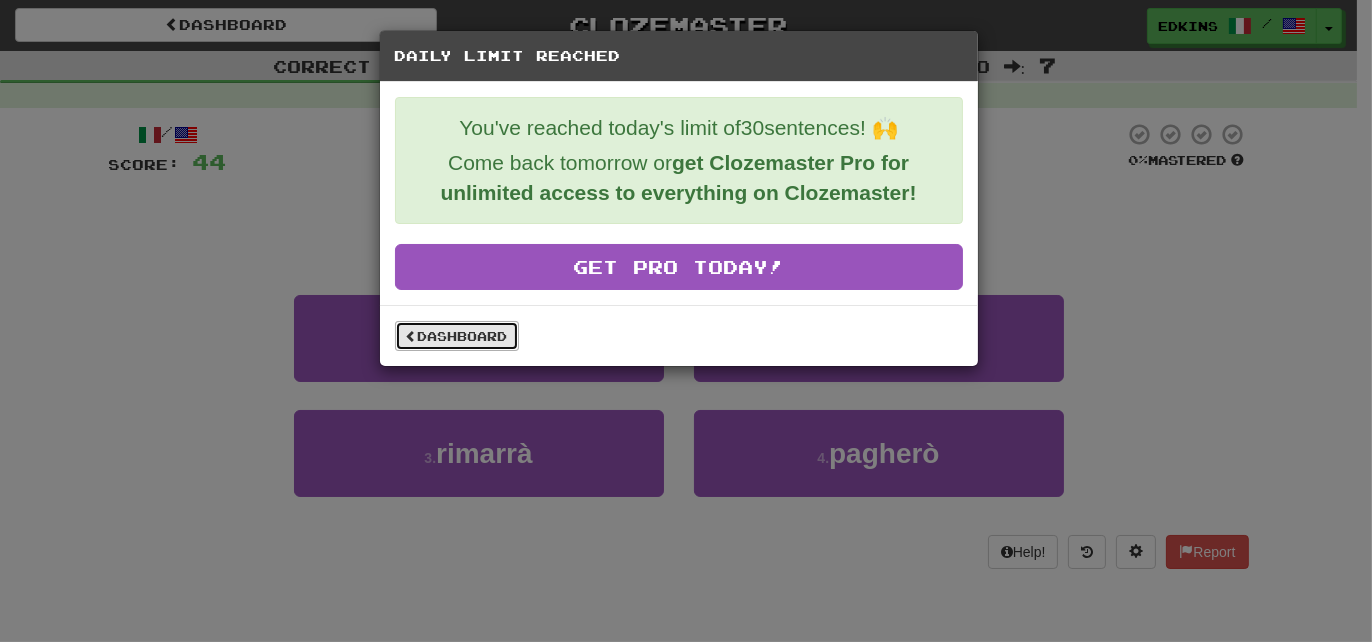click on "Dashboard" at bounding box center (457, 336) 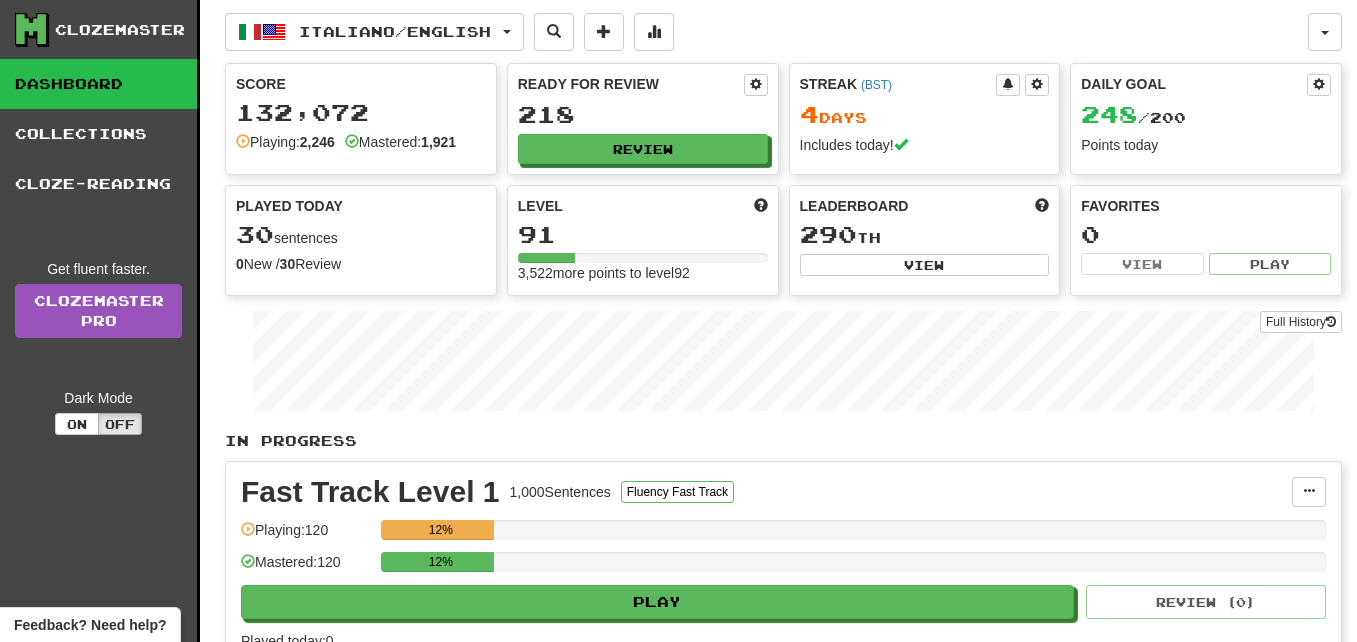 scroll, scrollTop: 0, scrollLeft: 0, axis: both 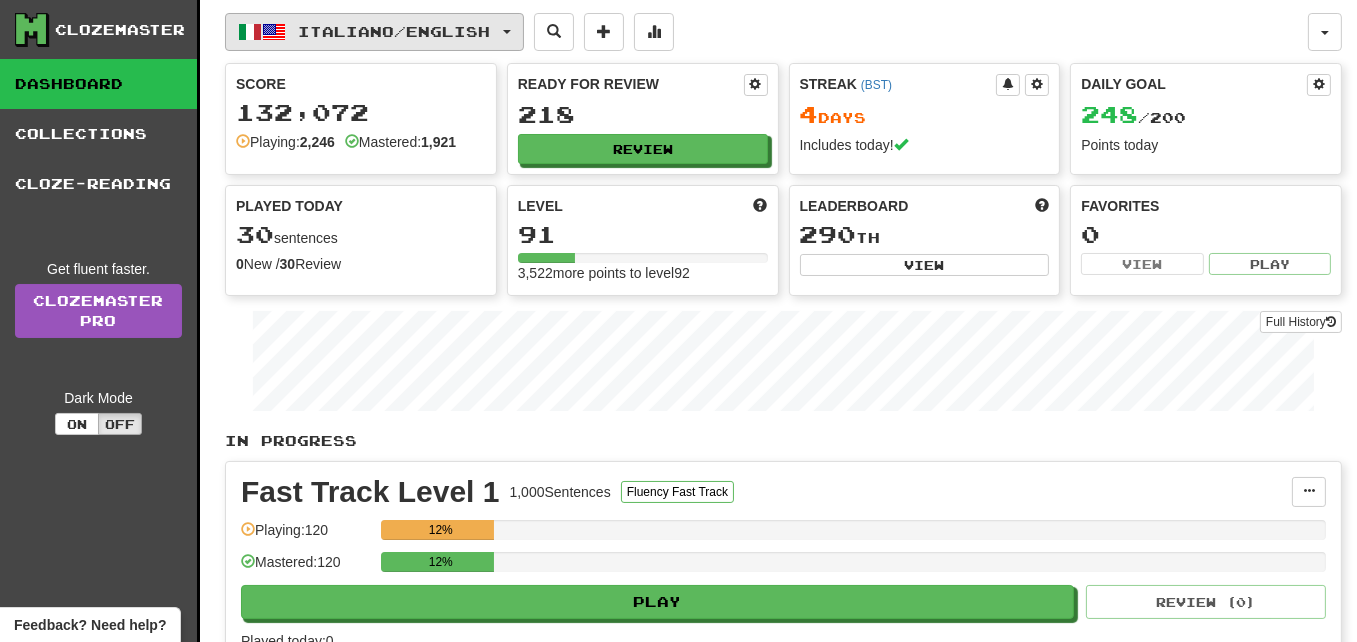 click on "Italiano  /  English" at bounding box center [395, 31] 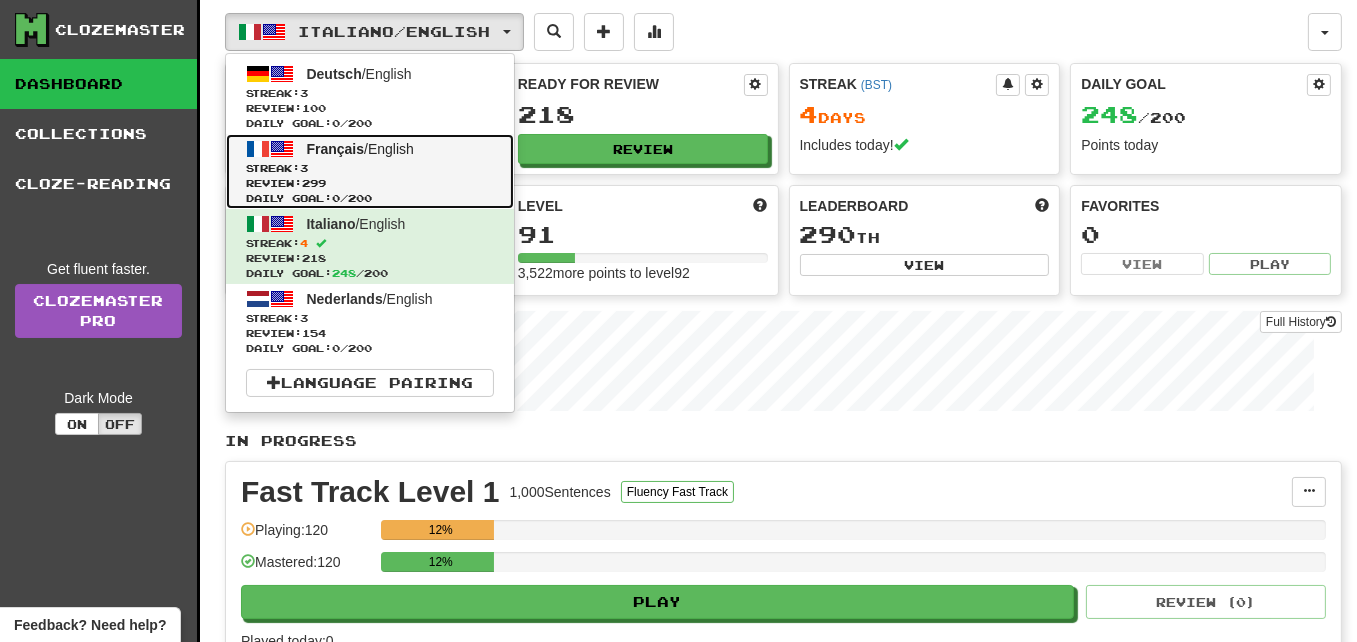click on "Français" at bounding box center [336, 149] 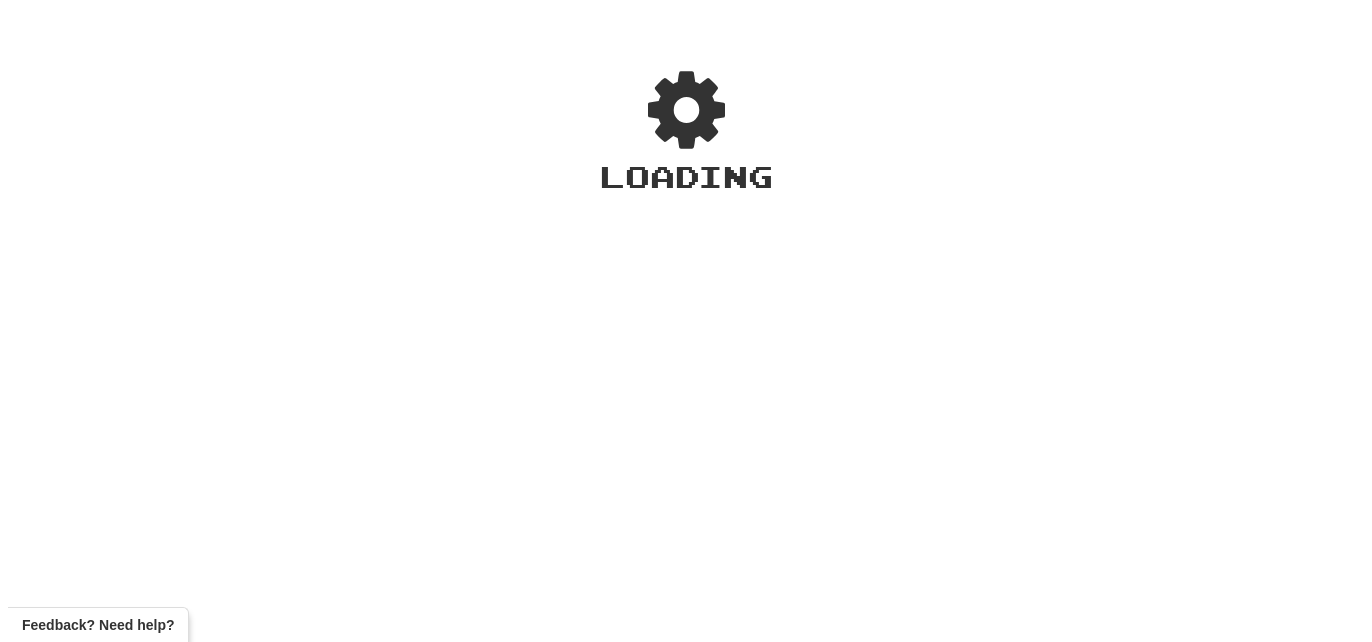scroll, scrollTop: 0, scrollLeft: 0, axis: both 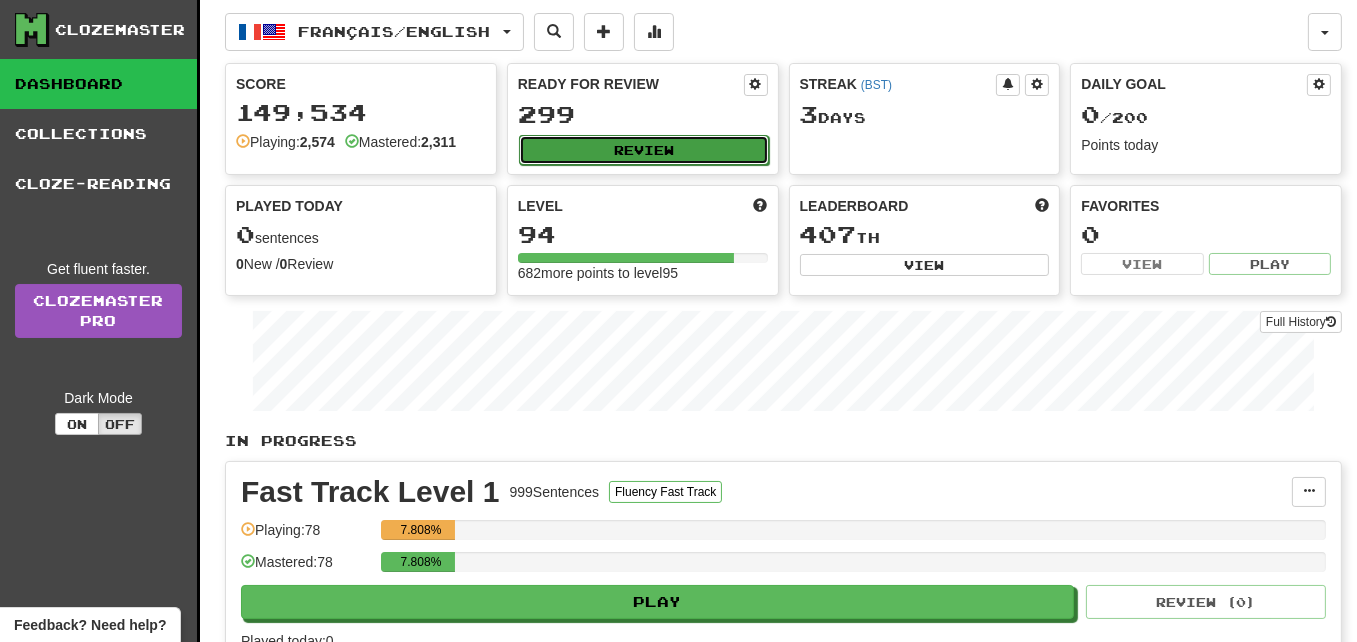 click on "Review" at bounding box center [644, 150] 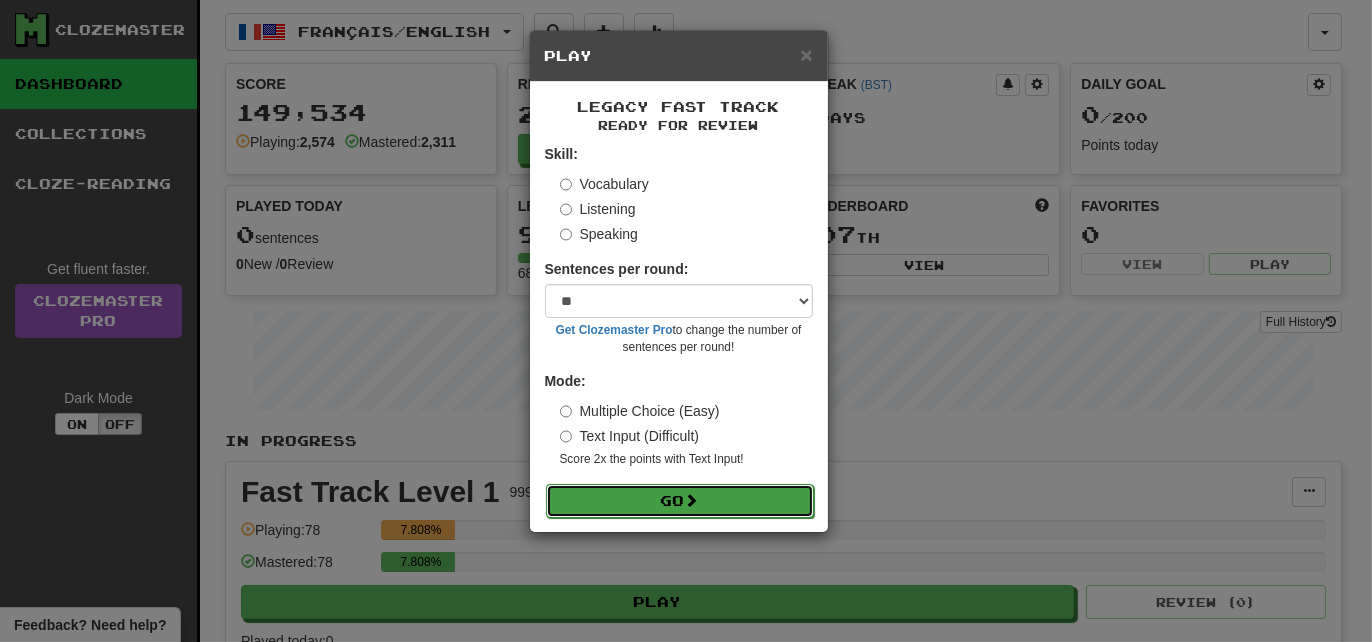click on "Go" at bounding box center [680, 501] 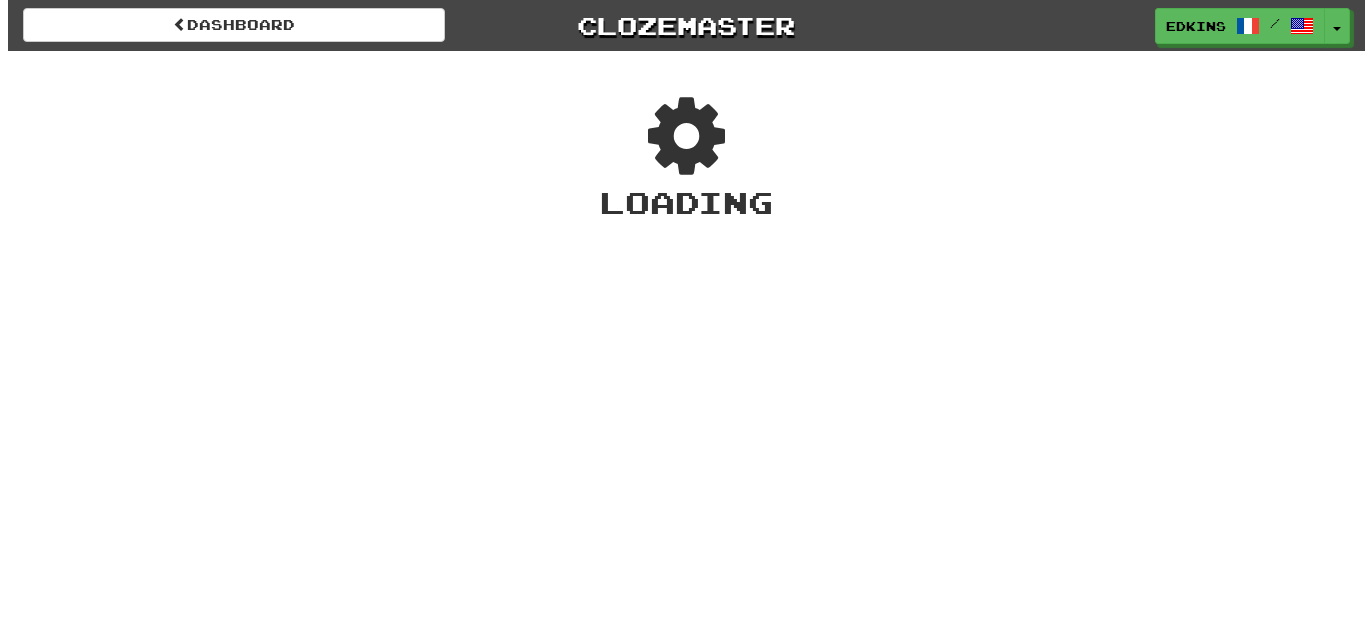 scroll, scrollTop: 0, scrollLeft: 0, axis: both 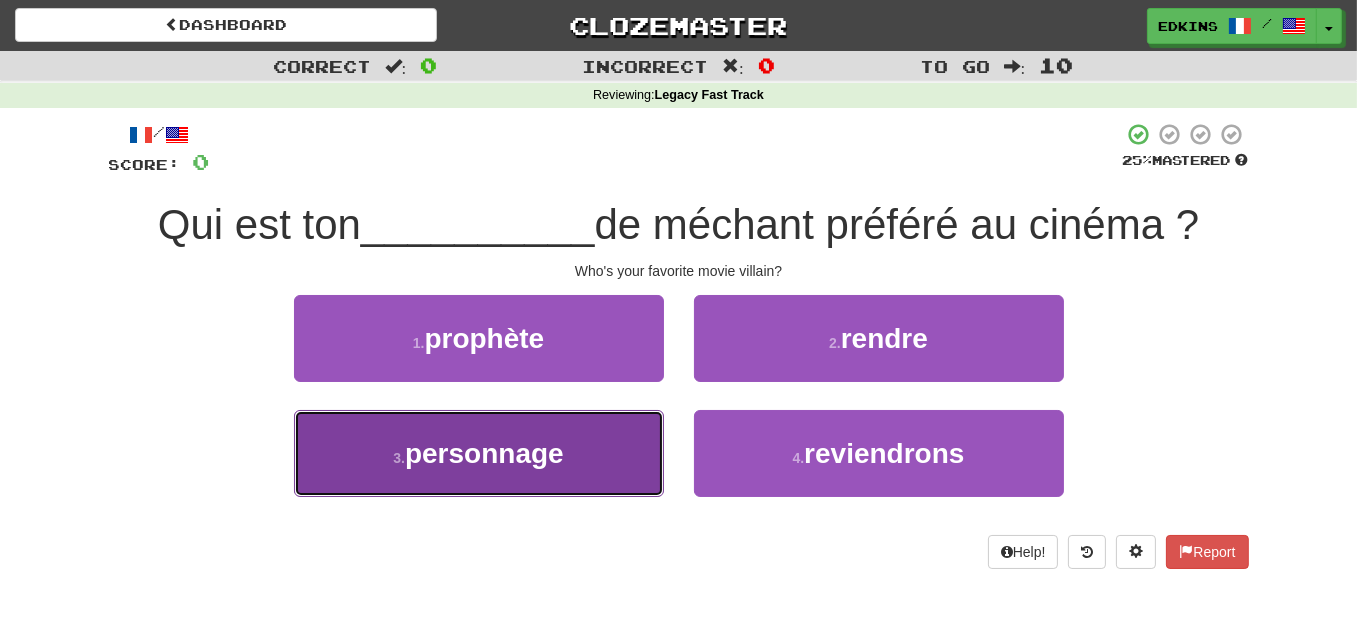 click on "3 . personnage" at bounding box center [479, 453] 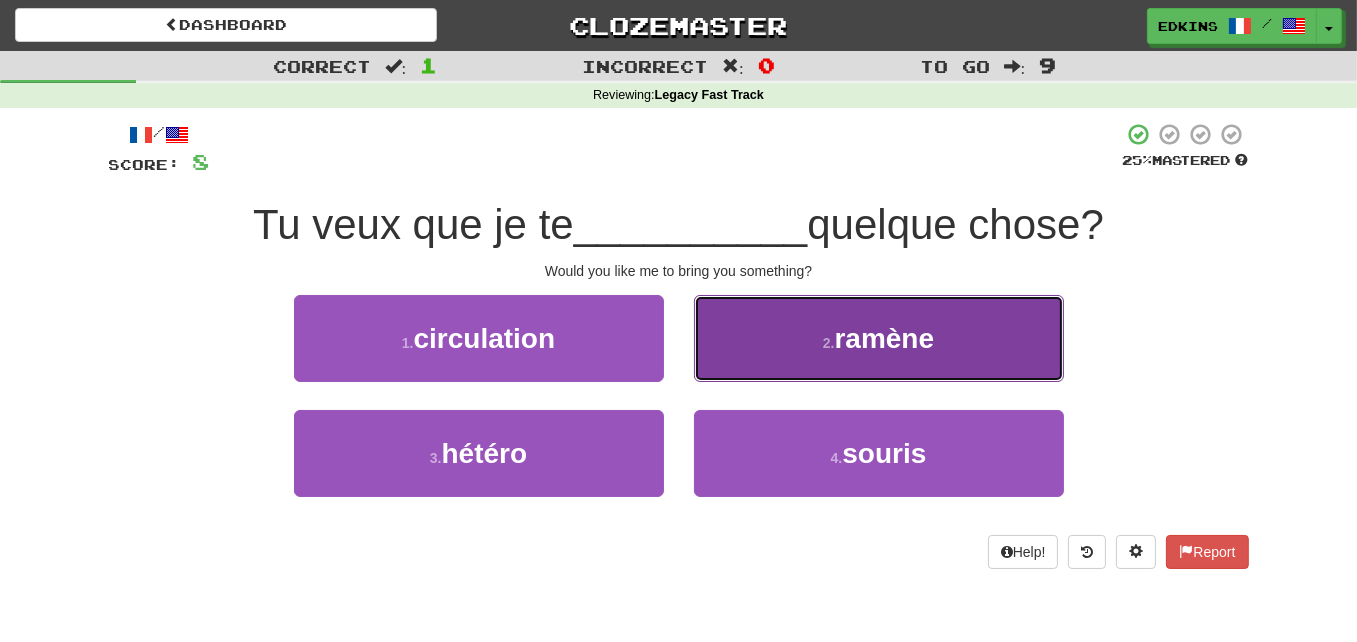 click on "2 . ramène" at bounding box center [879, 338] 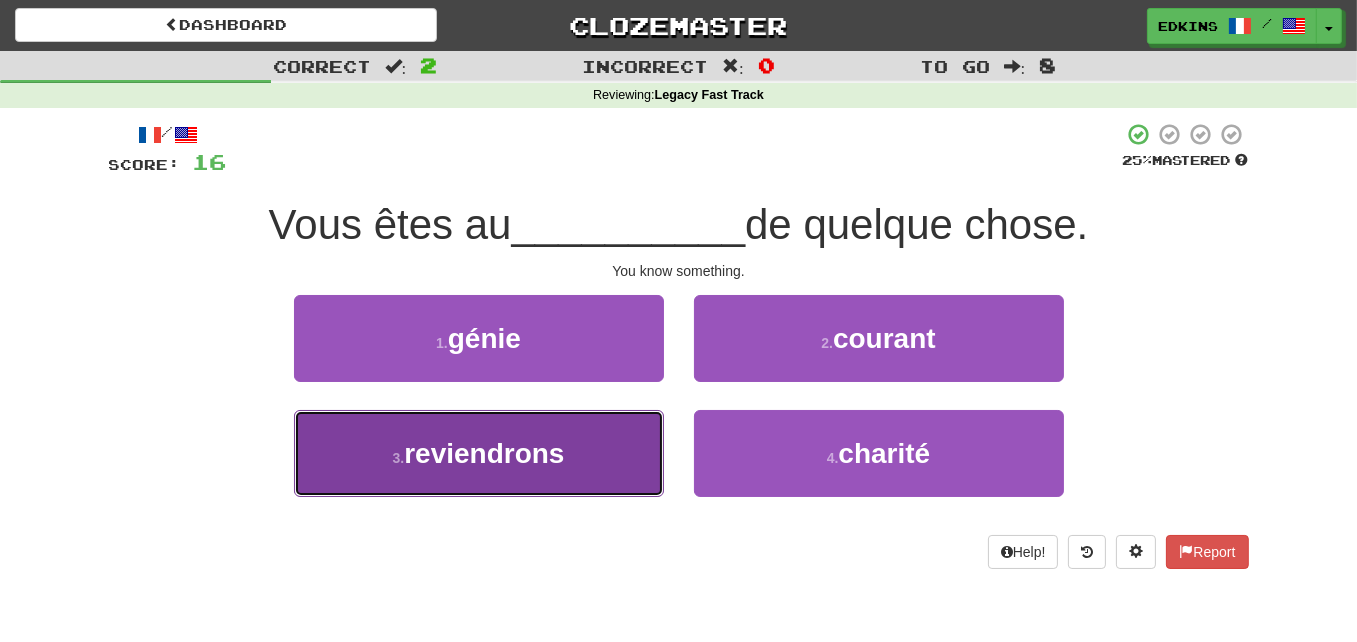 click on "3 .  reviendrons" at bounding box center [479, 453] 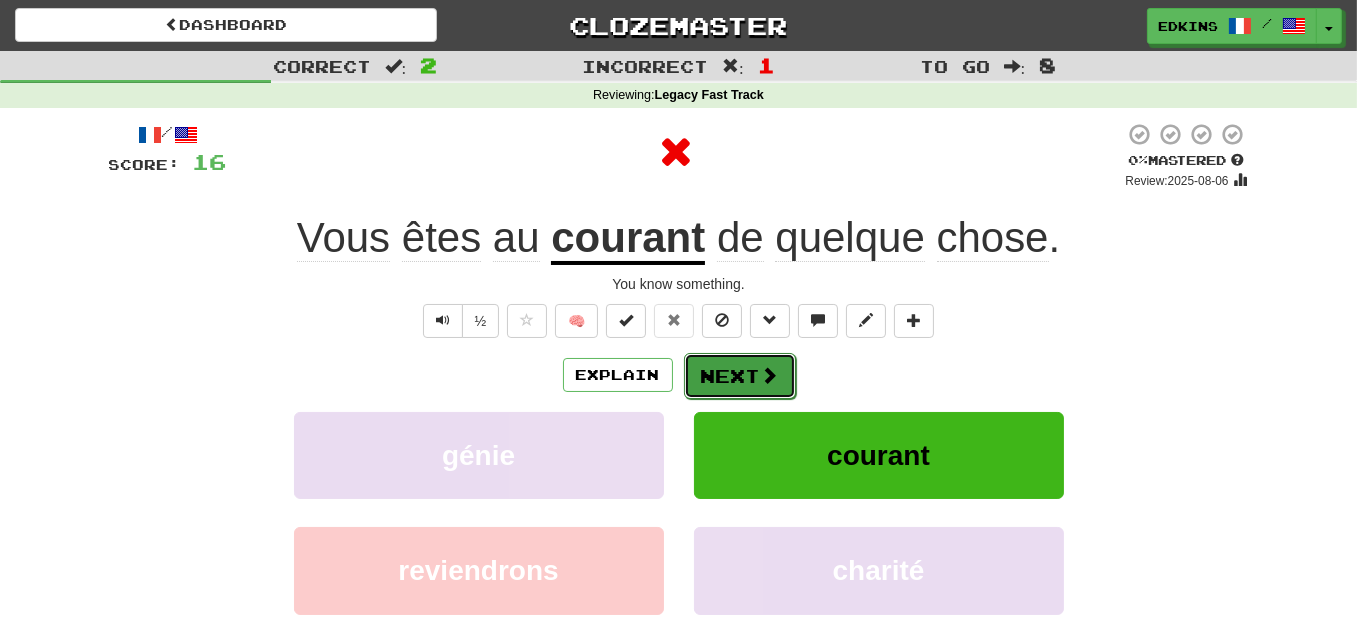 click on "Next" at bounding box center (740, 376) 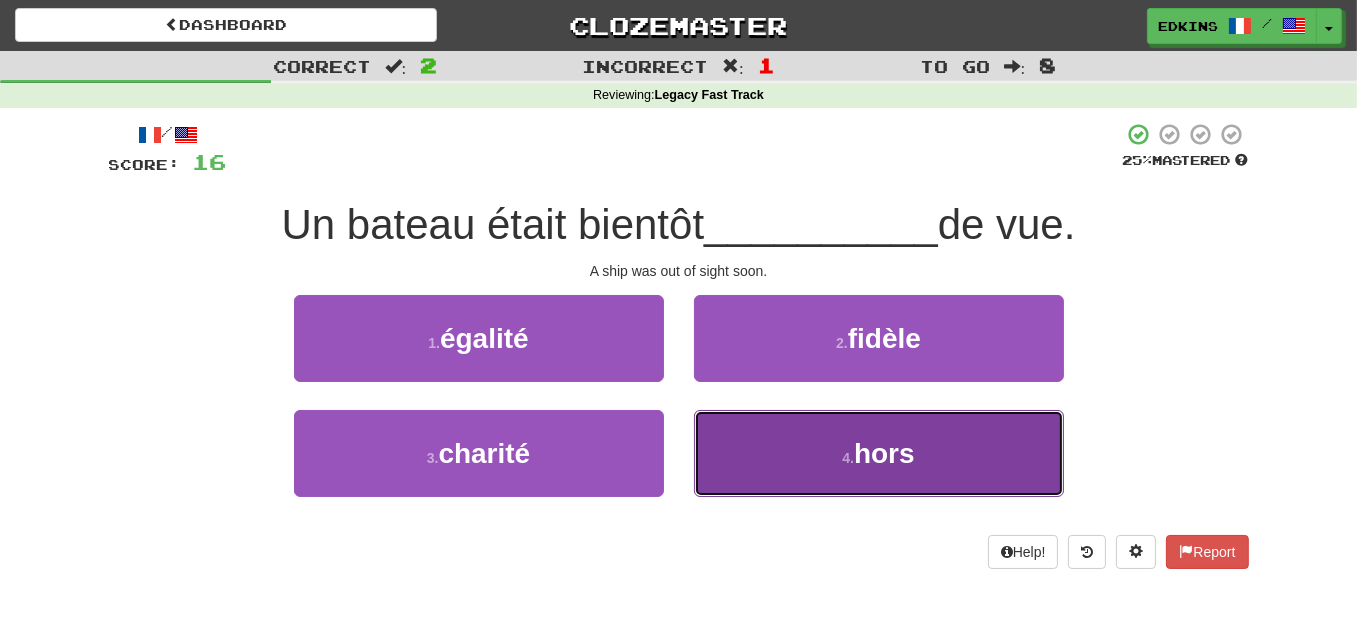 click on "4 .  hors" at bounding box center (879, 453) 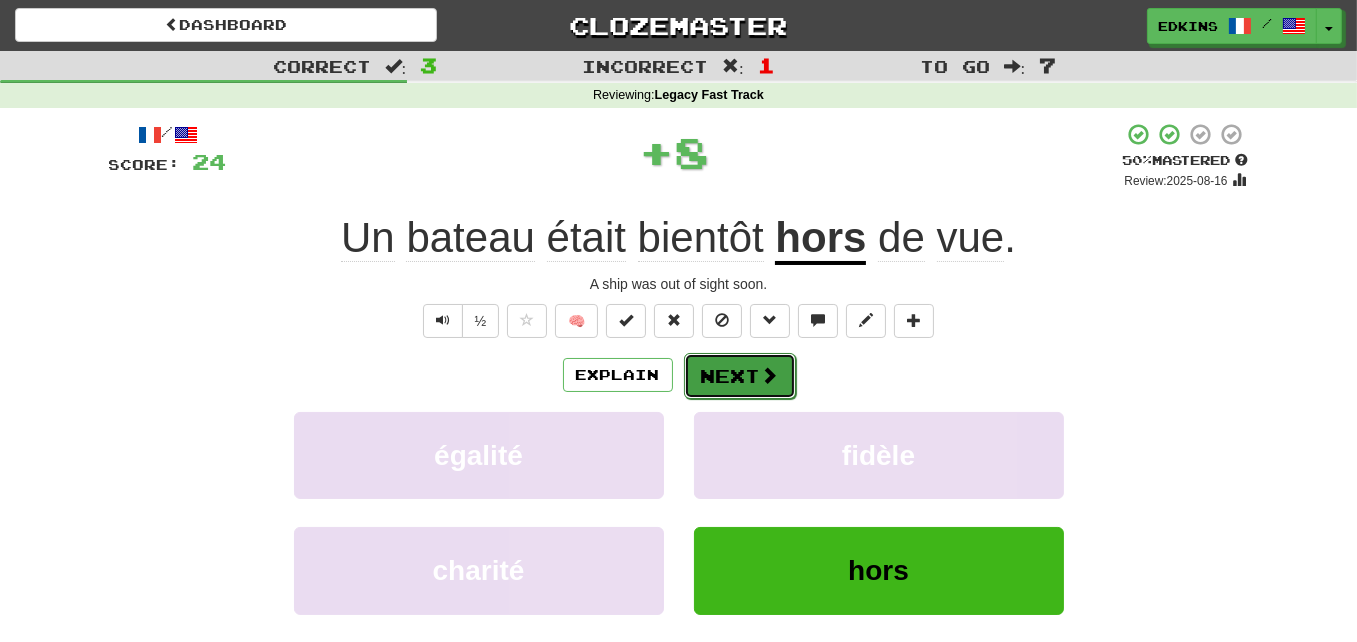 click on "Next" at bounding box center [740, 376] 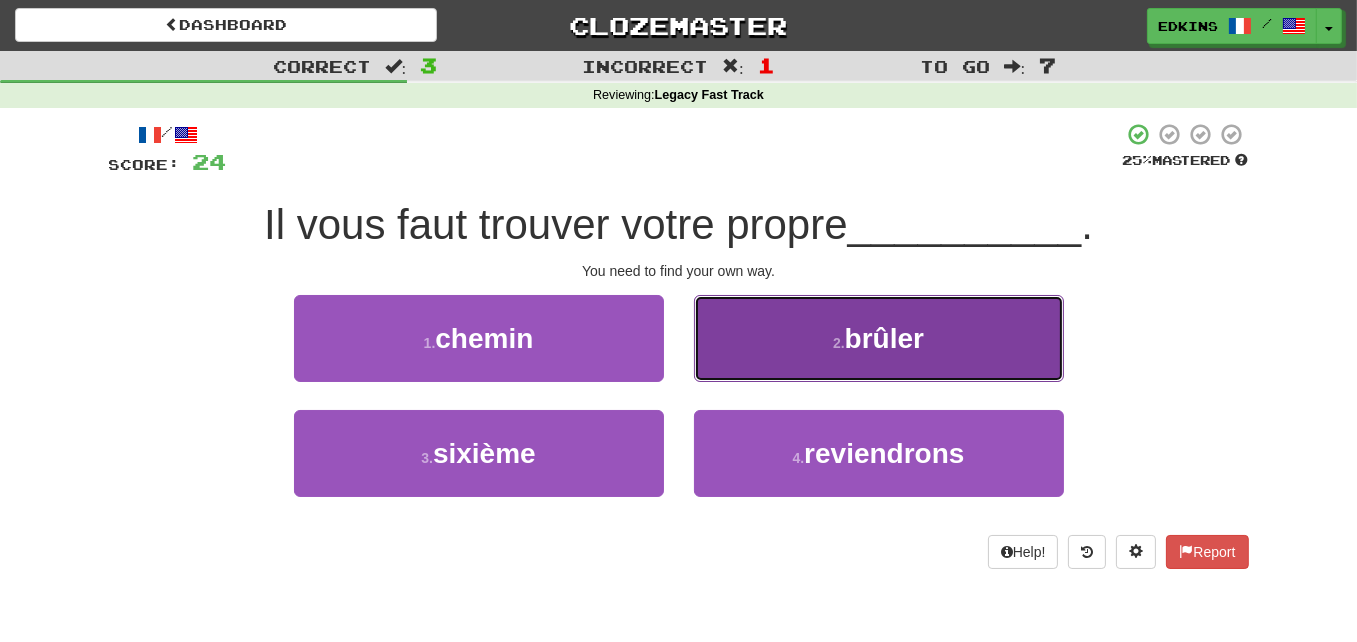 click on "2 .  brûler" at bounding box center (879, 338) 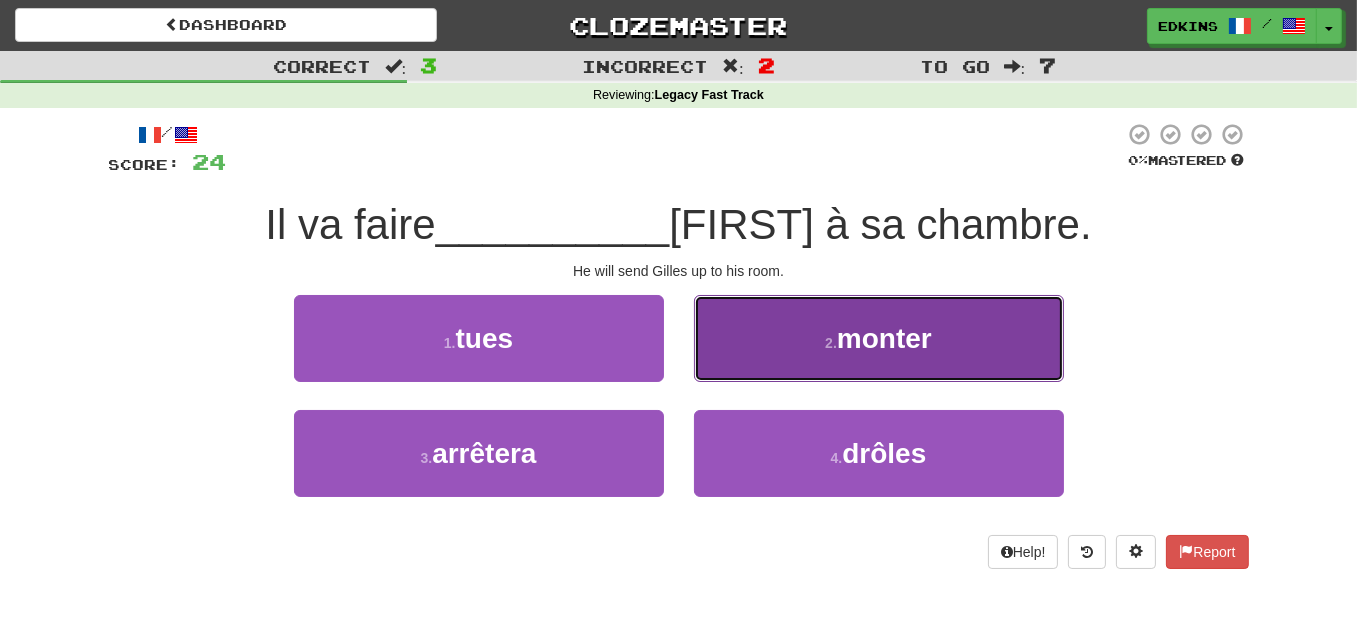 click on "2 .  monter" at bounding box center (879, 338) 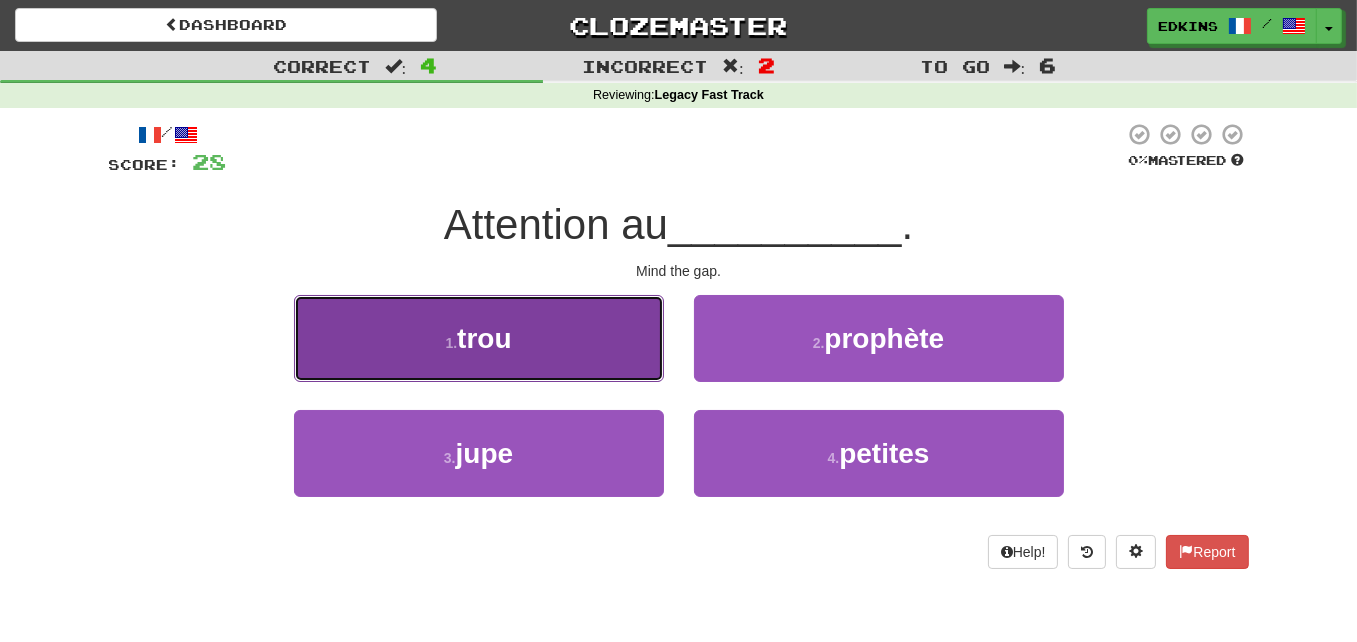 click on "1 .  trou" at bounding box center [479, 338] 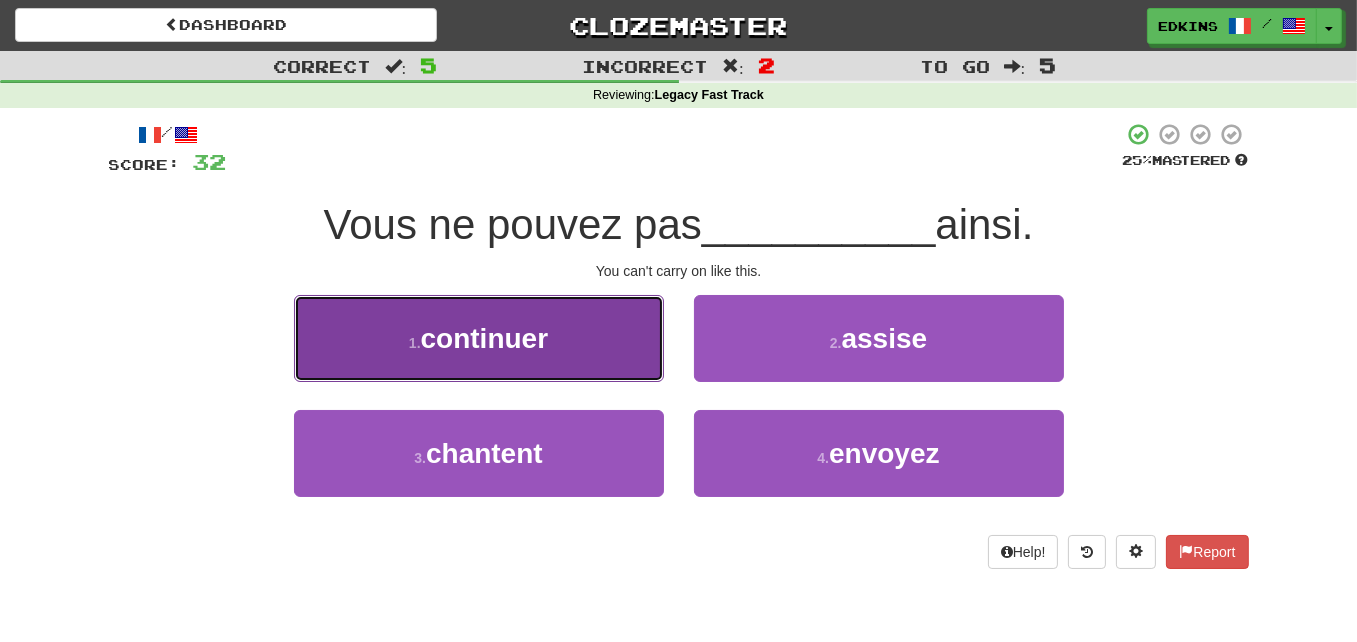 click on "1 .  continuer" at bounding box center [479, 338] 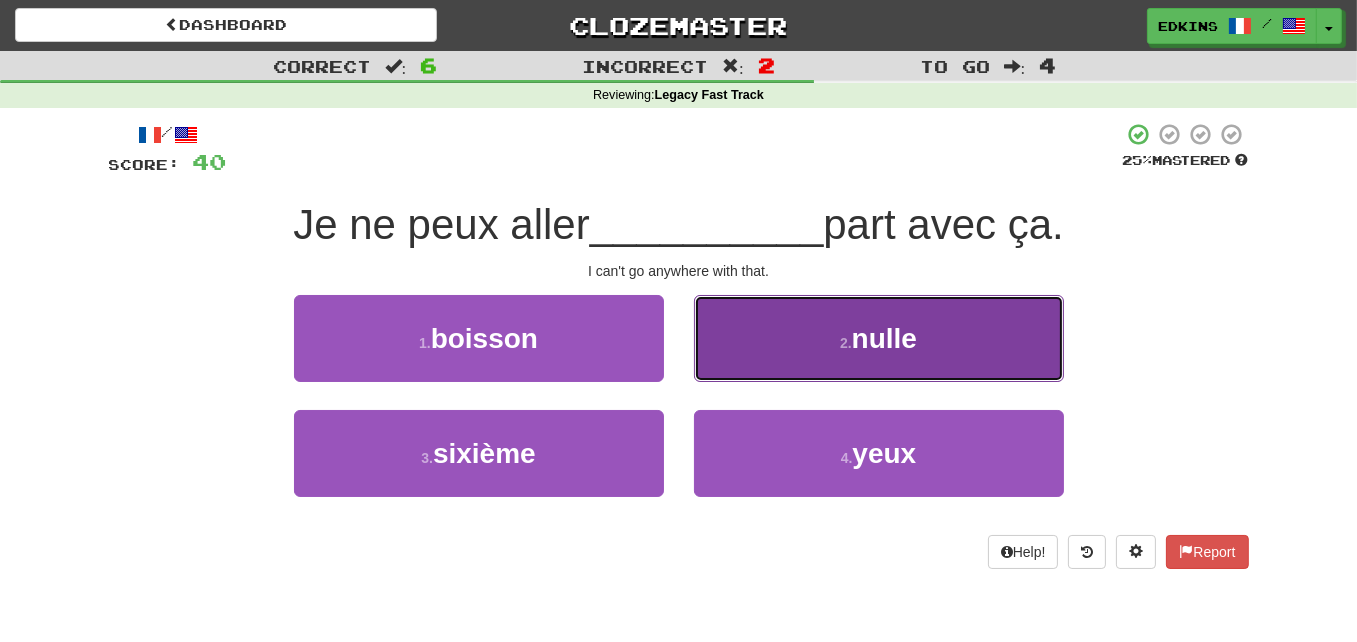 click on "2 .  nulle" at bounding box center (879, 338) 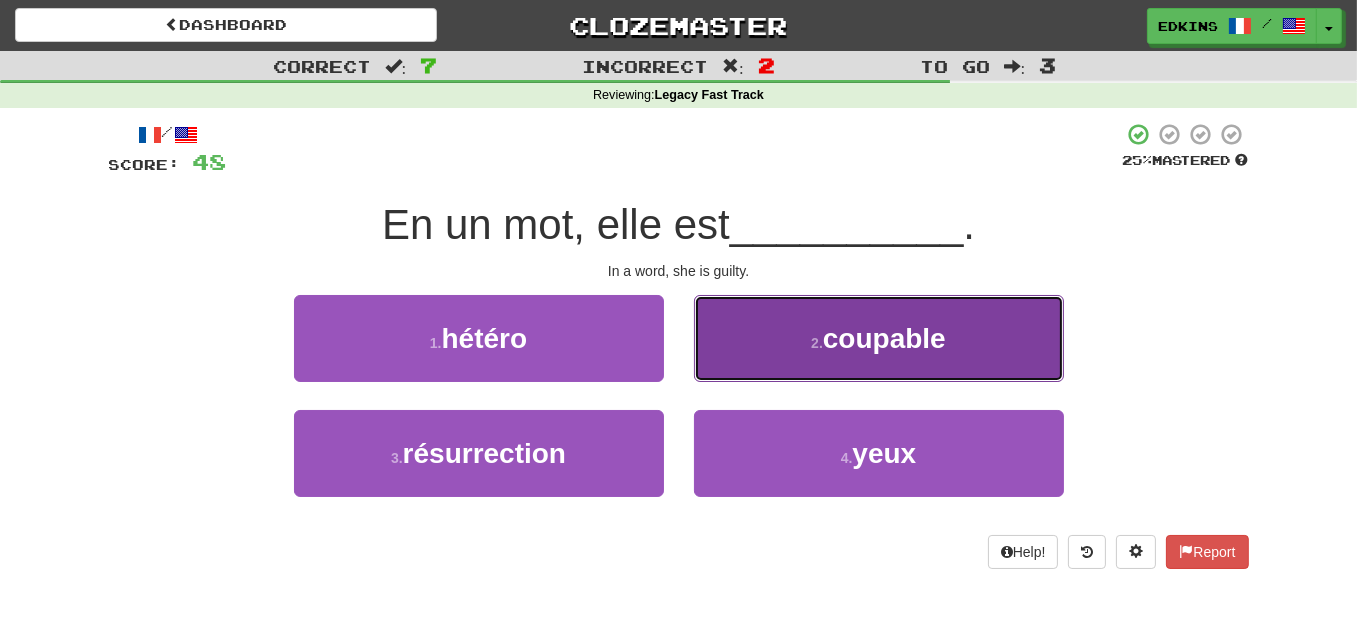 click on "2 .  coupable" at bounding box center [879, 338] 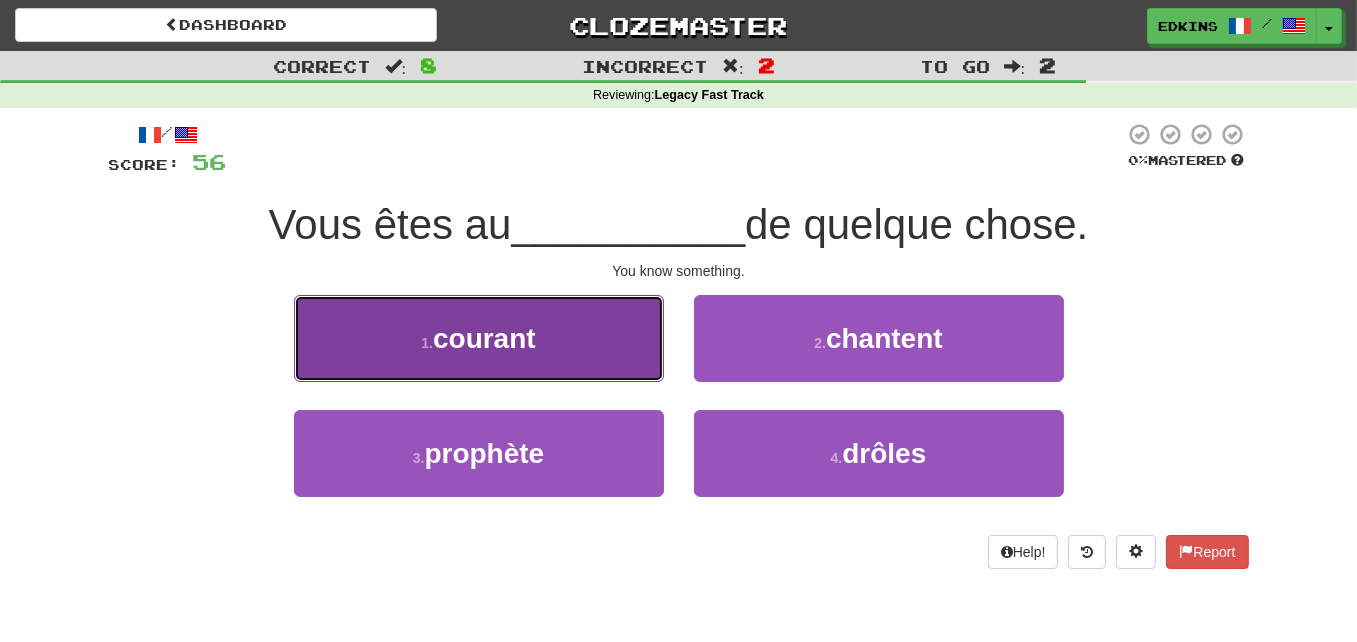 click on "1 .  courant" at bounding box center [479, 338] 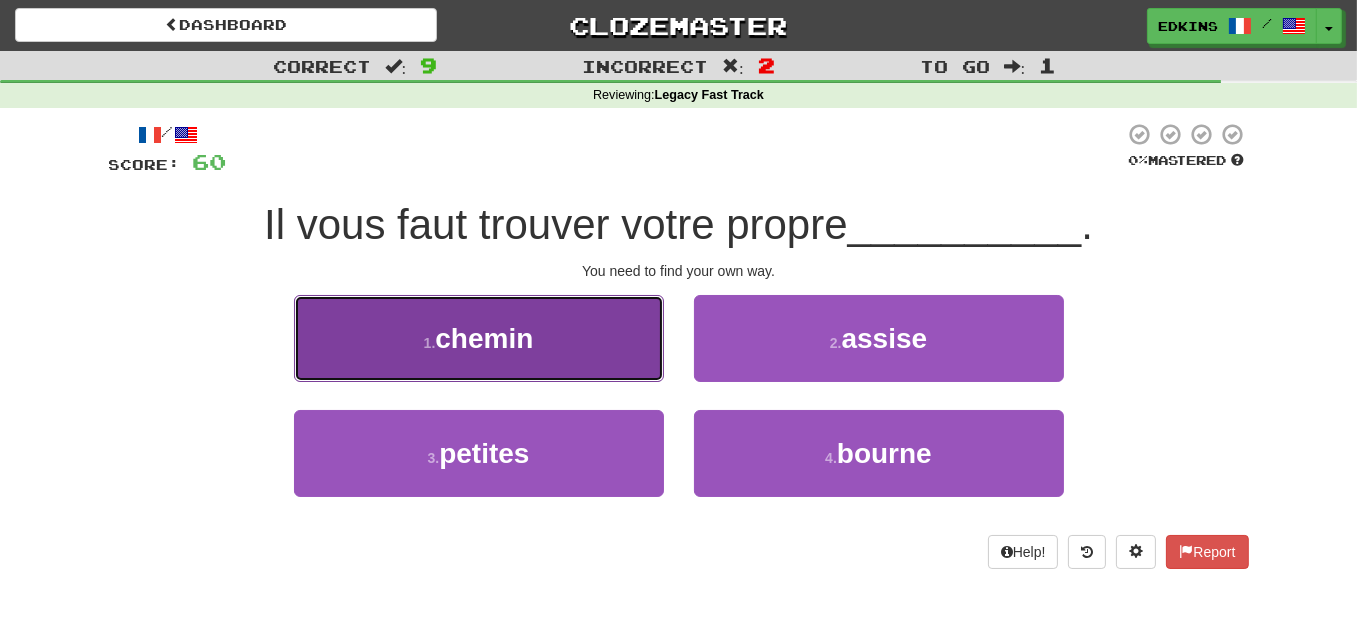 click on "1 .  chemin" at bounding box center (479, 338) 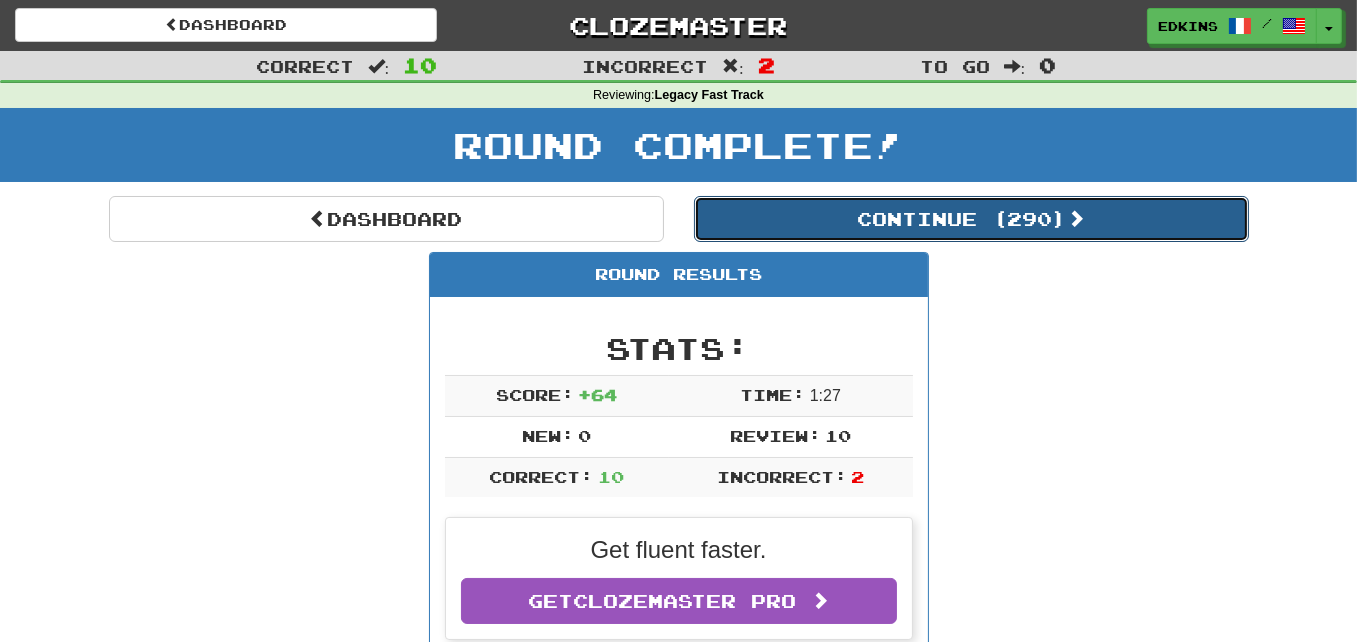 click on "Continue ( 290 )" at bounding box center (971, 219) 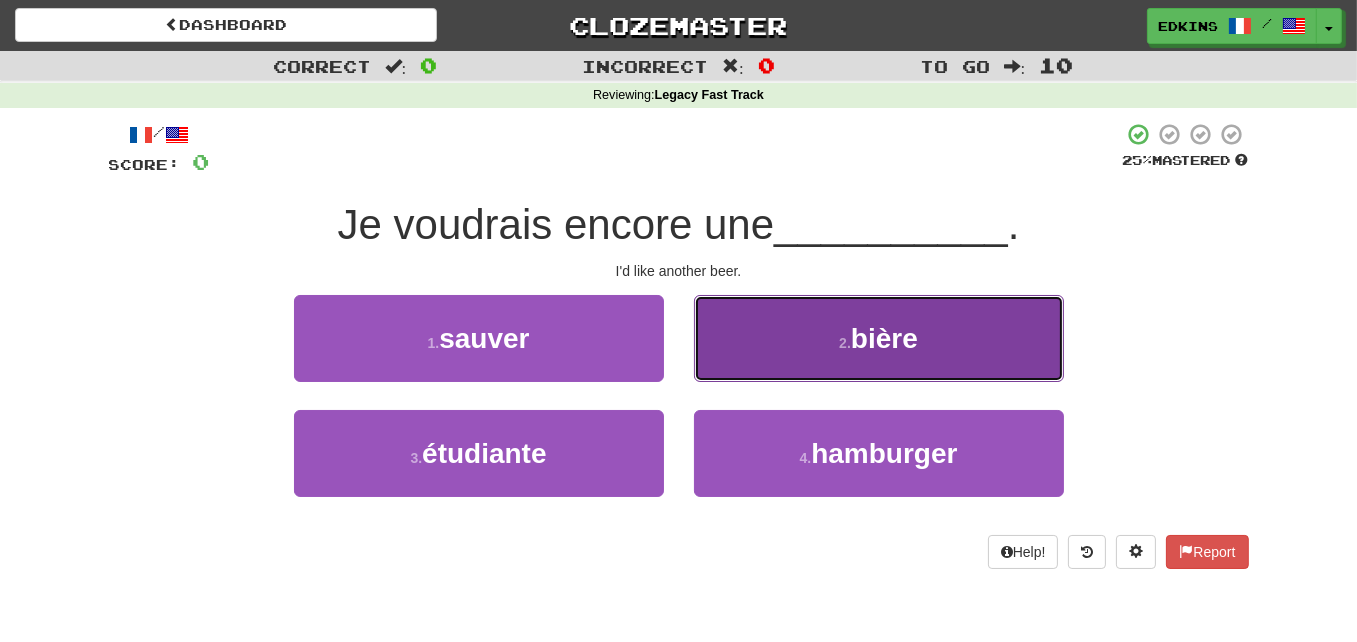 click on "2 .  bière" at bounding box center [879, 338] 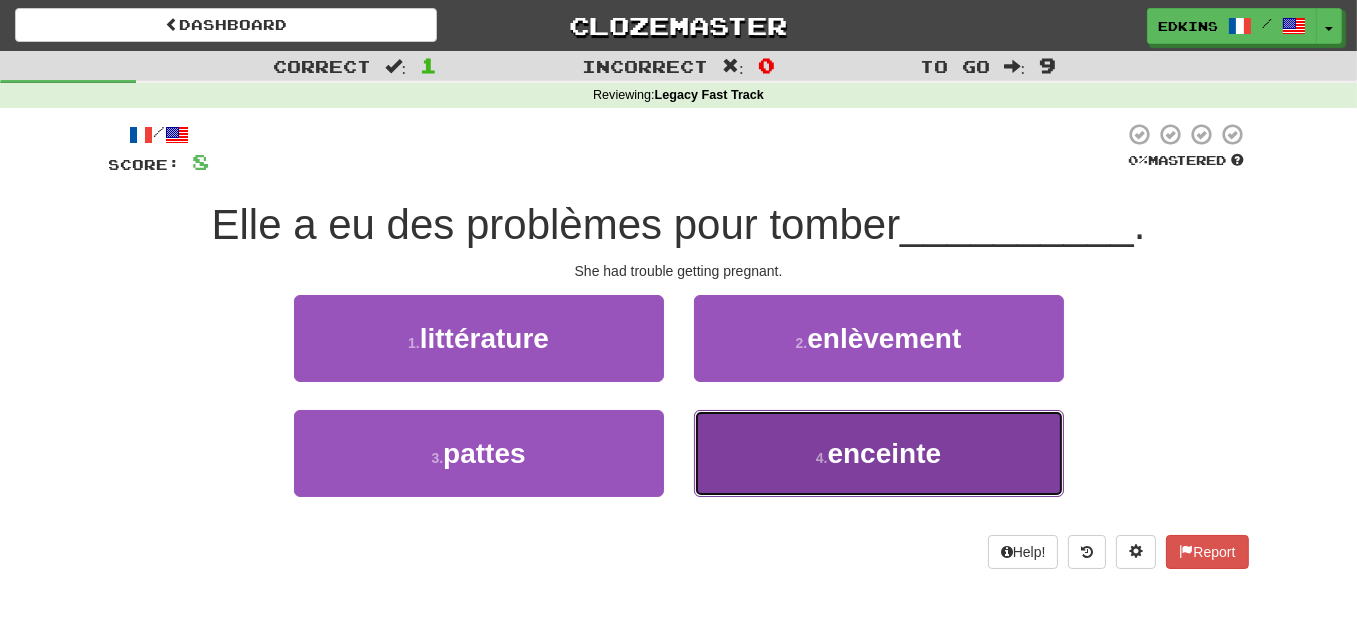click on "4 .  enceinte" at bounding box center (879, 453) 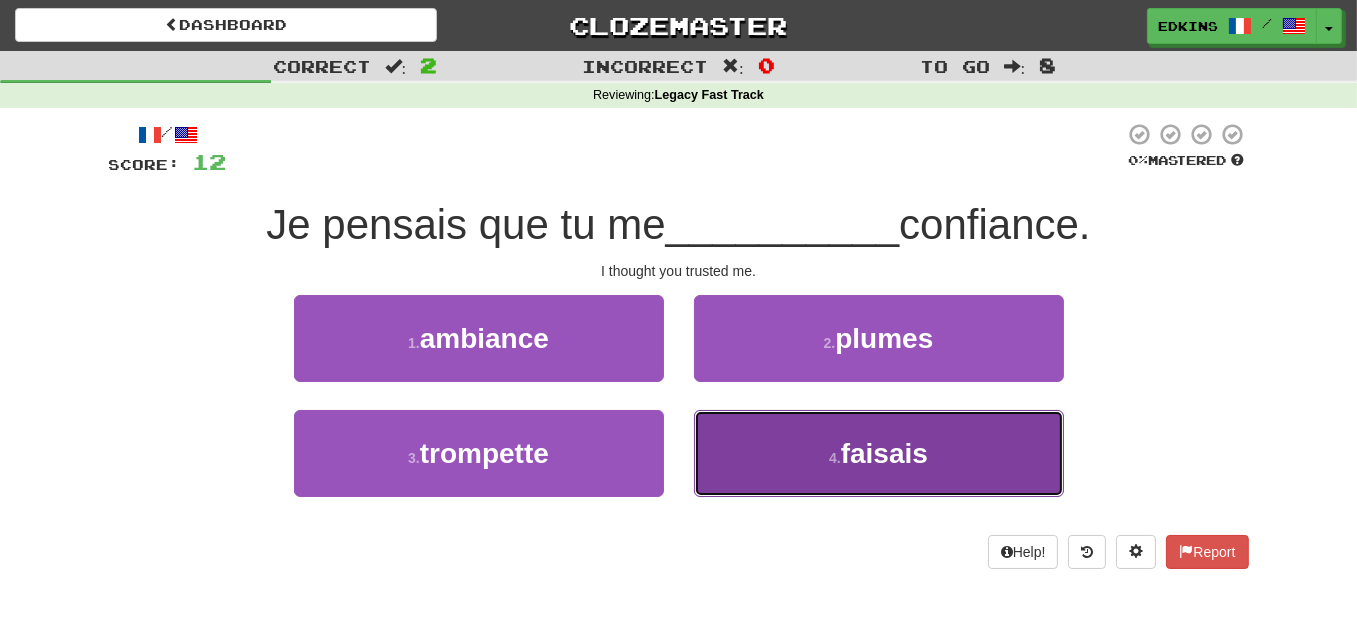click on "4 .  faisais" at bounding box center (879, 453) 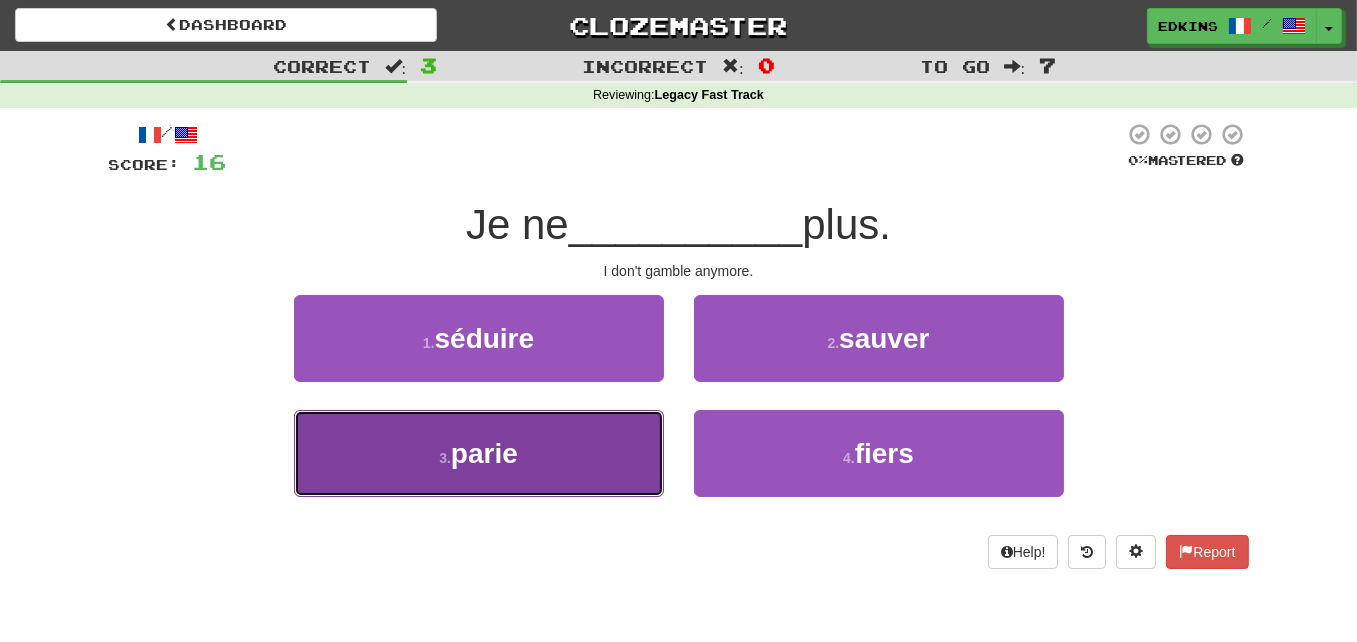 click on "3 .  parie" at bounding box center (479, 453) 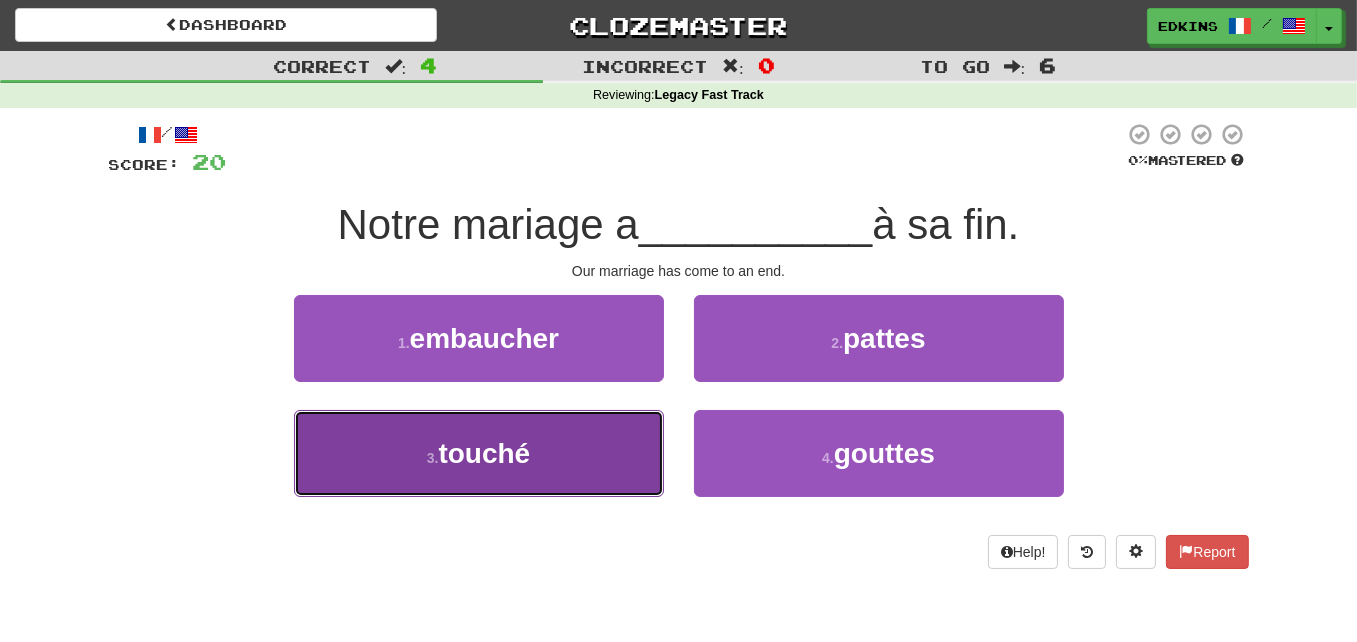 click on "3 .  touché" at bounding box center [479, 453] 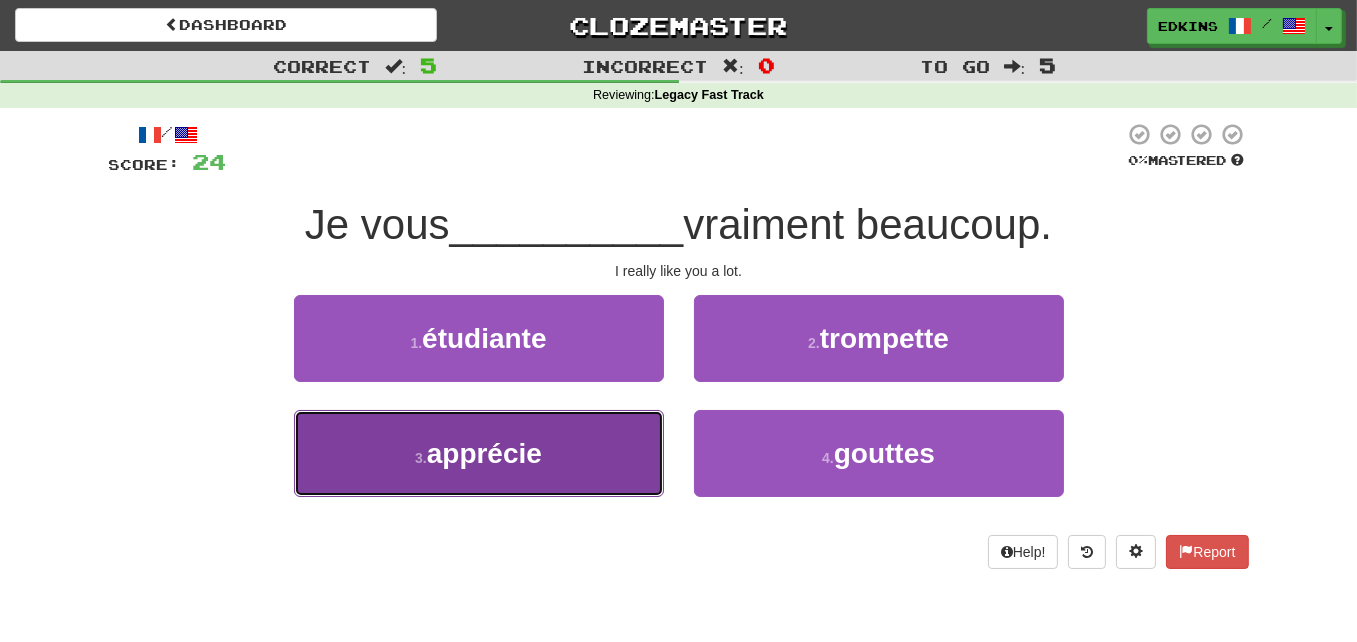click on "3 .  apprécie" at bounding box center (479, 453) 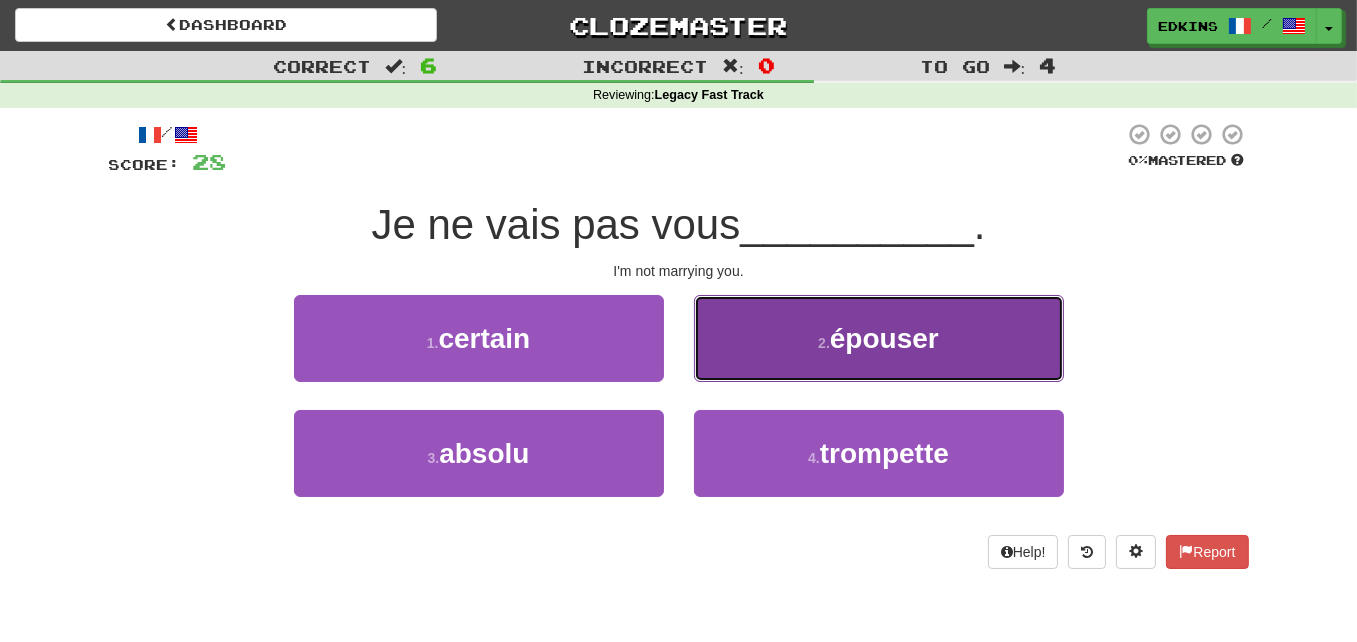 click on "épouser" at bounding box center (884, 338) 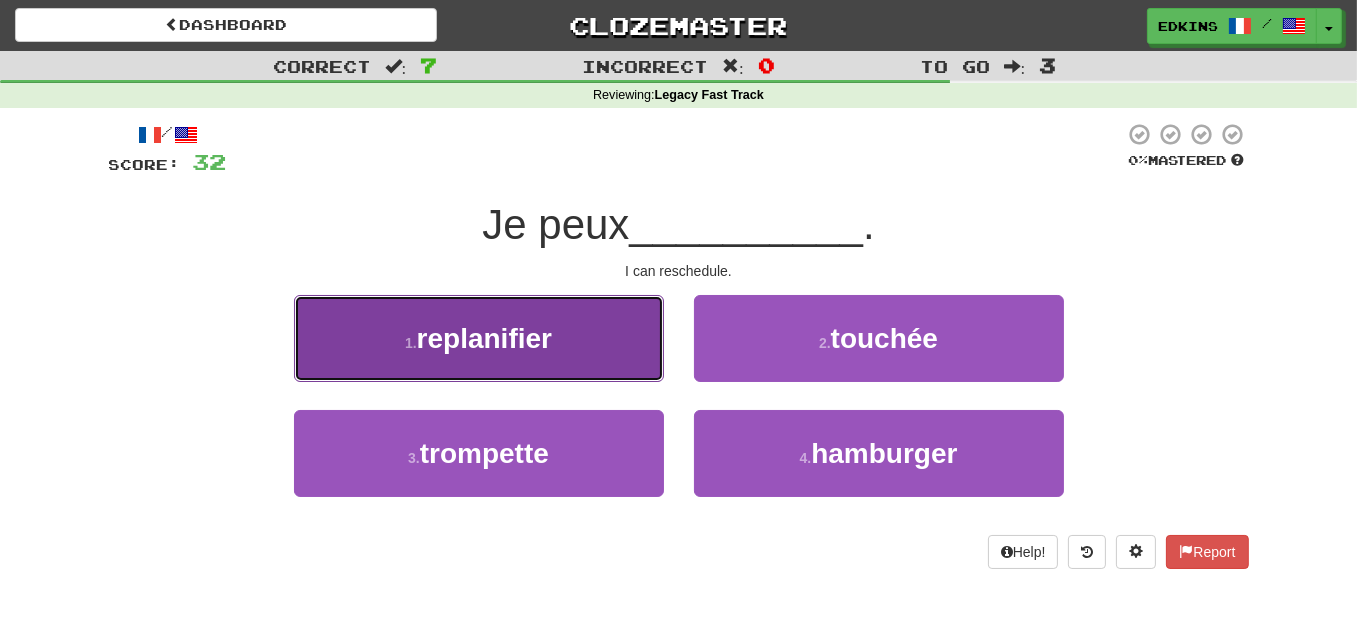 click on "1 .  replanifier" at bounding box center (479, 338) 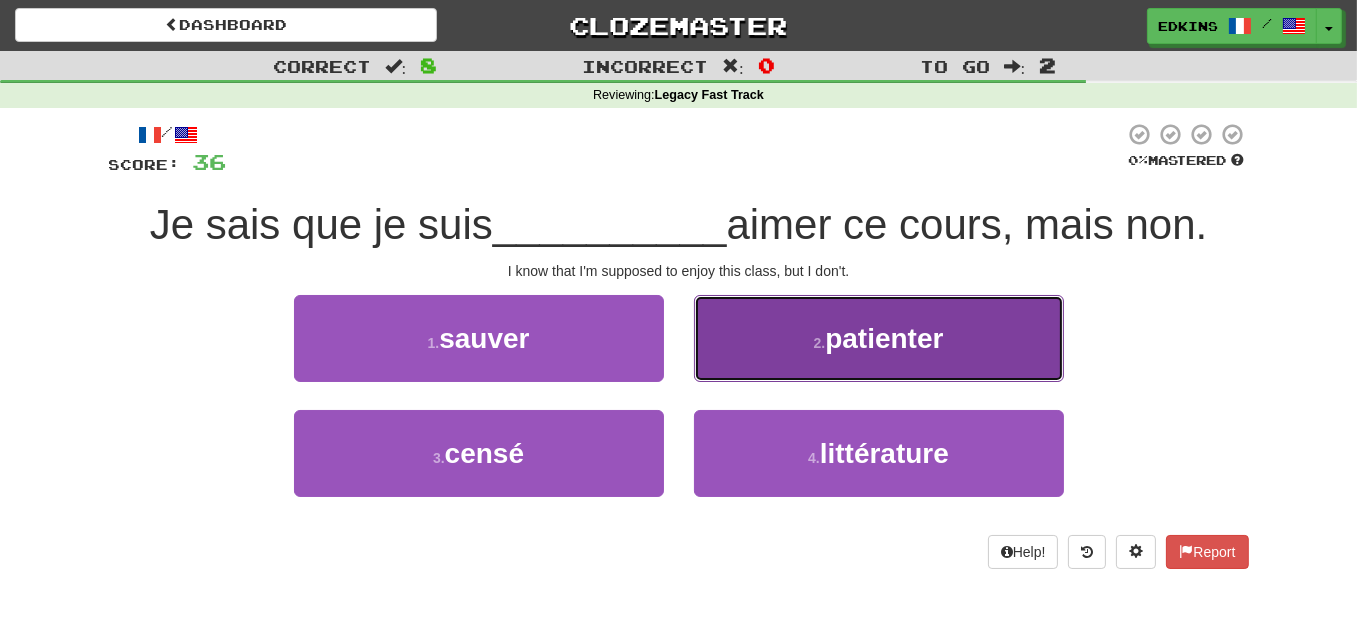 click on "2 ." at bounding box center [820, 343] 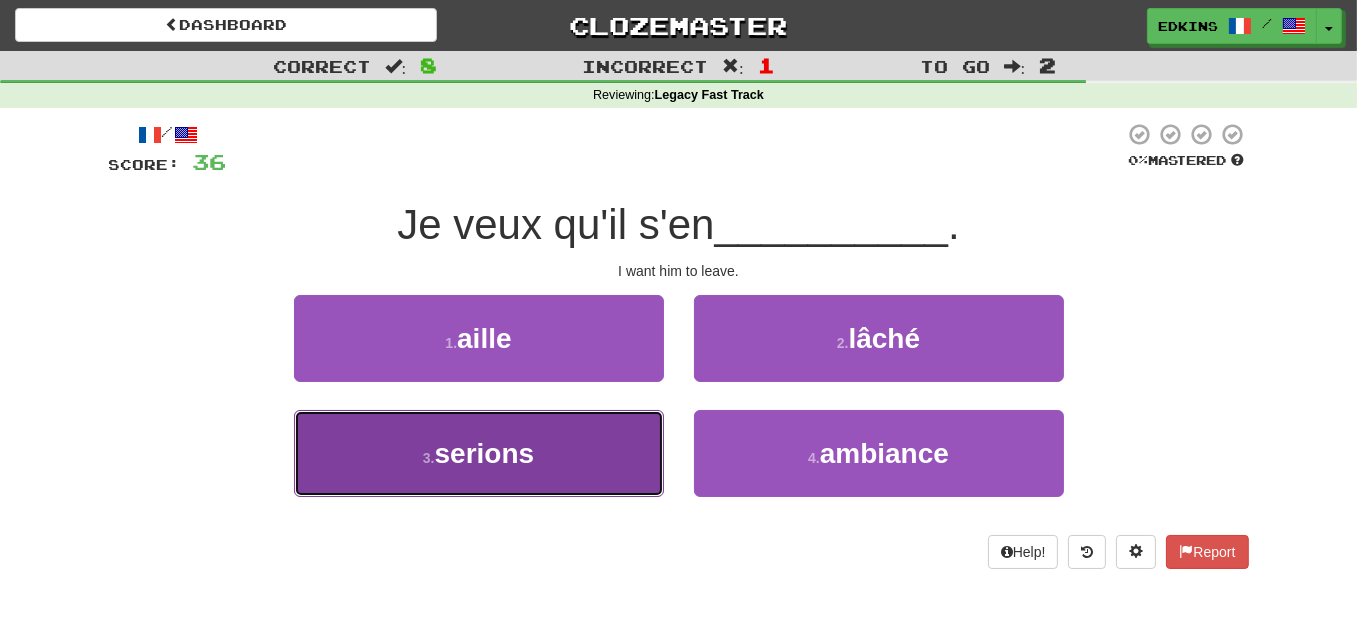 click on "3 .  serions" at bounding box center [479, 453] 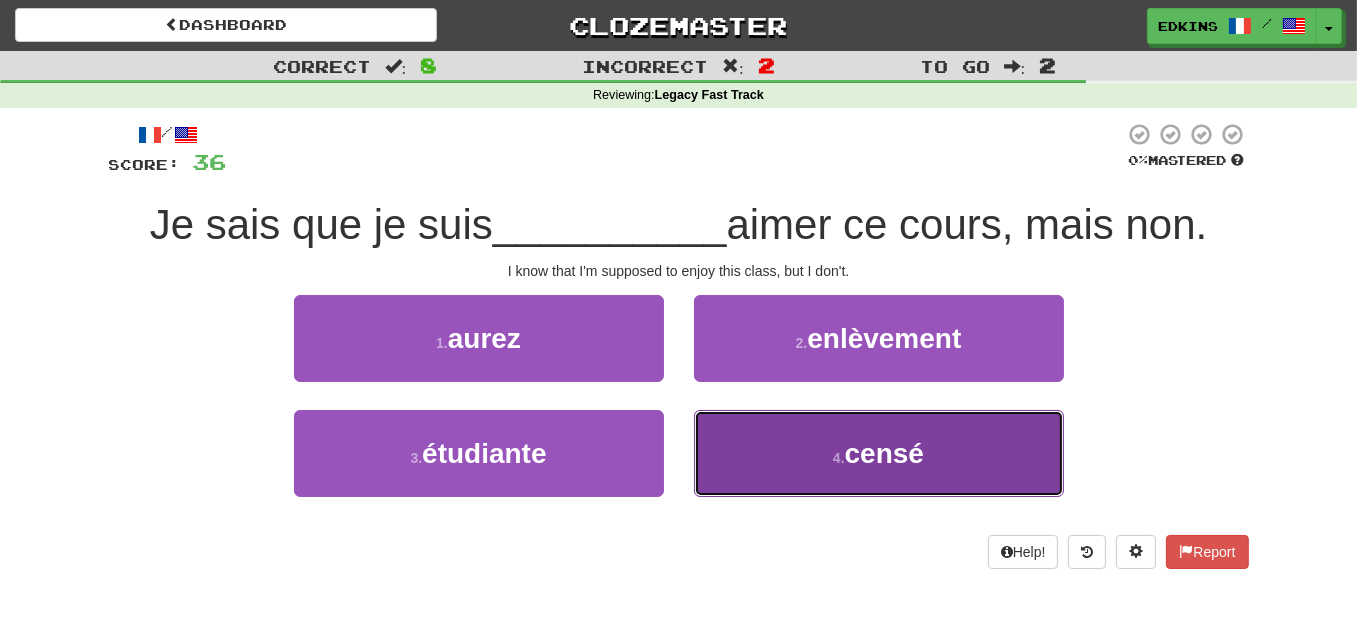 click on "4 .  censé" at bounding box center (879, 453) 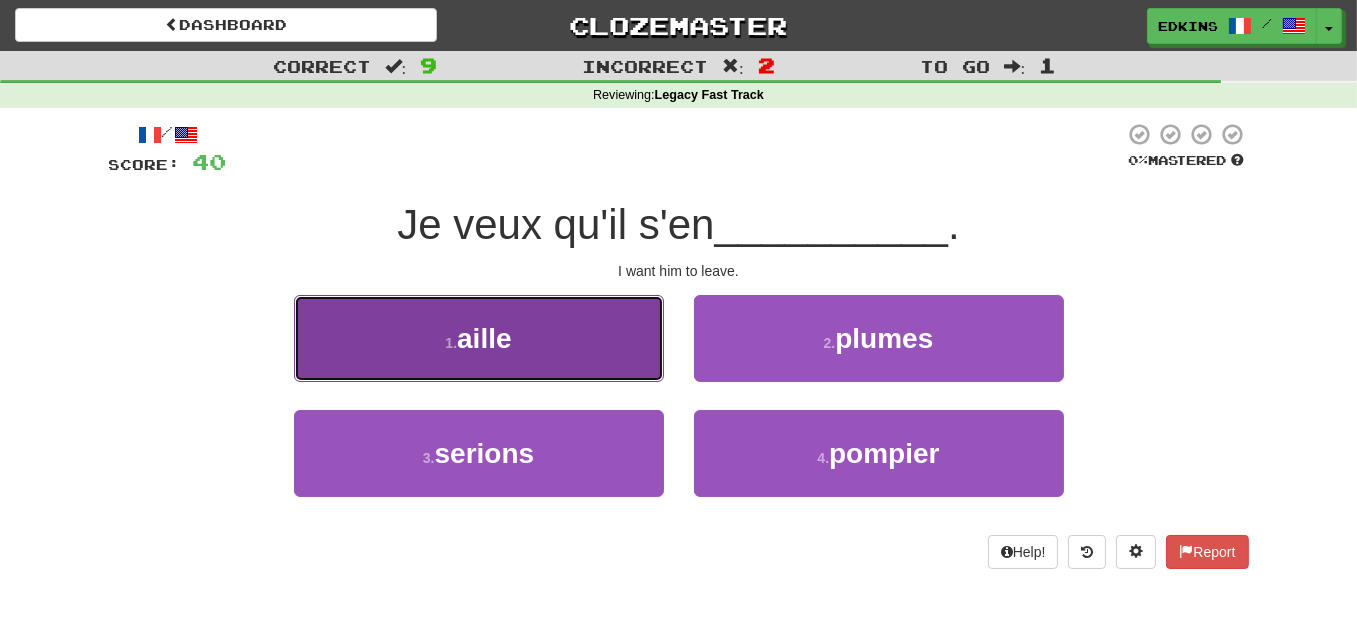 click on "1 .  aille" at bounding box center (479, 338) 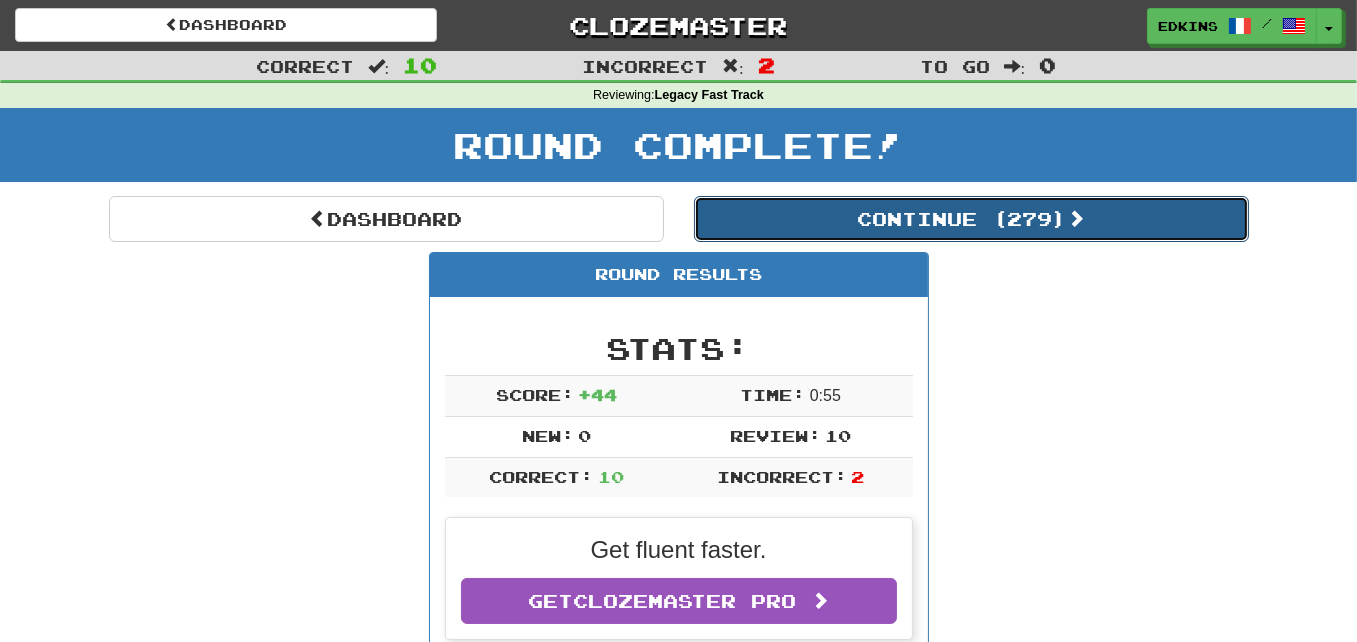 click on "Continue ( 279 )" at bounding box center [971, 219] 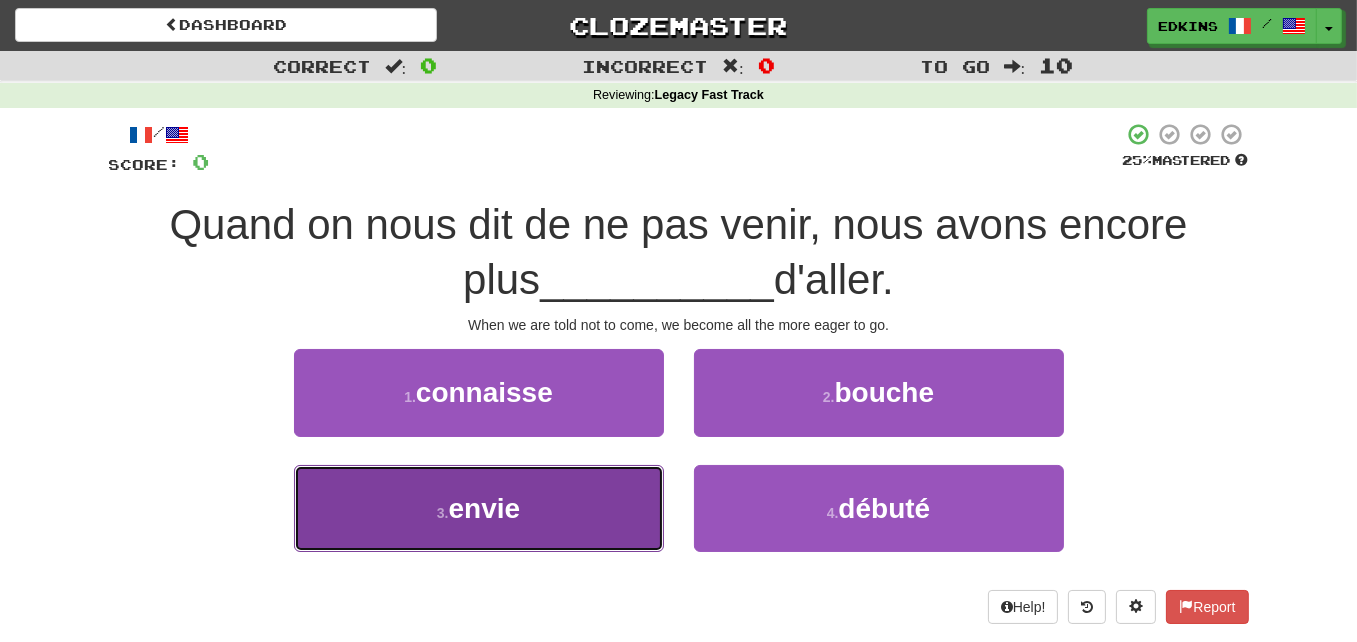 click on "3 .  envie" at bounding box center [479, 508] 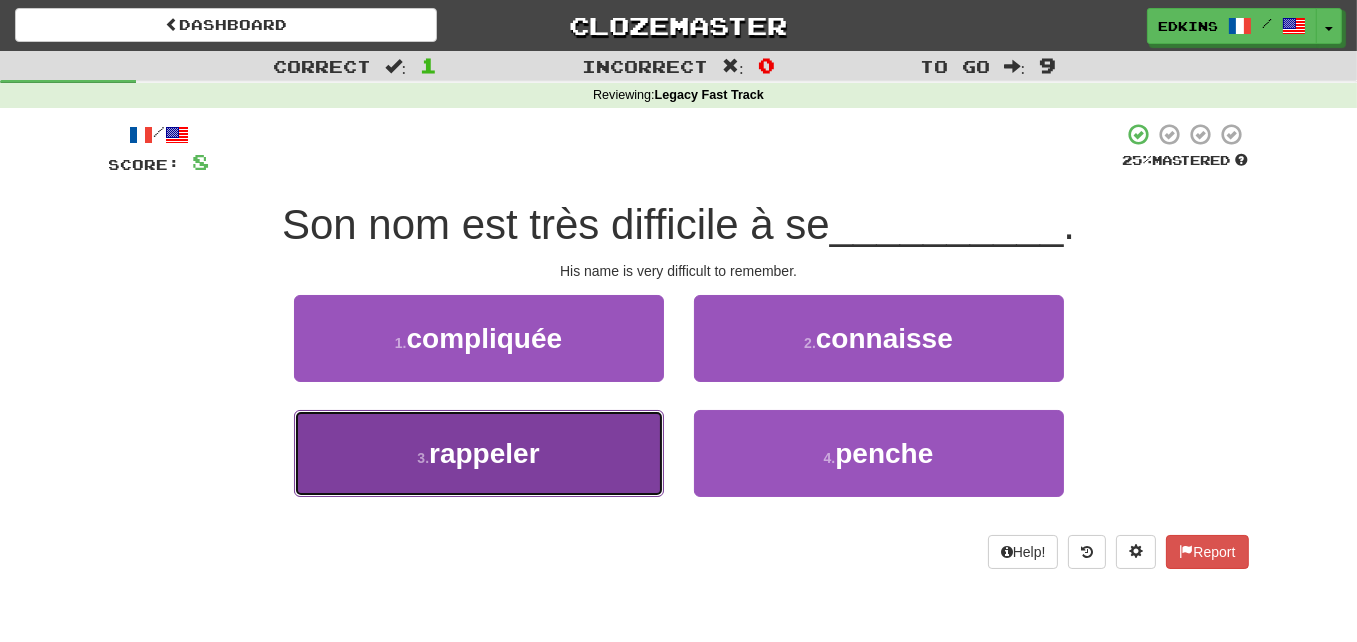 click on "3 .  rappeler" at bounding box center (479, 453) 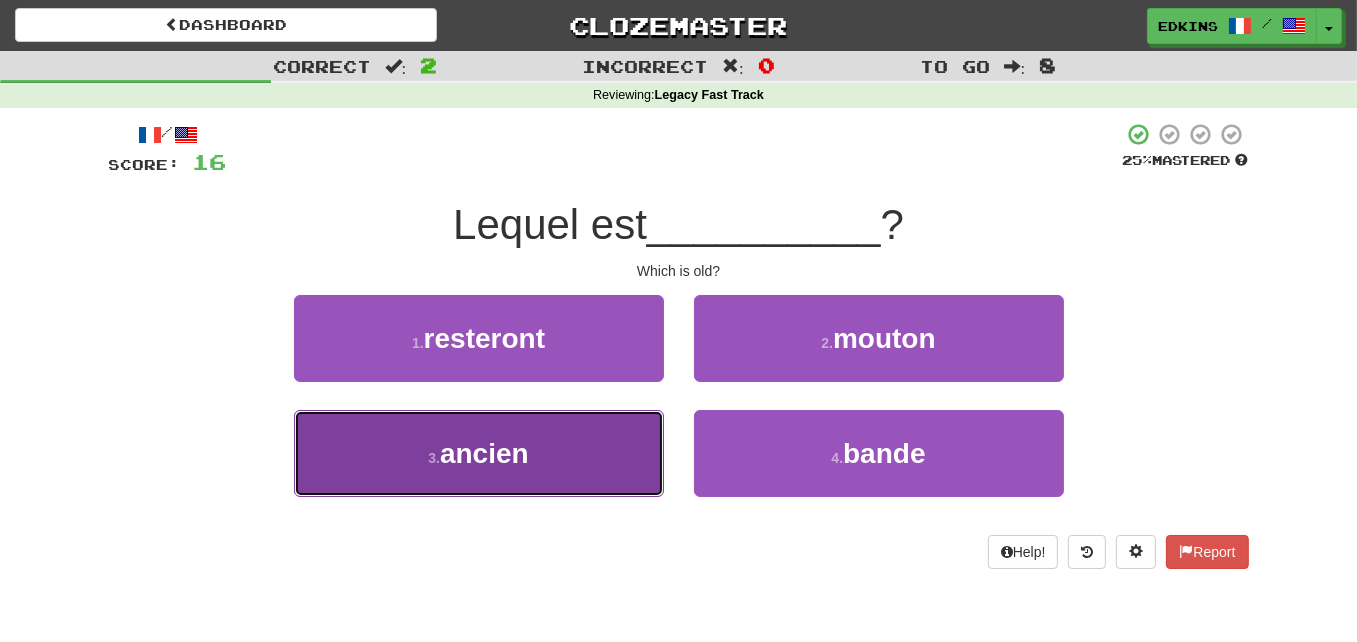 click on "ancien" at bounding box center (484, 453) 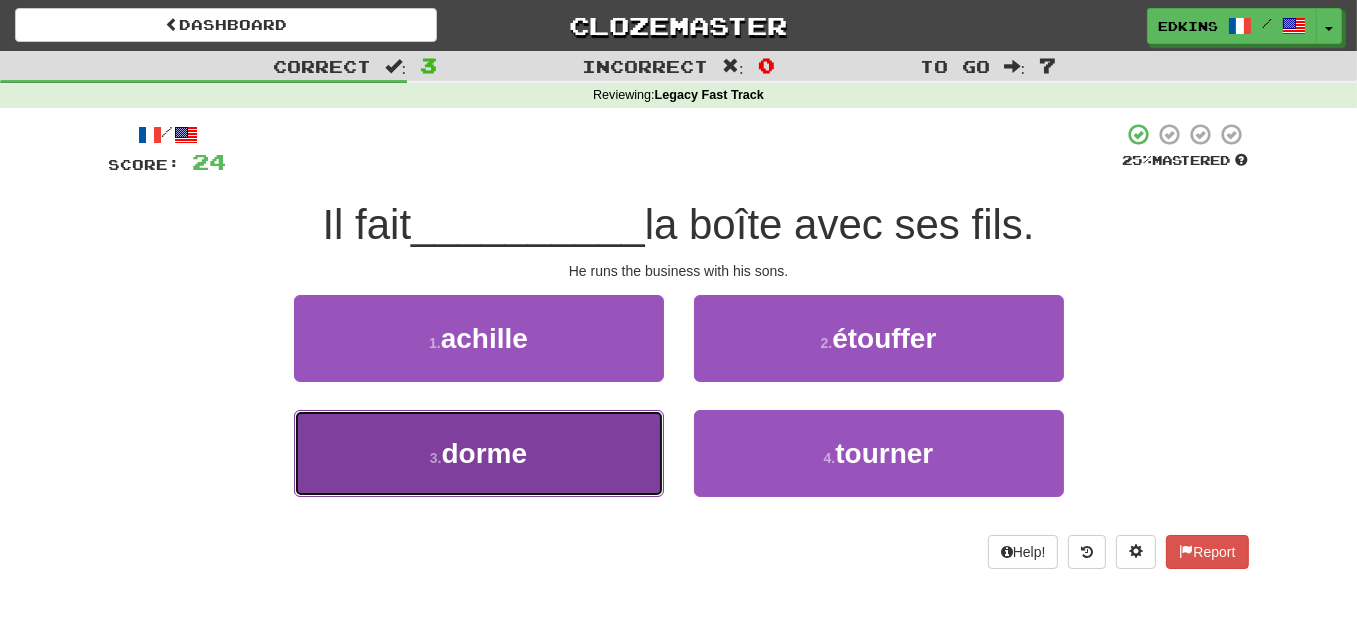 click on "3 .  dorme" at bounding box center [479, 453] 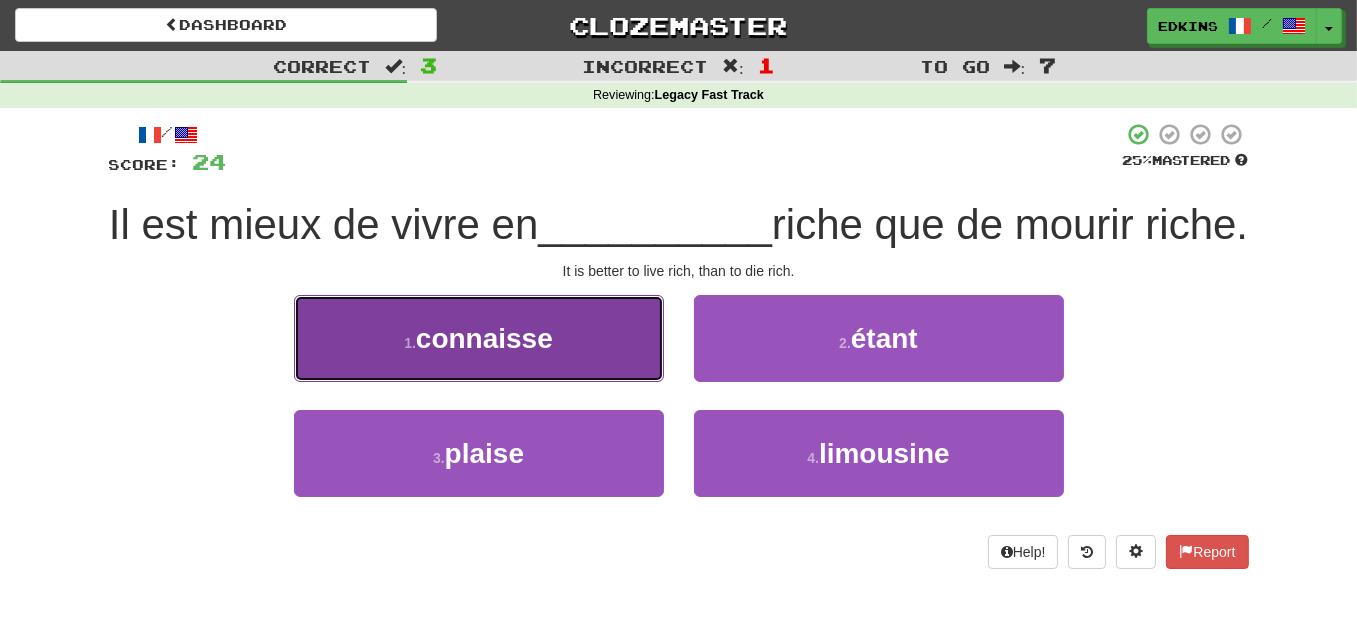 click on "connaisse" at bounding box center (484, 338) 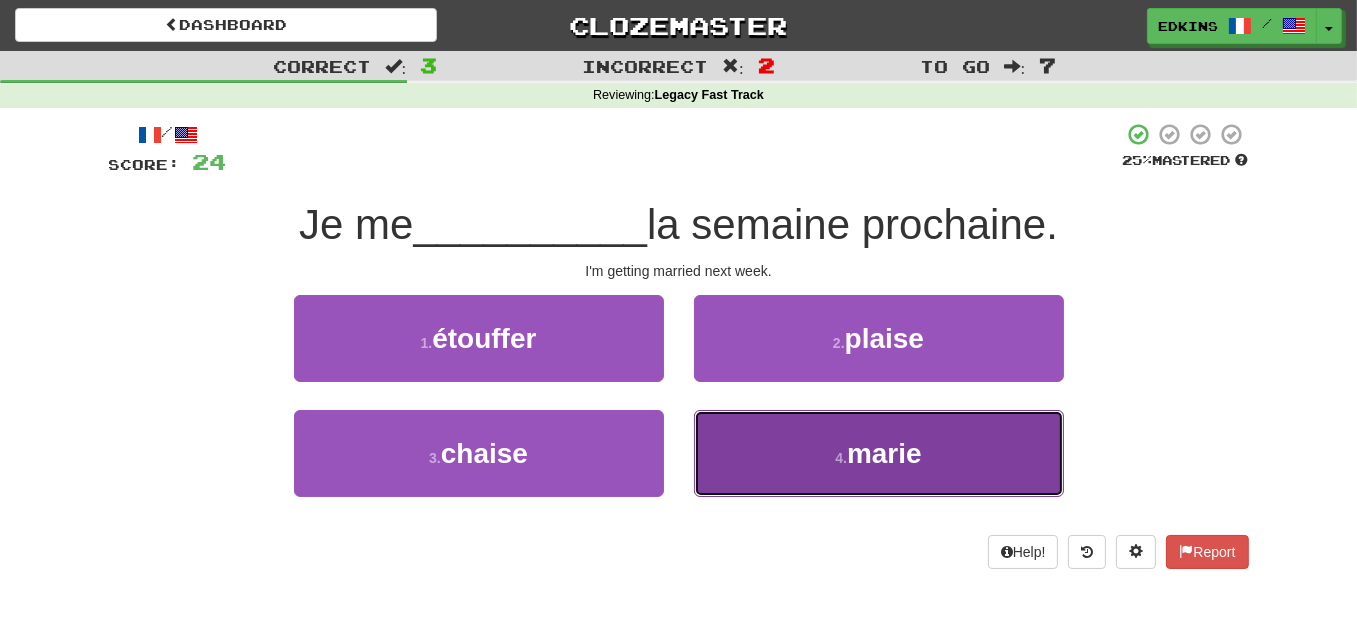 click on "4 .  marie" at bounding box center [879, 453] 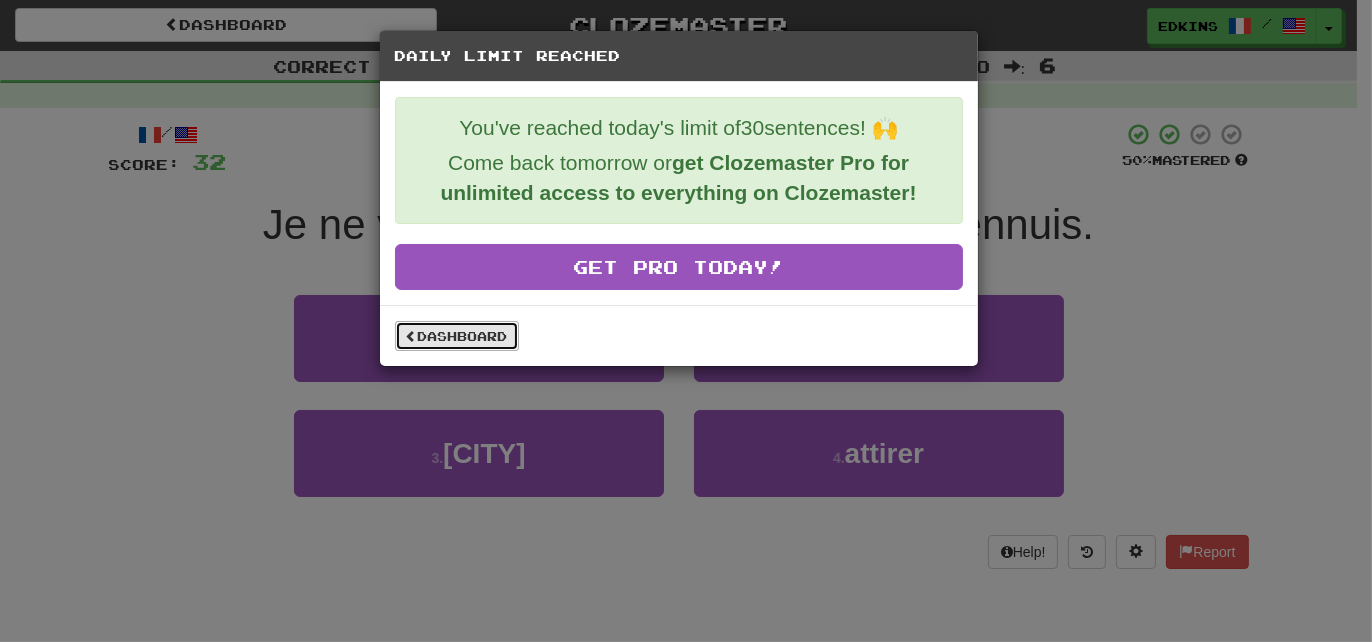 click on "Dashboard" at bounding box center [457, 336] 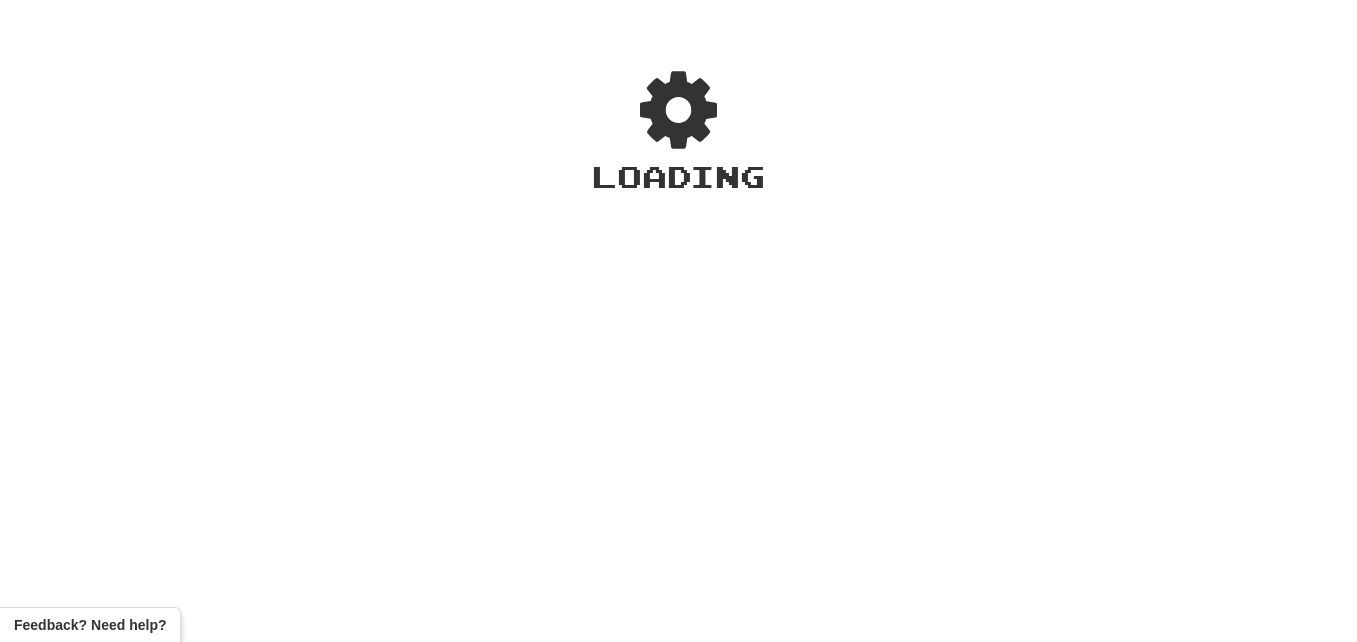 scroll, scrollTop: 0, scrollLeft: 0, axis: both 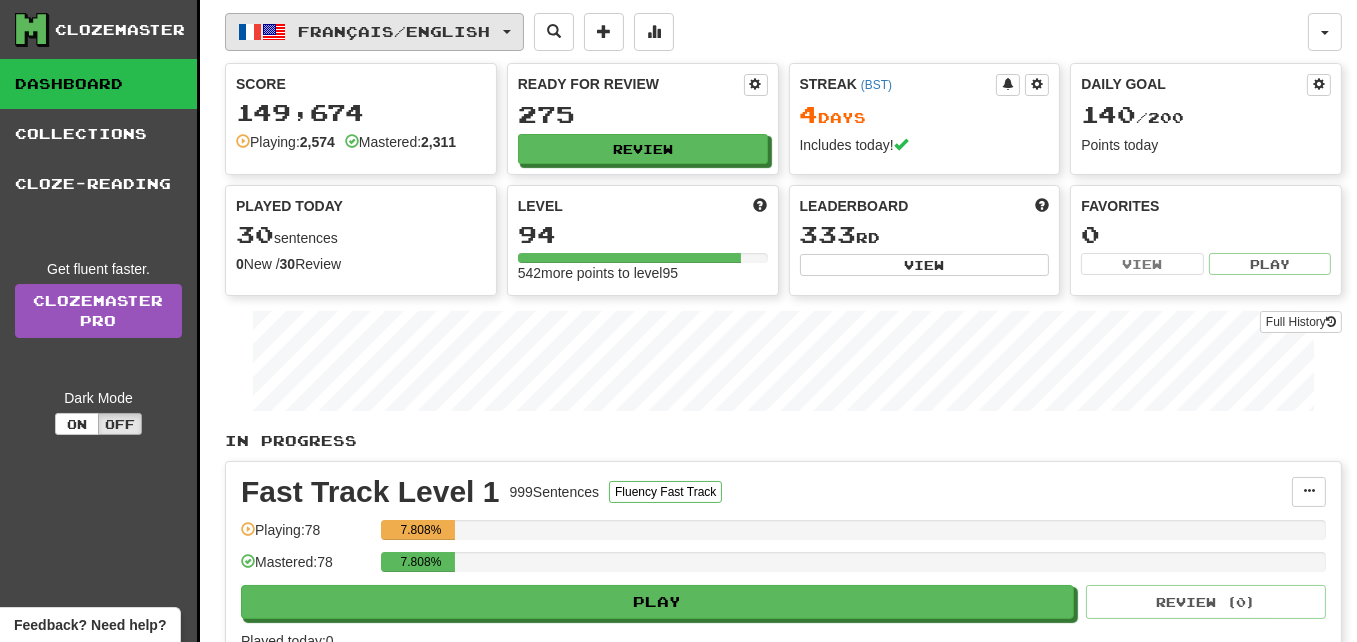 click on "Français  /  English" at bounding box center (395, 31) 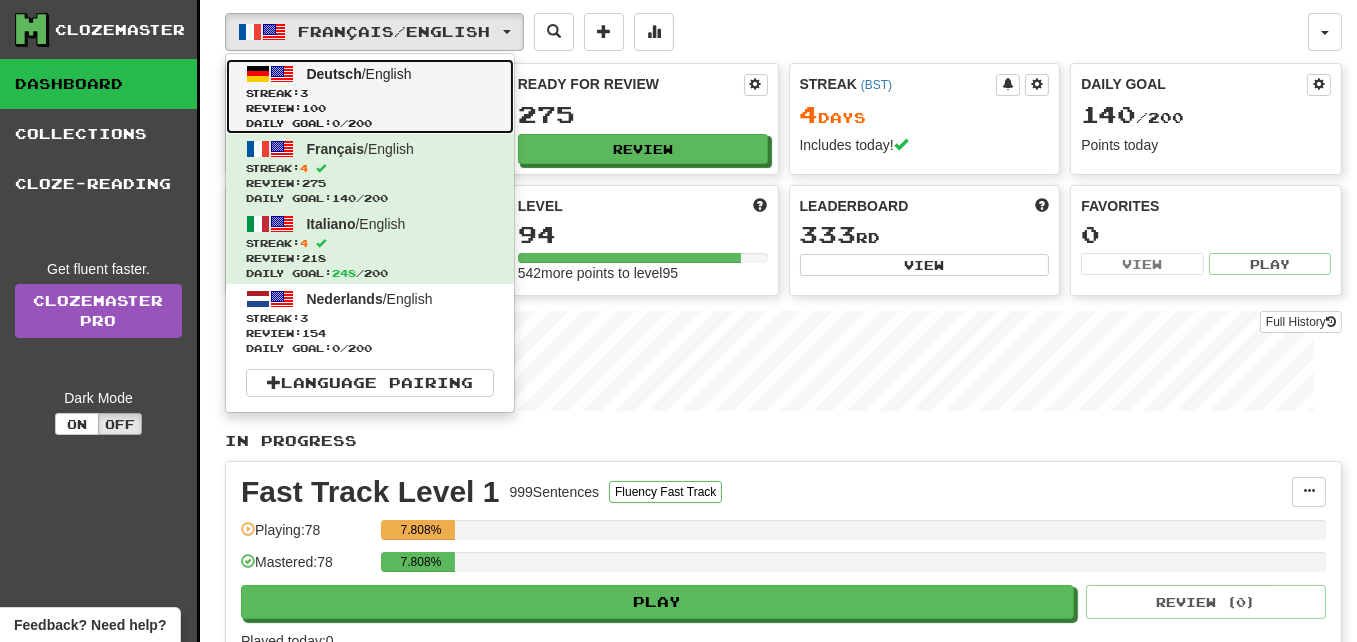 click on "Streak:  3" at bounding box center (370, 93) 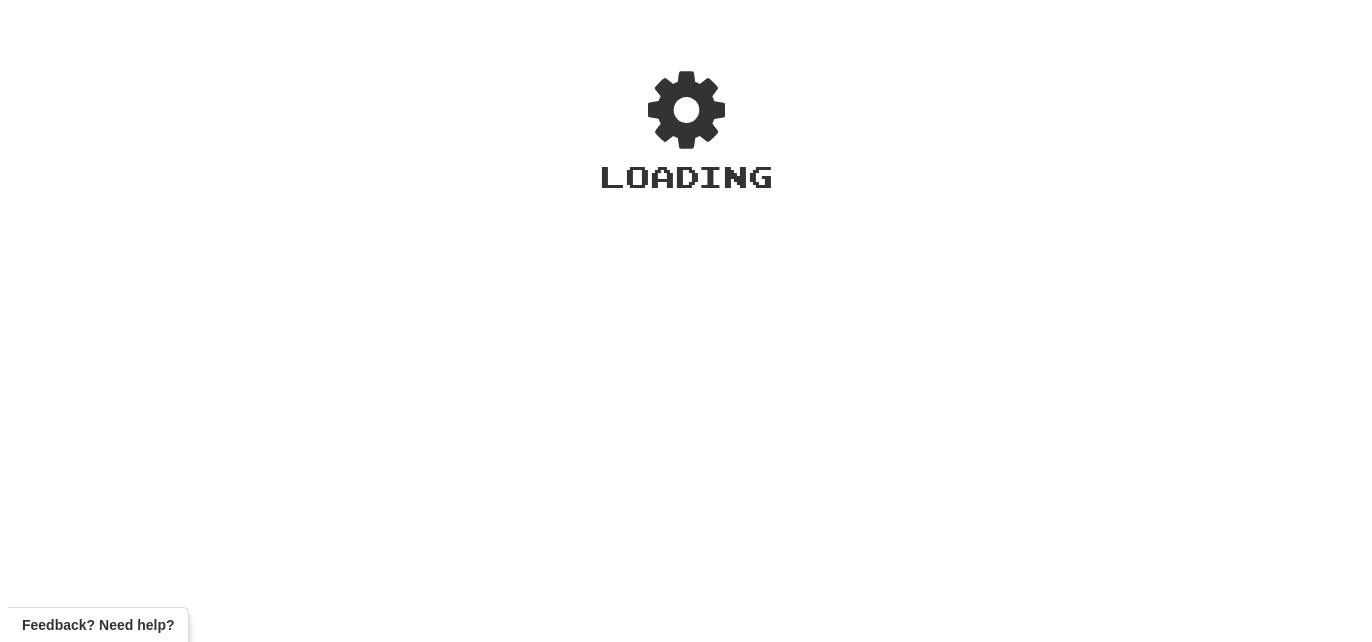 scroll, scrollTop: 0, scrollLeft: 0, axis: both 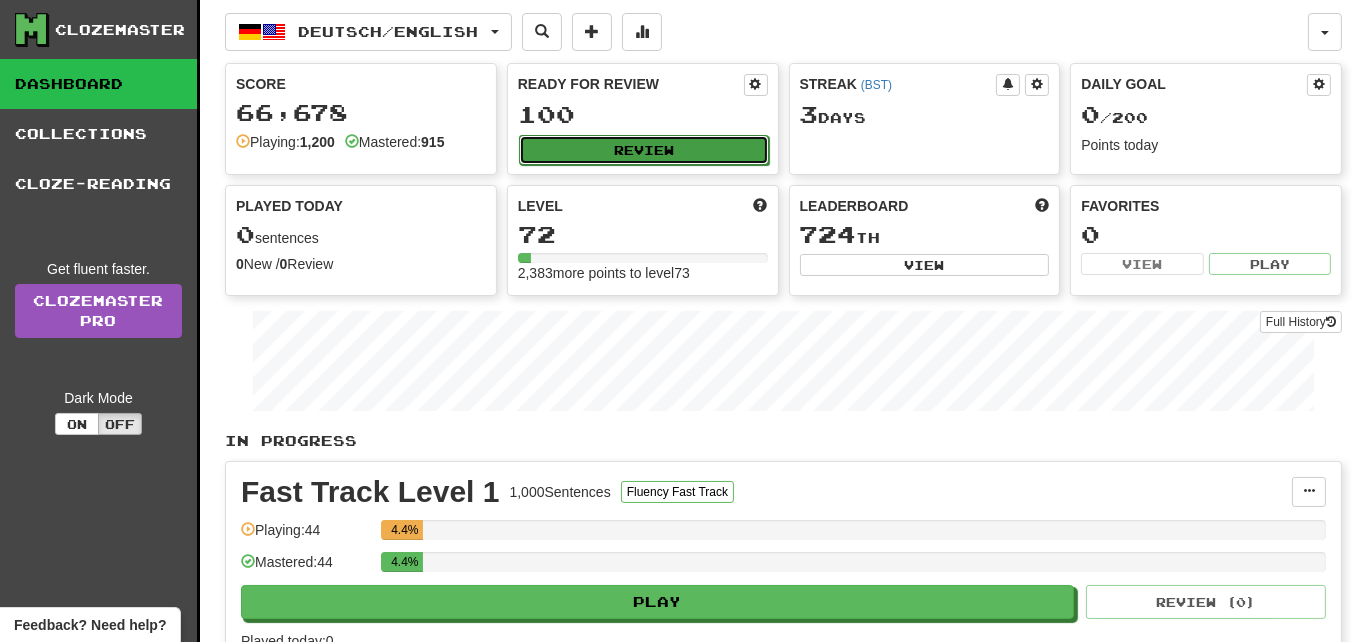 click on "Review" at bounding box center (644, 150) 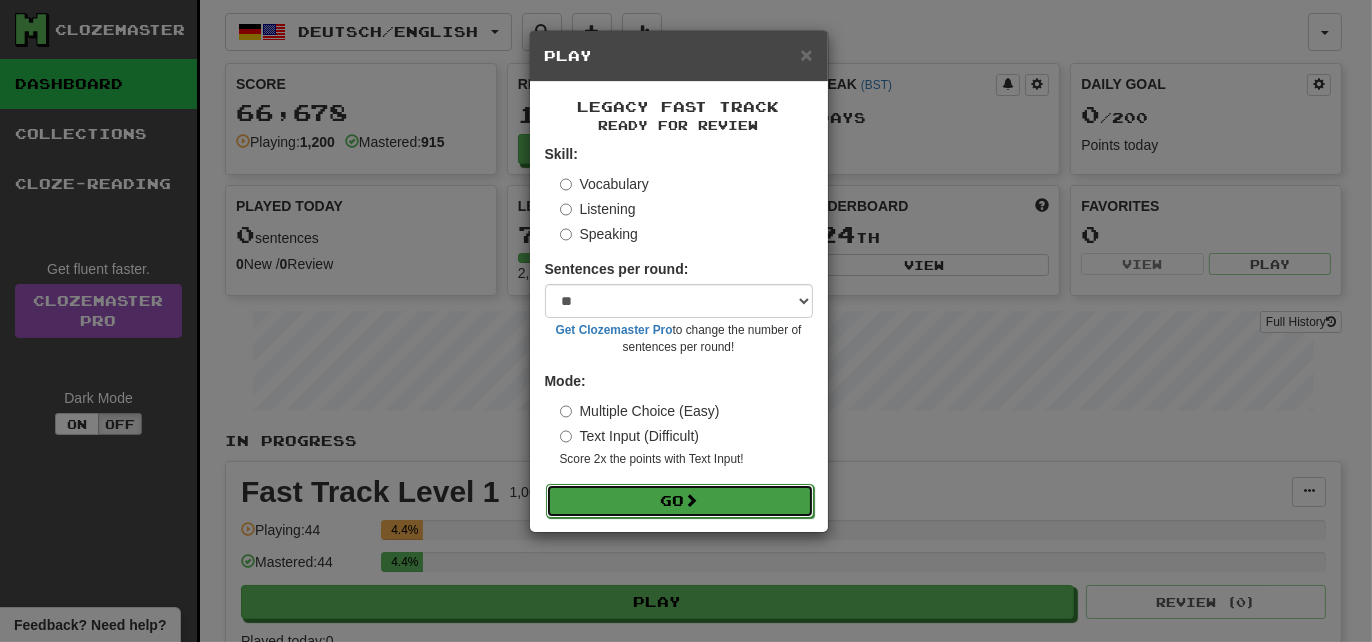 click on "Go" at bounding box center [680, 501] 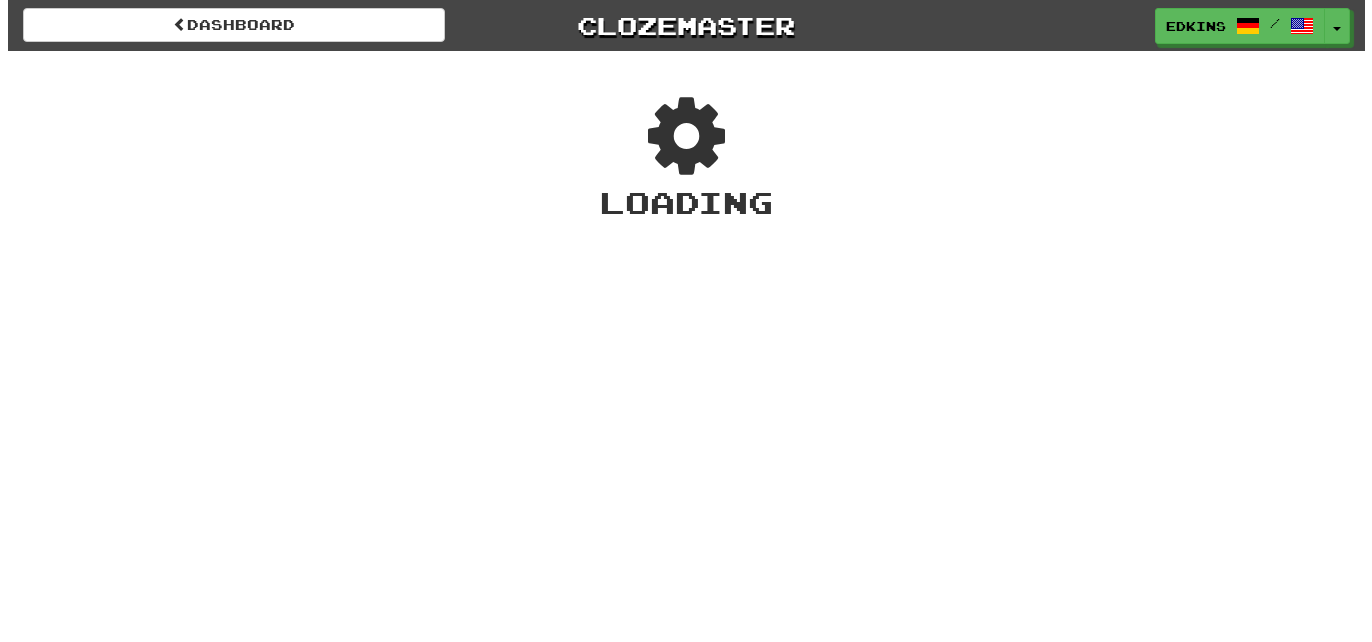 scroll, scrollTop: 0, scrollLeft: 0, axis: both 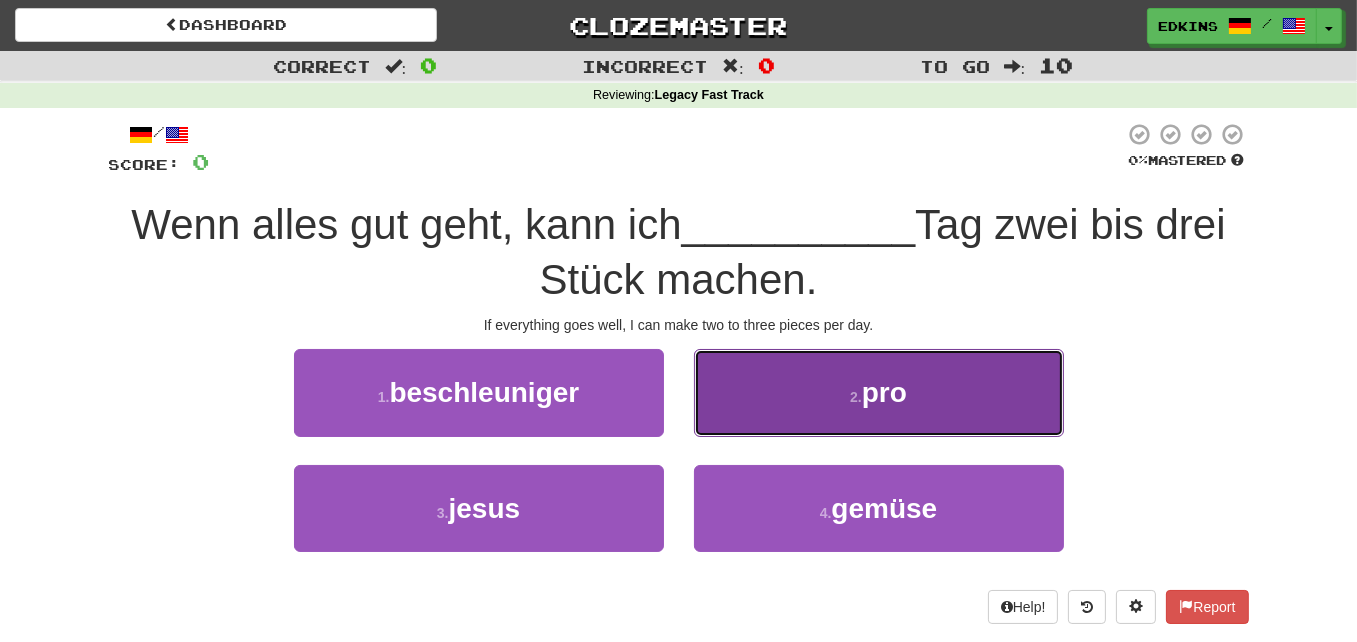 click on "2 .  pro" at bounding box center [879, 392] 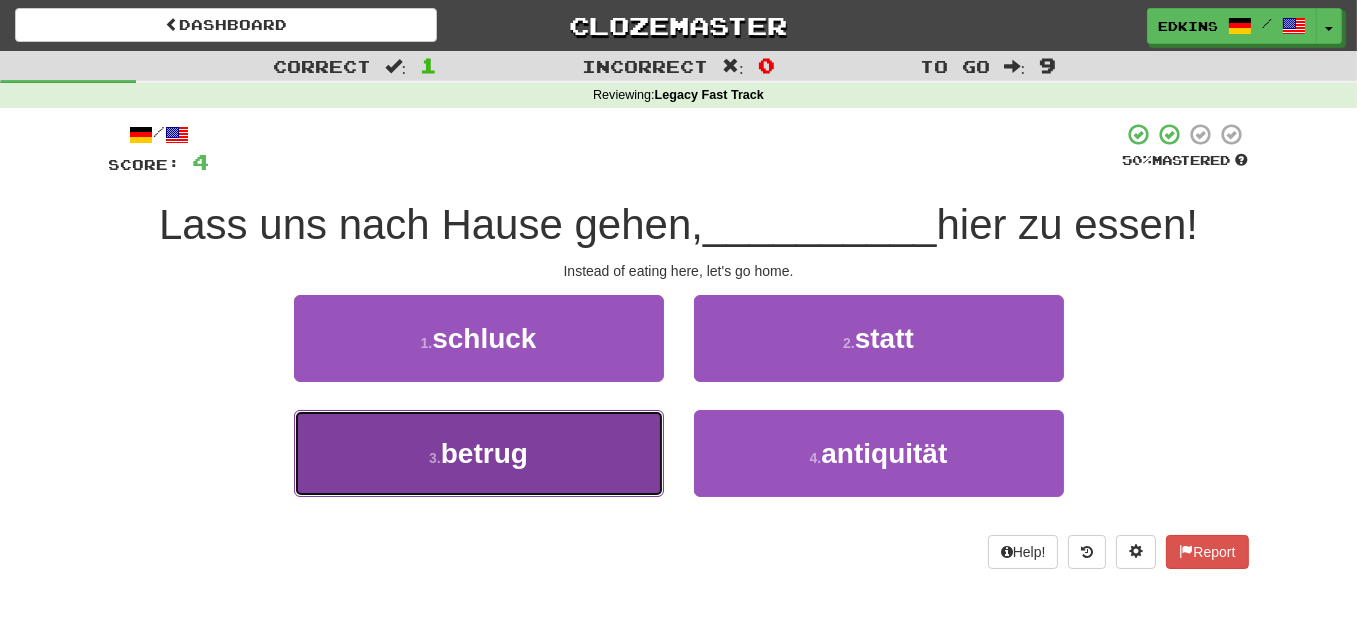 click on "3 .  betrug" at bounding box center [479, 453] 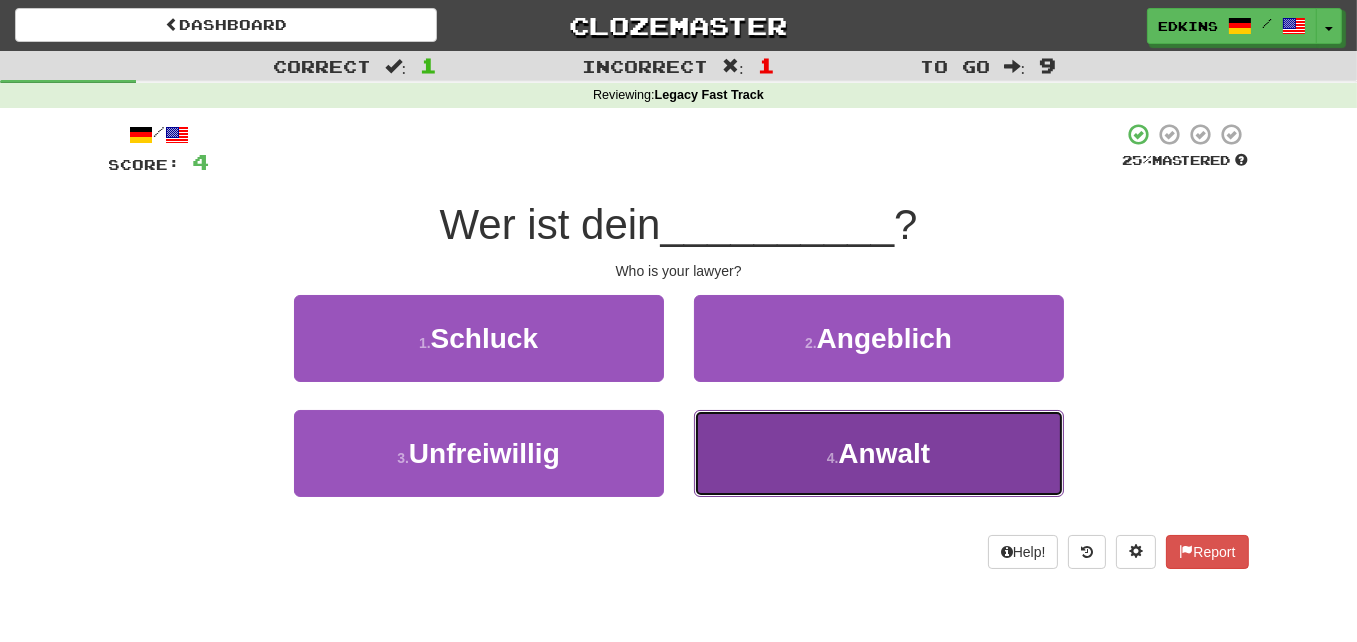 click on "4 .  Anwalt" at bounding box center (879, 453) 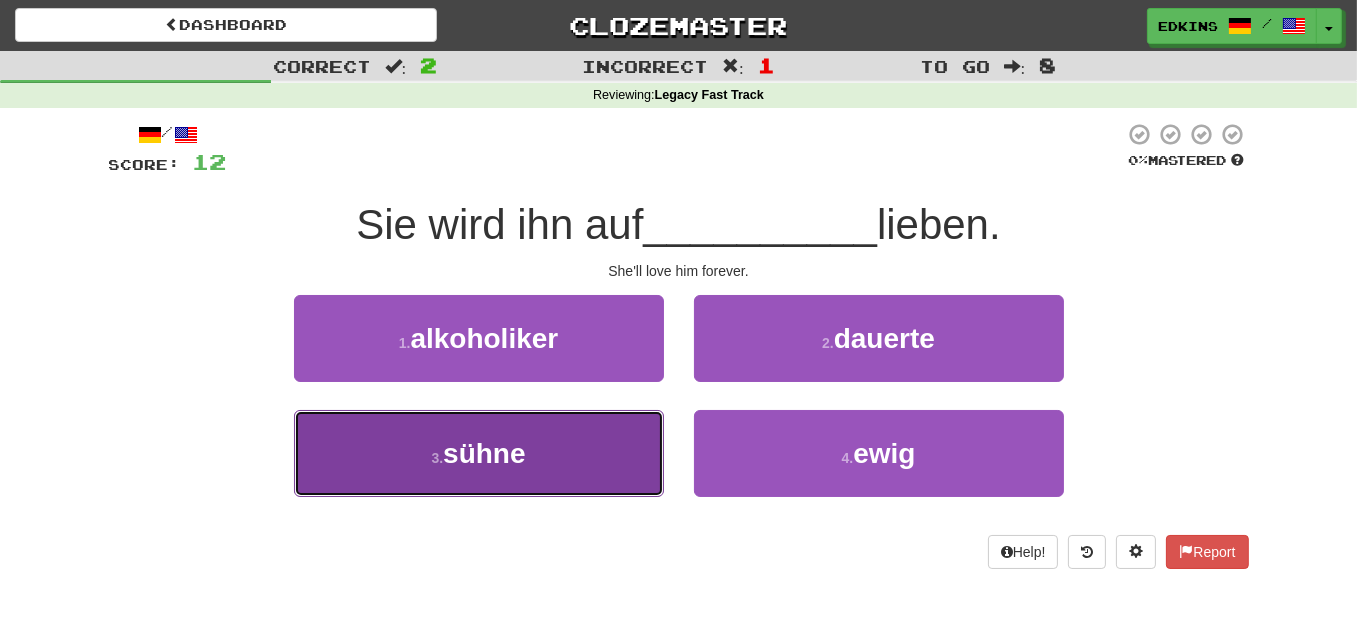 click on "3 .  sühne" at bounding box center [479, 453] 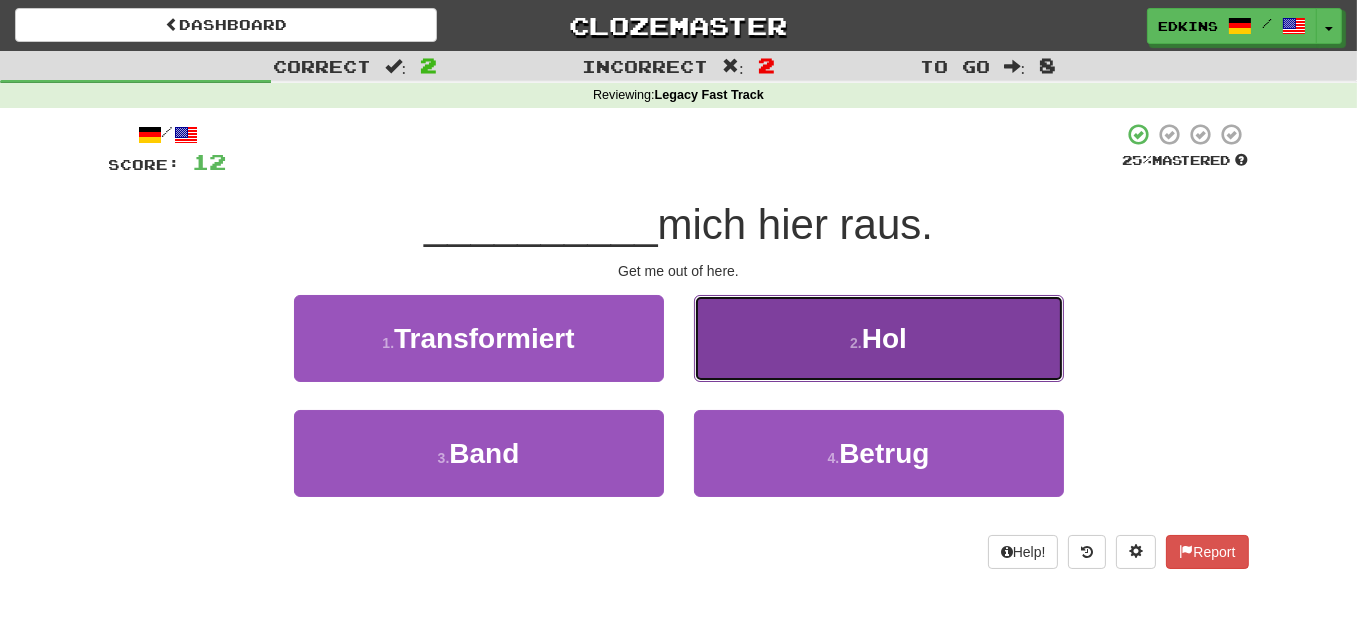 click on "2 .  Hol" at bounding box center (879, 338) 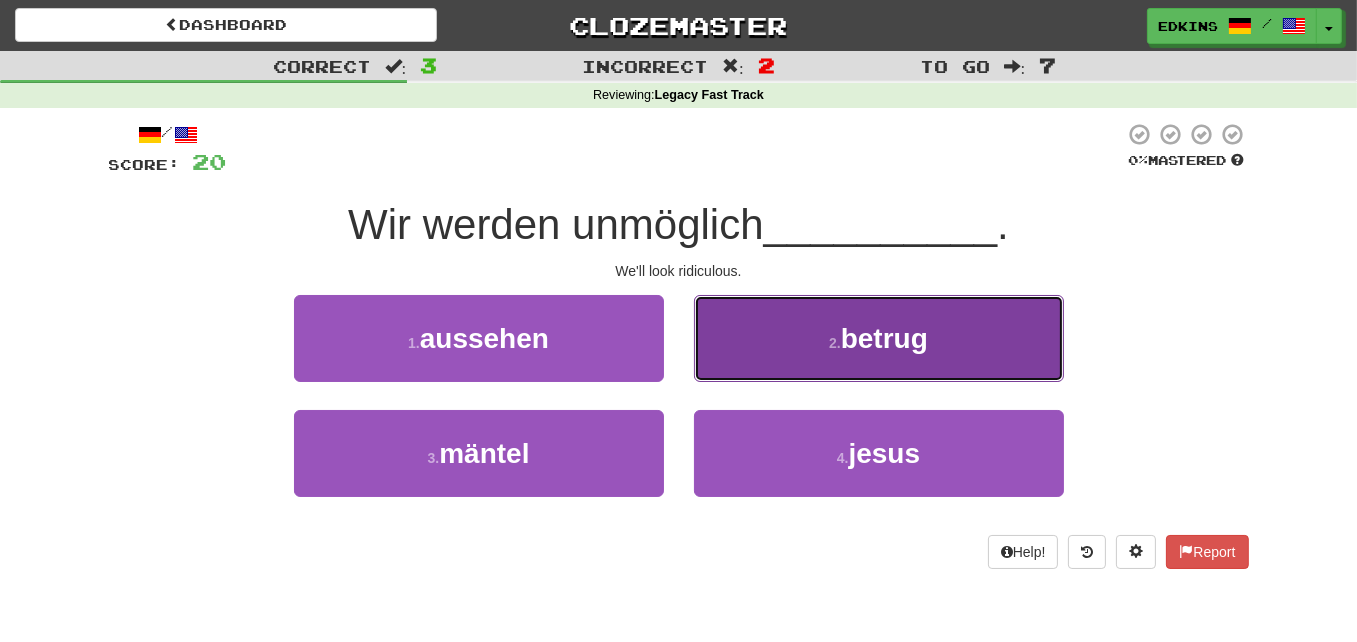 click on "2 .  betrug" at bounding box center [879, 338] 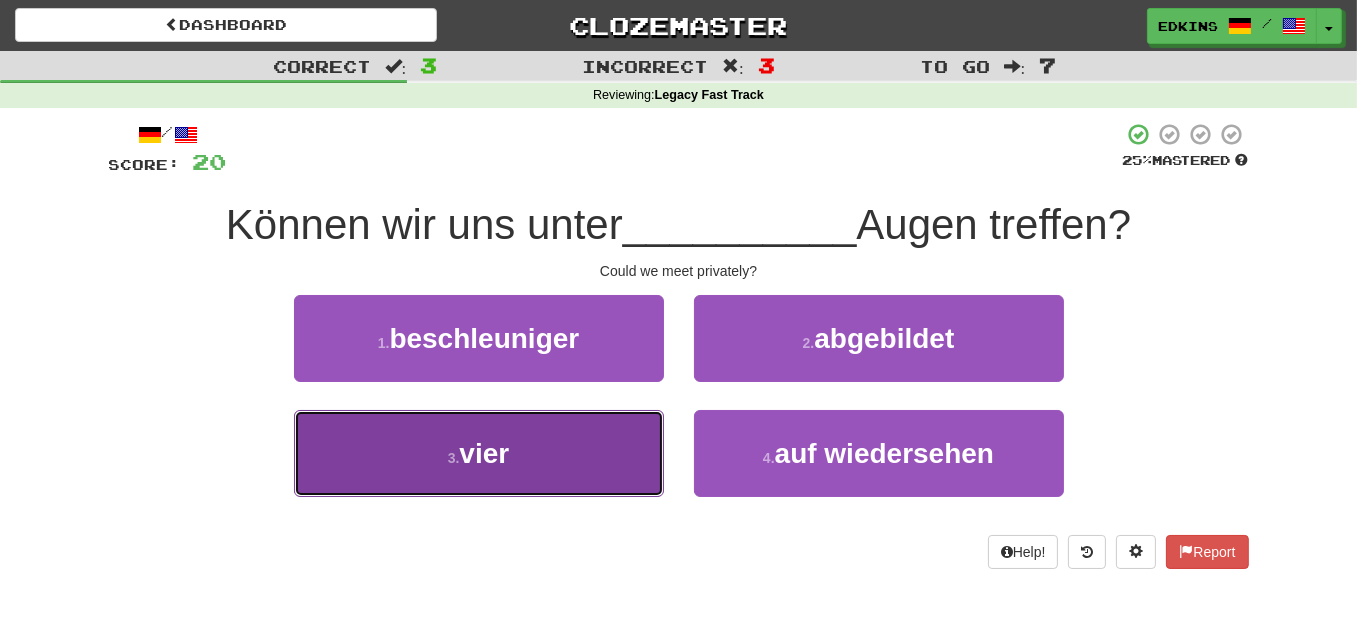 click on "3 .  vier" at bounding box center (479, 453) 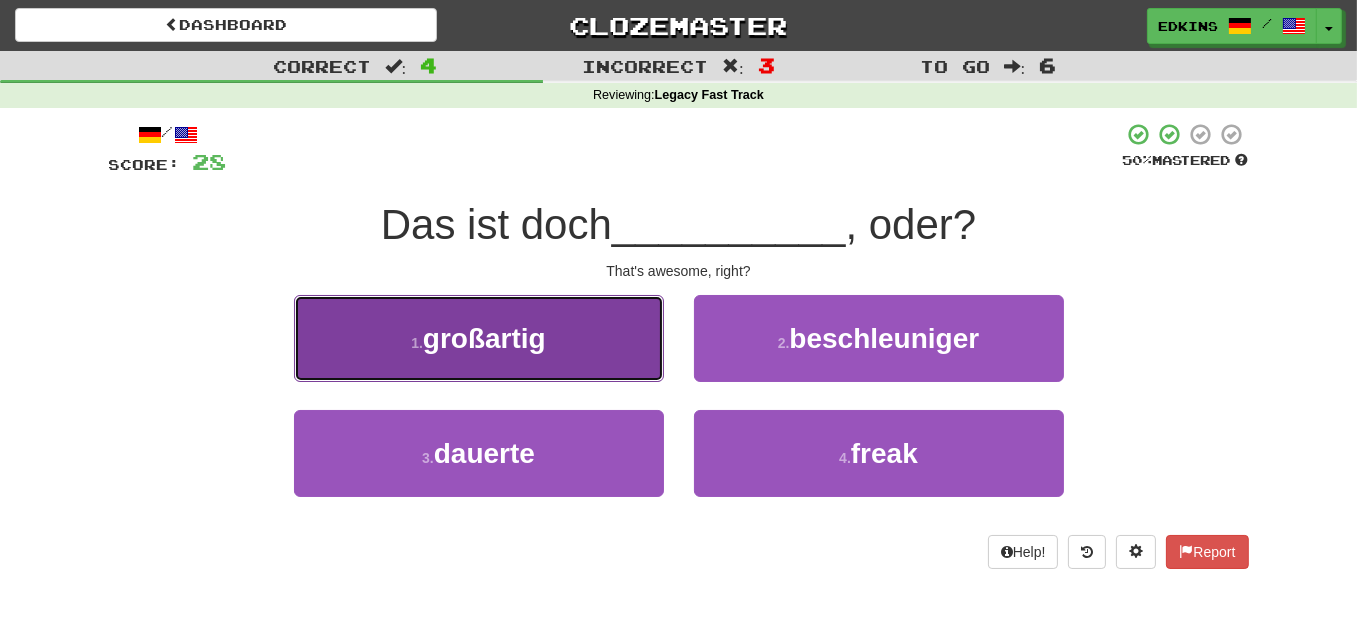 click on "1 .  großartig" at bounding box center (479, 338) 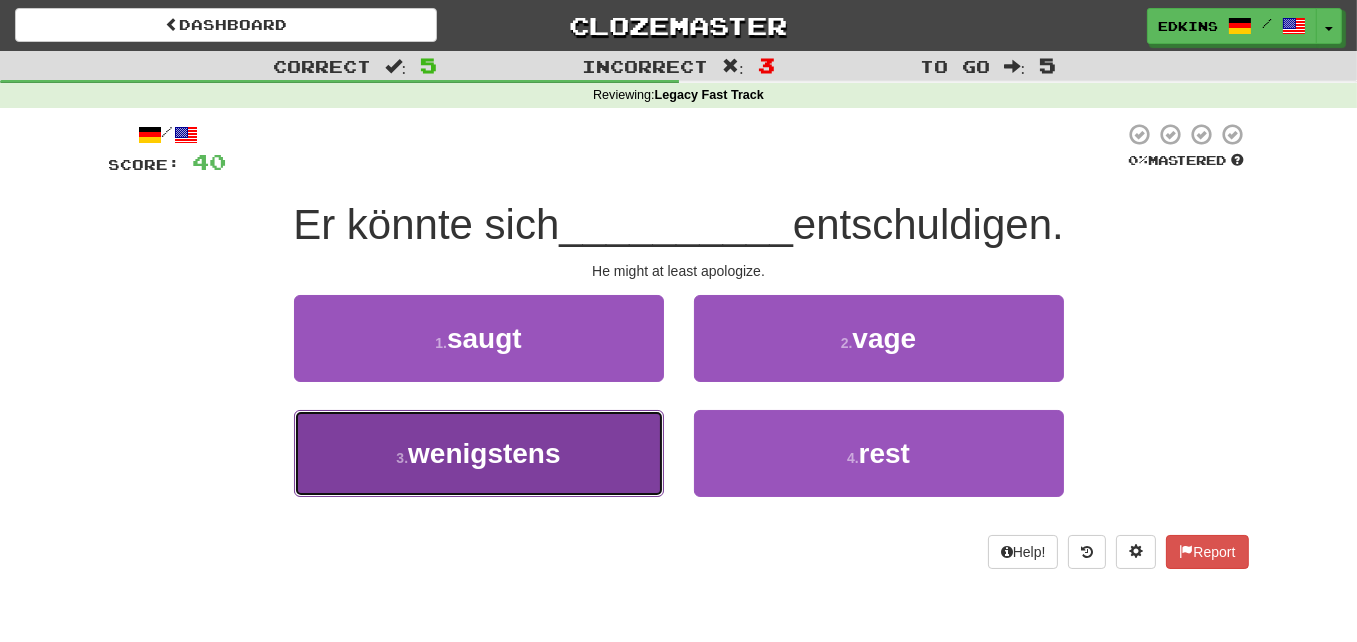 click on "3 .  wenigstens" at bounding box center (479, 453) 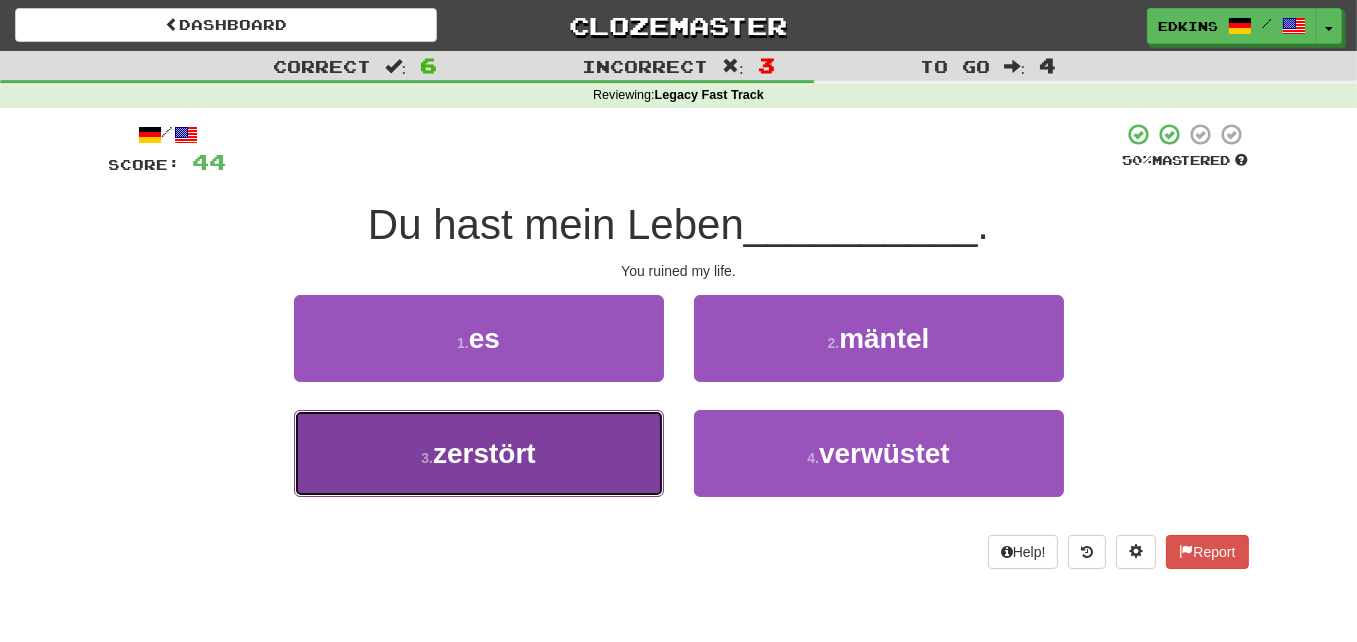 click on "3 .  zerstört" at bounding box center (479, 453) 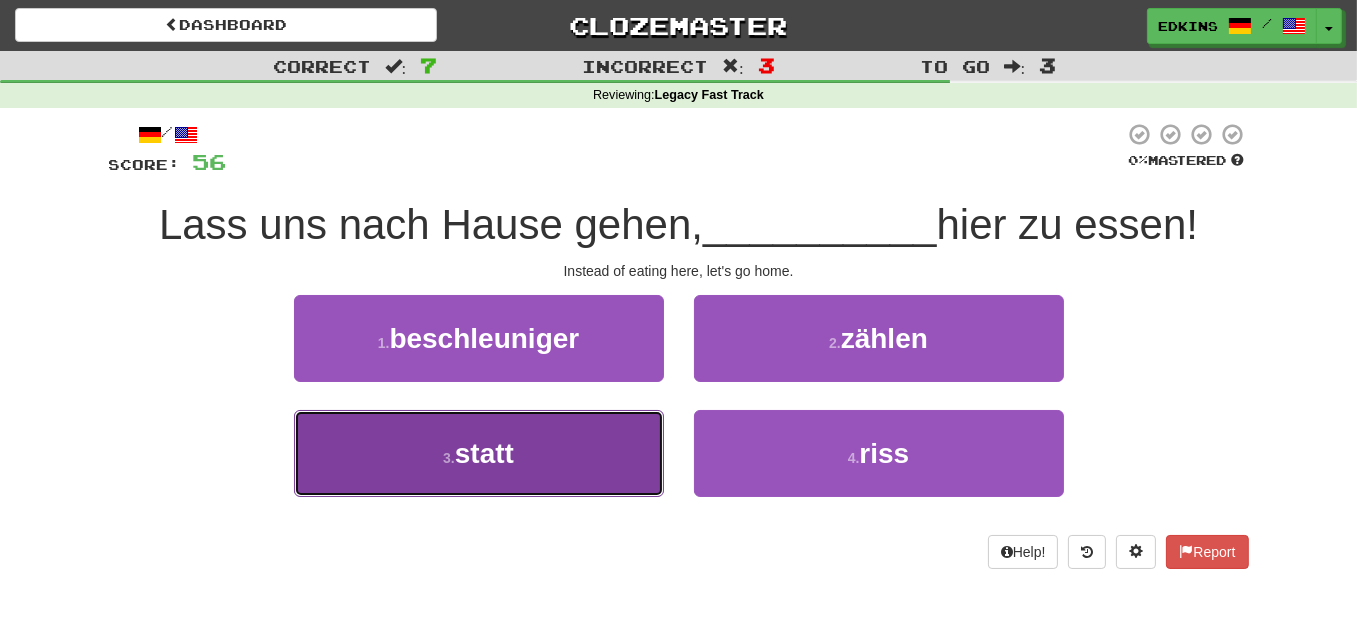 click on "statt" at bounding box center (484, 453) 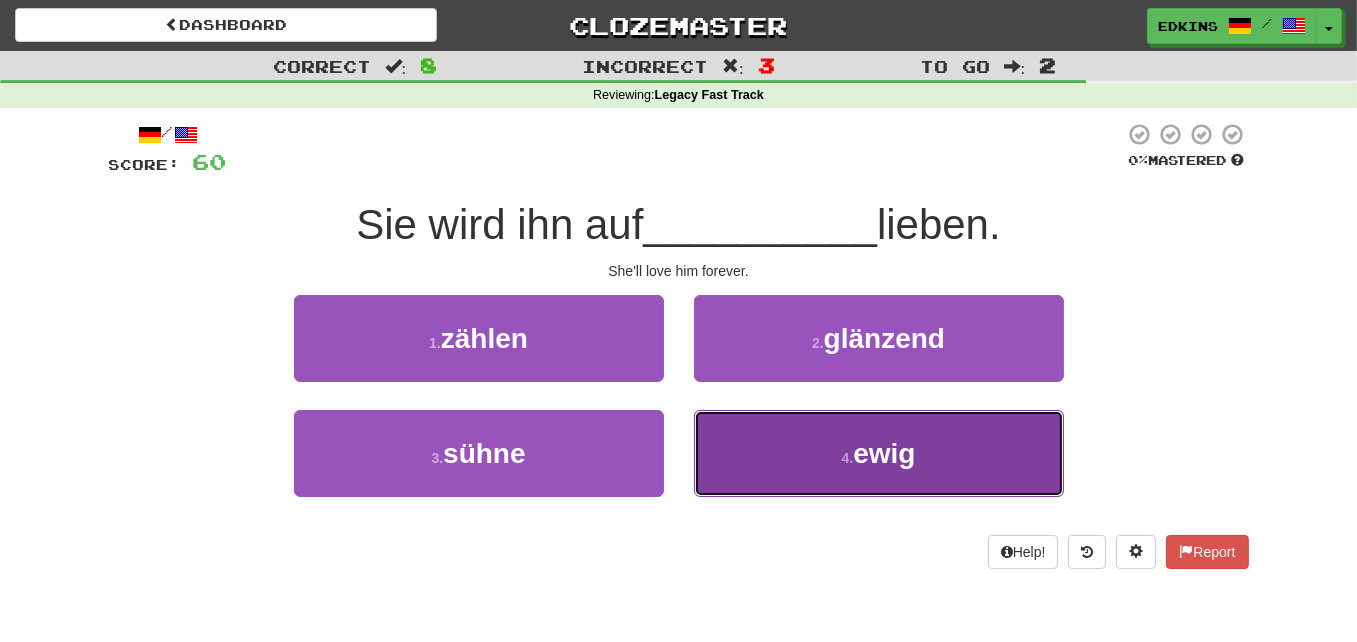 click on "4 ." at bounding box center [848, 458] 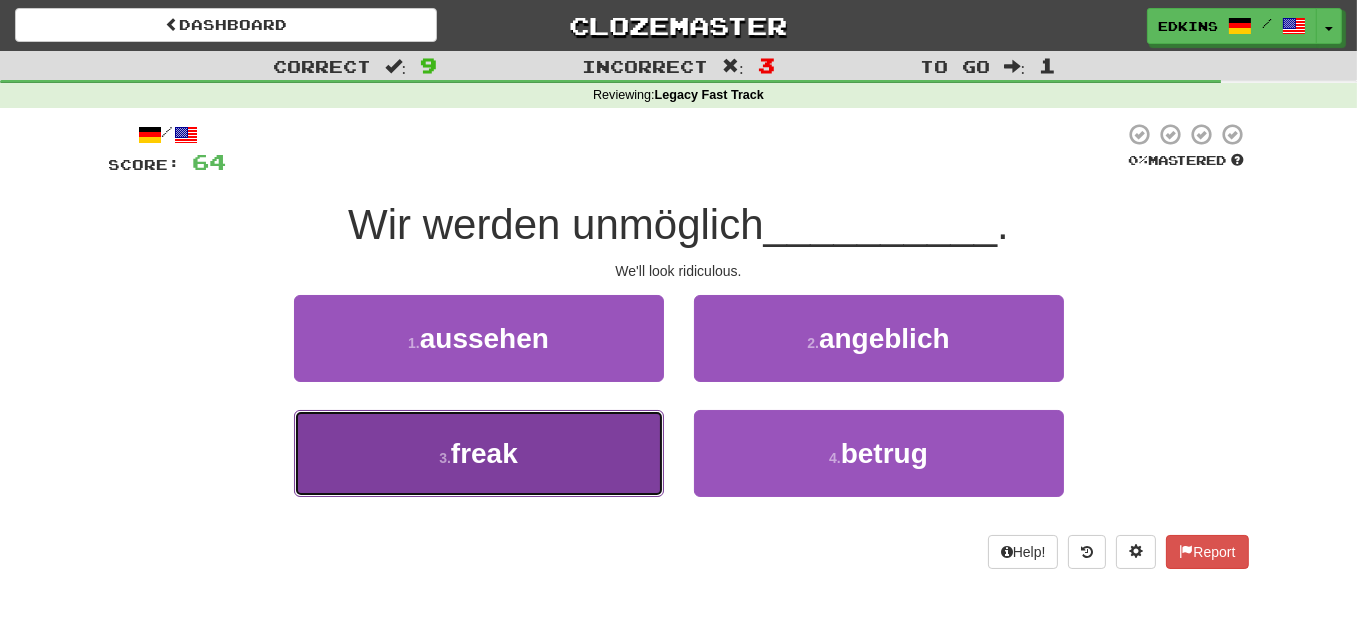 click on "3 .  freak" at bounding box center [479, 453] 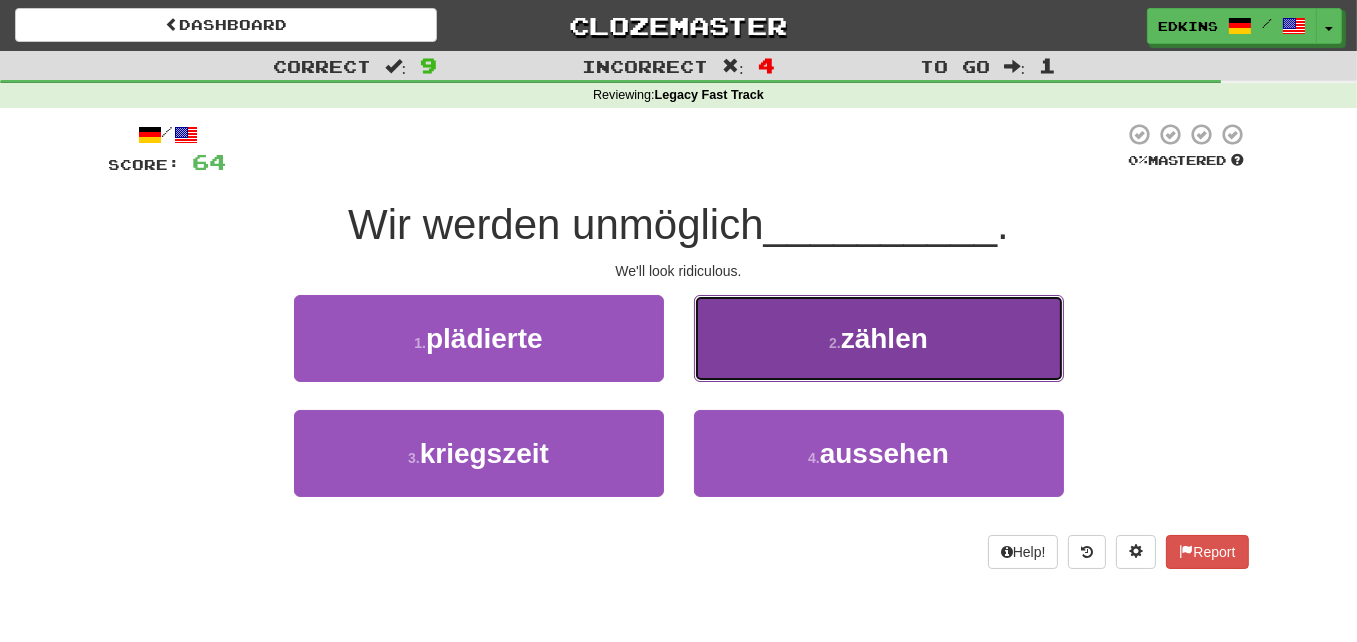 click on "2 .  zählen" at bounding box center (879, 338) 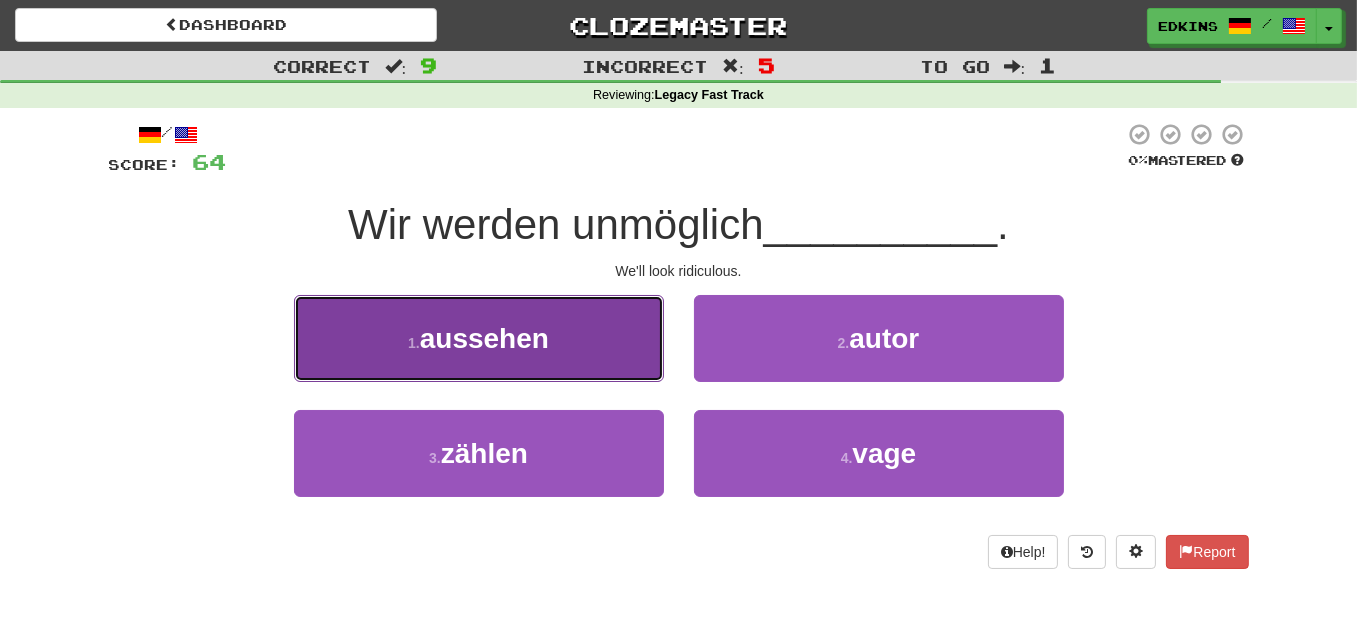 click on "1 .  aussehen" at bounding box center (479, 338) 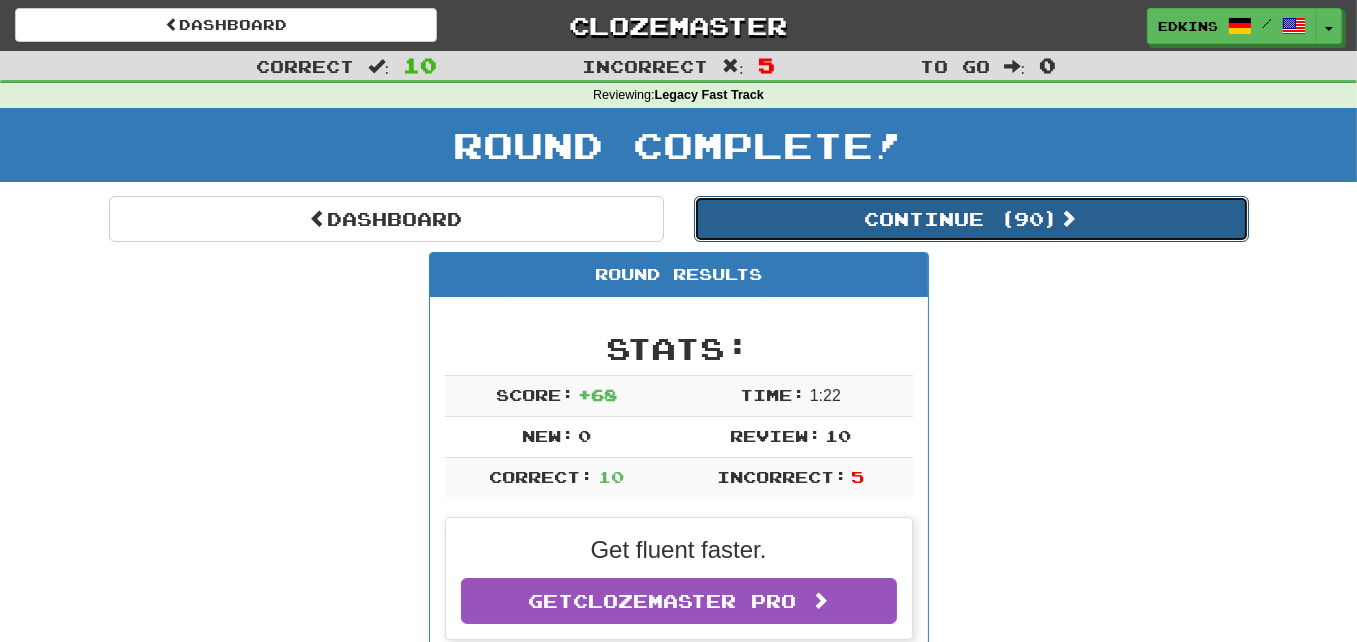 click on "Continue ( 90 )" at bounding box center [971, 219] 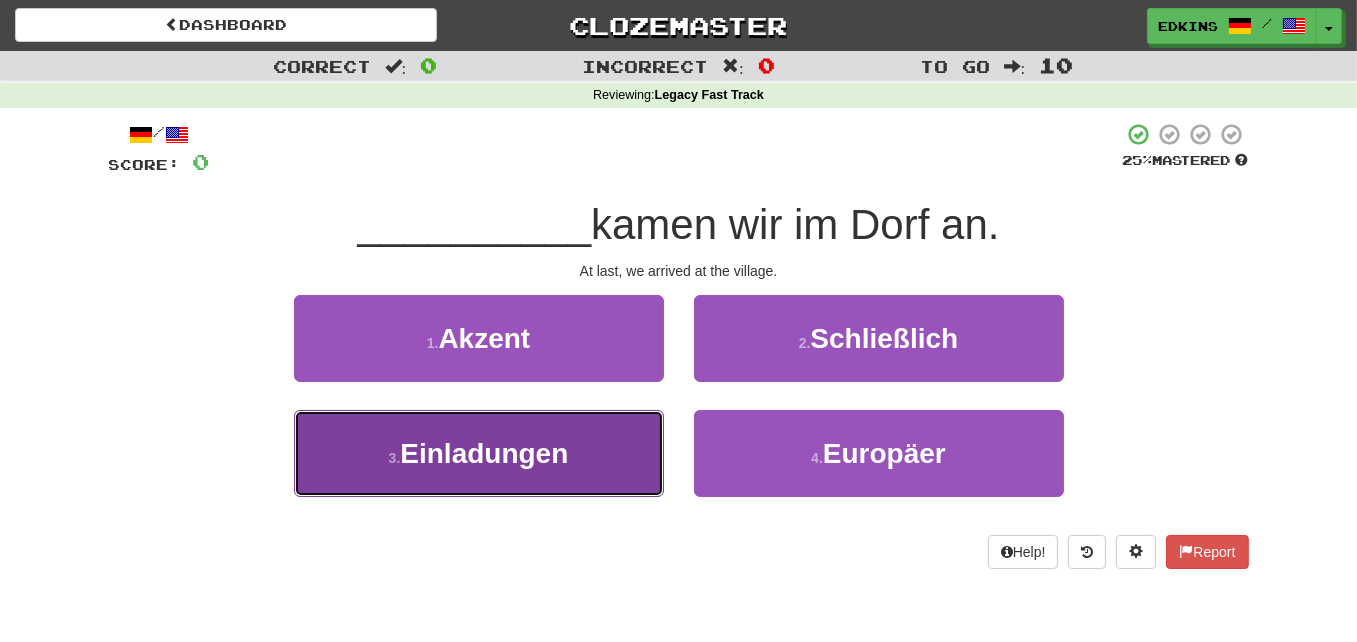 click on "Einladungen" at bounding box center (484, 453) 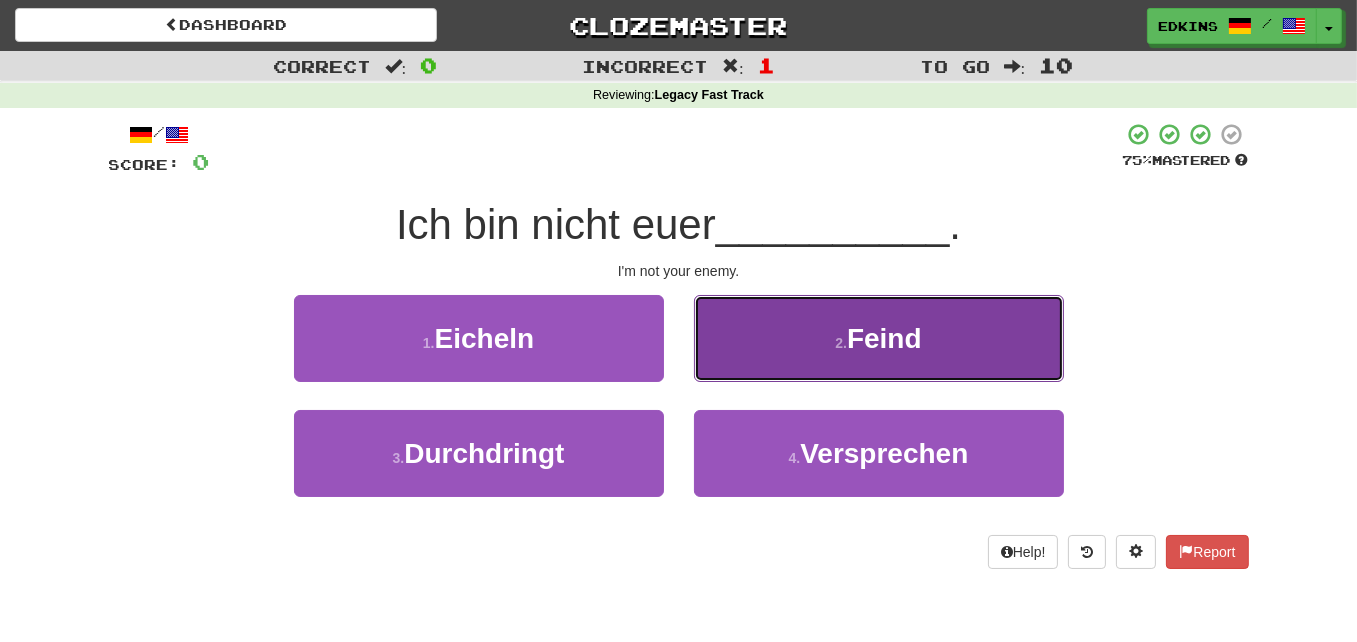 click on "2 .  Feind" at bounding box center [879, 338] 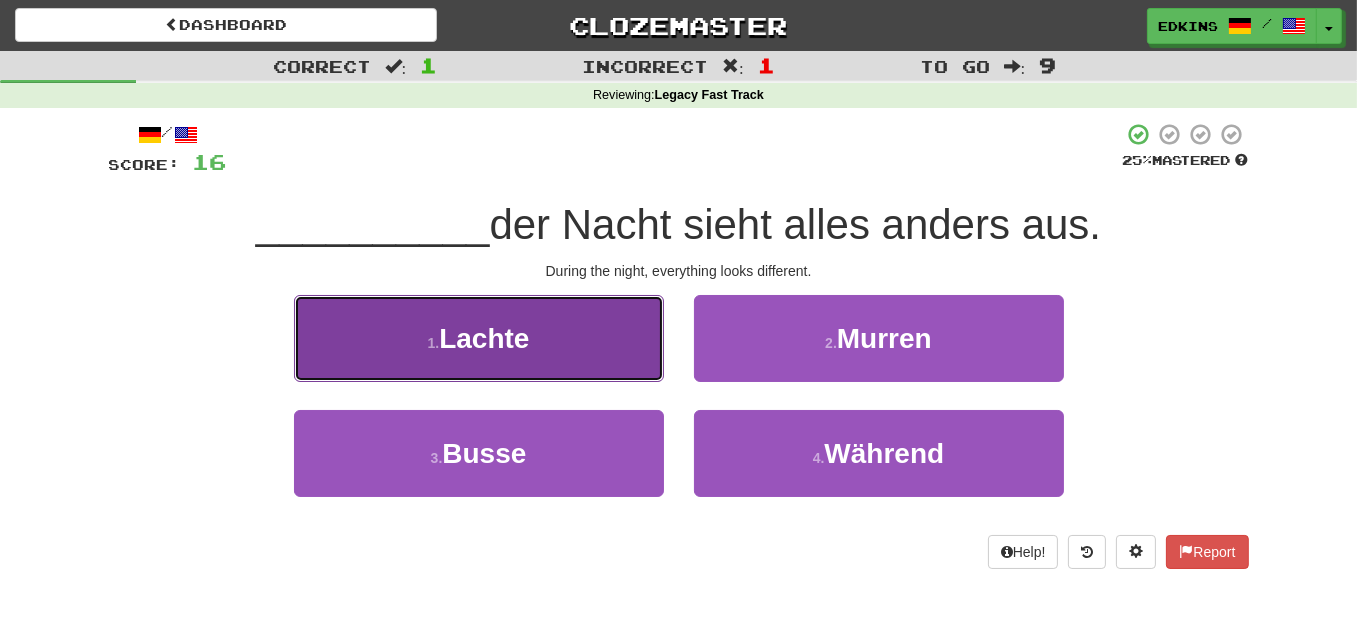 click on "1 .  Lachte" at bounding box center (479, 338) 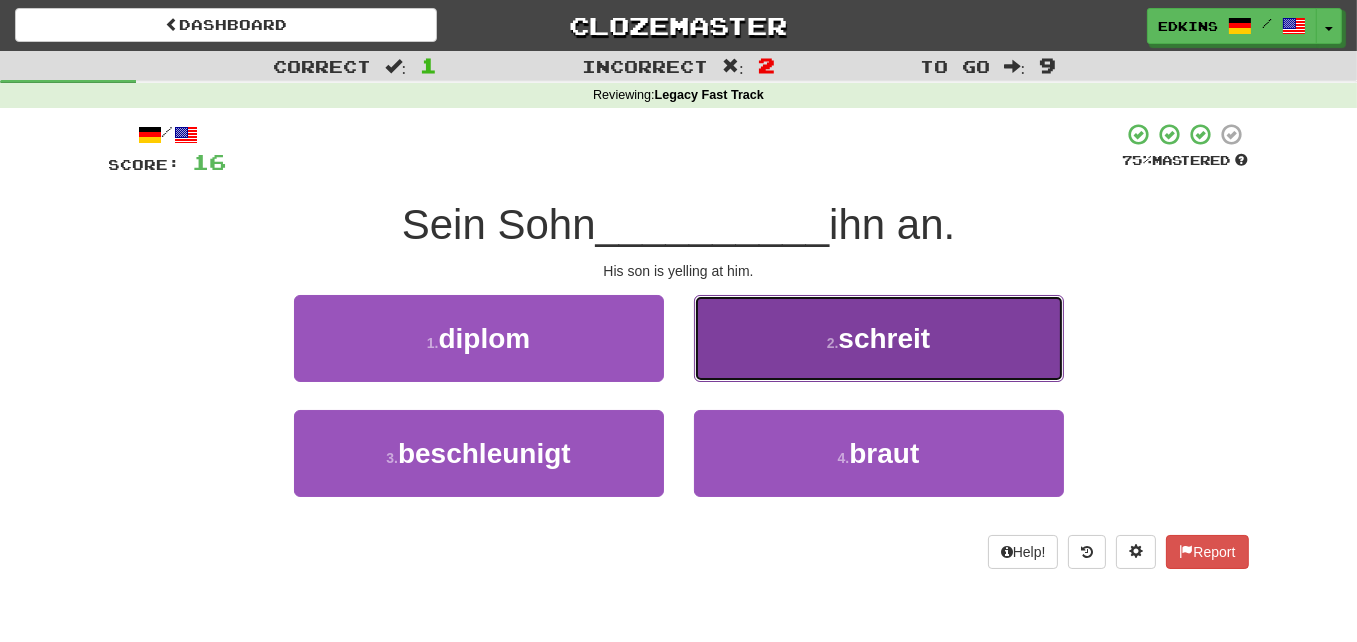 click on "2 .  schreit" at bounding box center [879, 338] 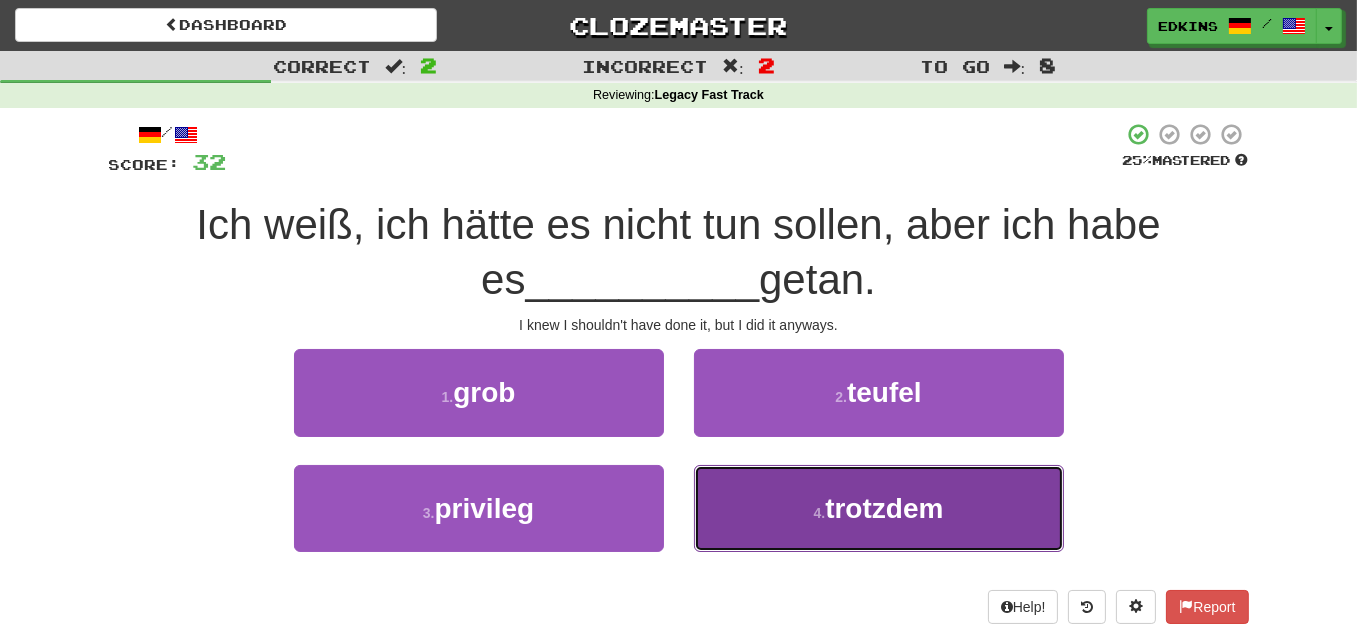 click on "4 .  trotzdem" at bounding box center (879, 508) 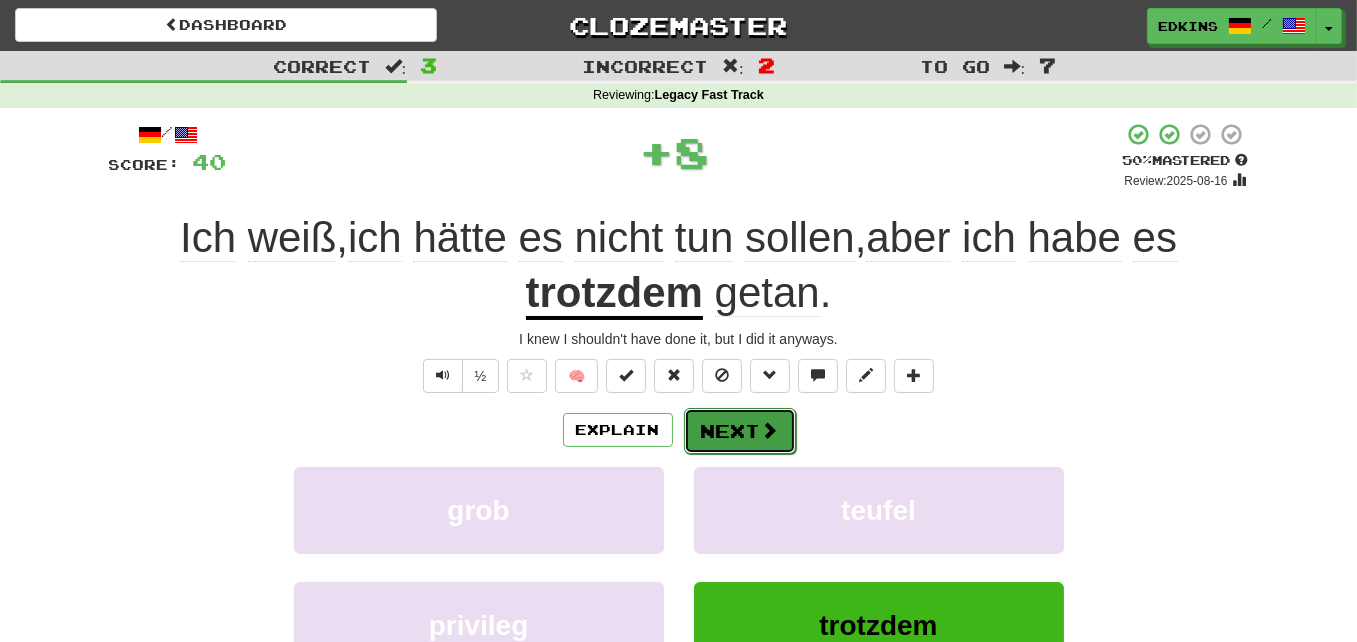 click on "Next" at bounding box center [740, 431] 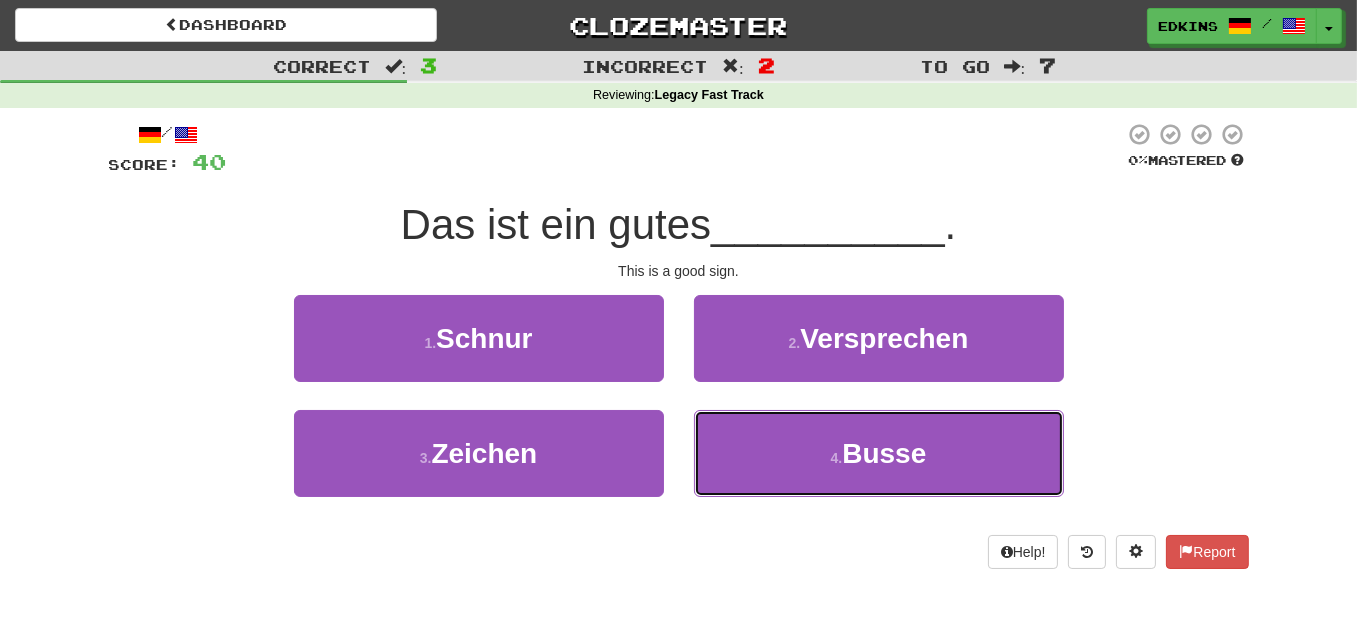 click on "4 .  Busse" at bounding box center [879, 453] 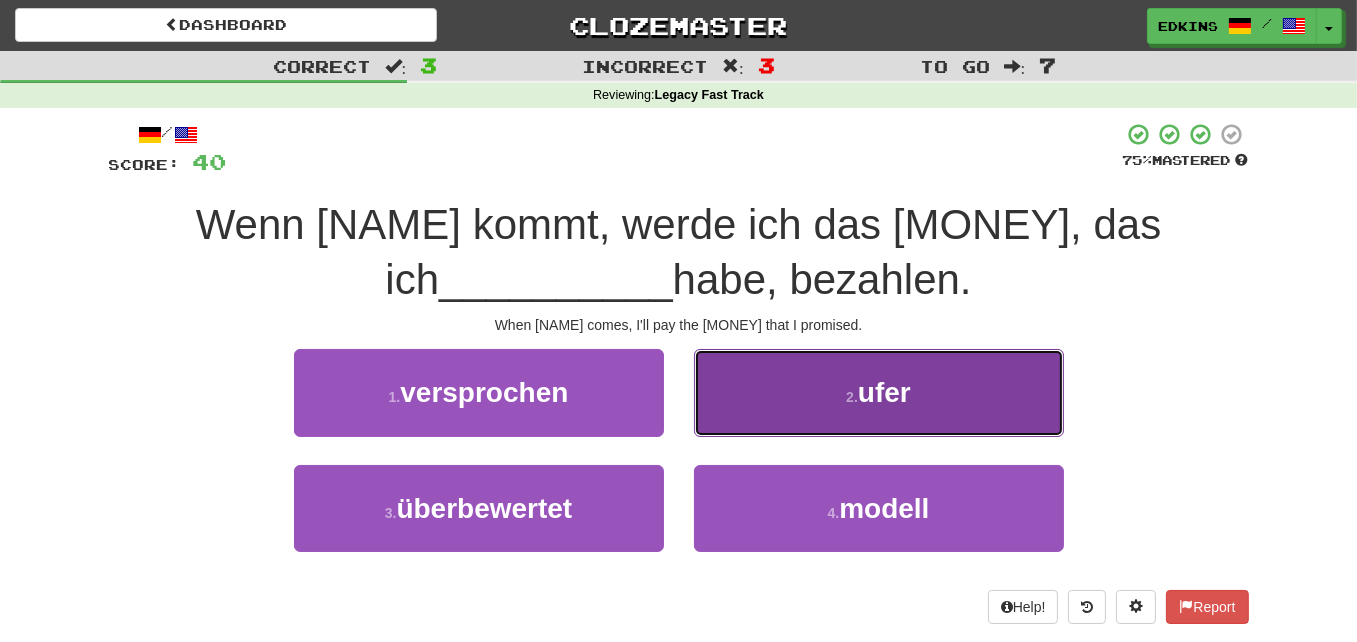click on "2 .  ufer" at bounding box center (879, 392) 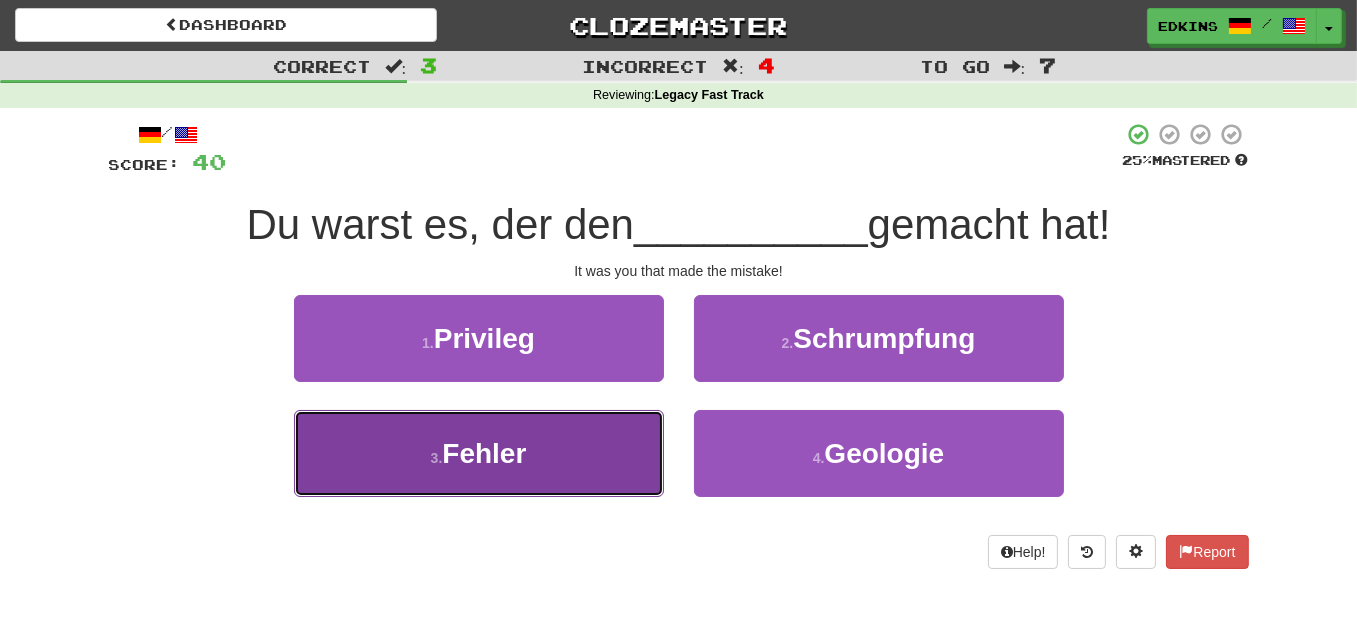 click on "Fehler" at bounding box center [484, 453] 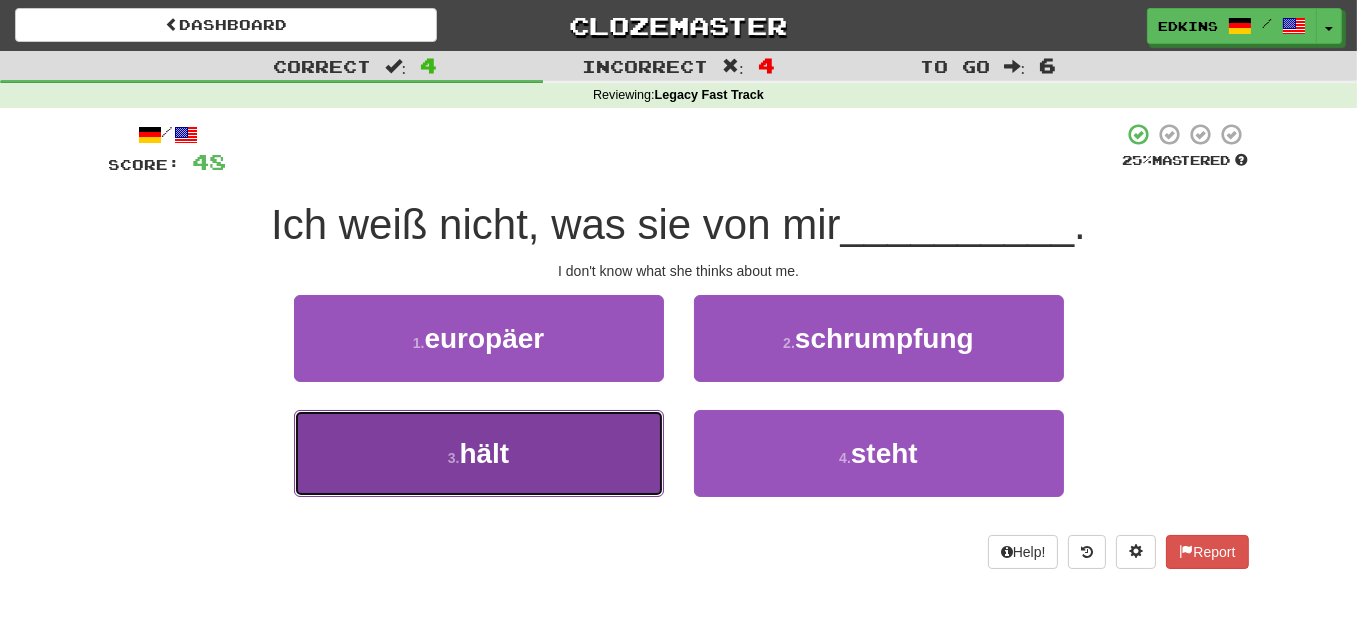 click on "3 .  hält" at bounding box center (479, 453) 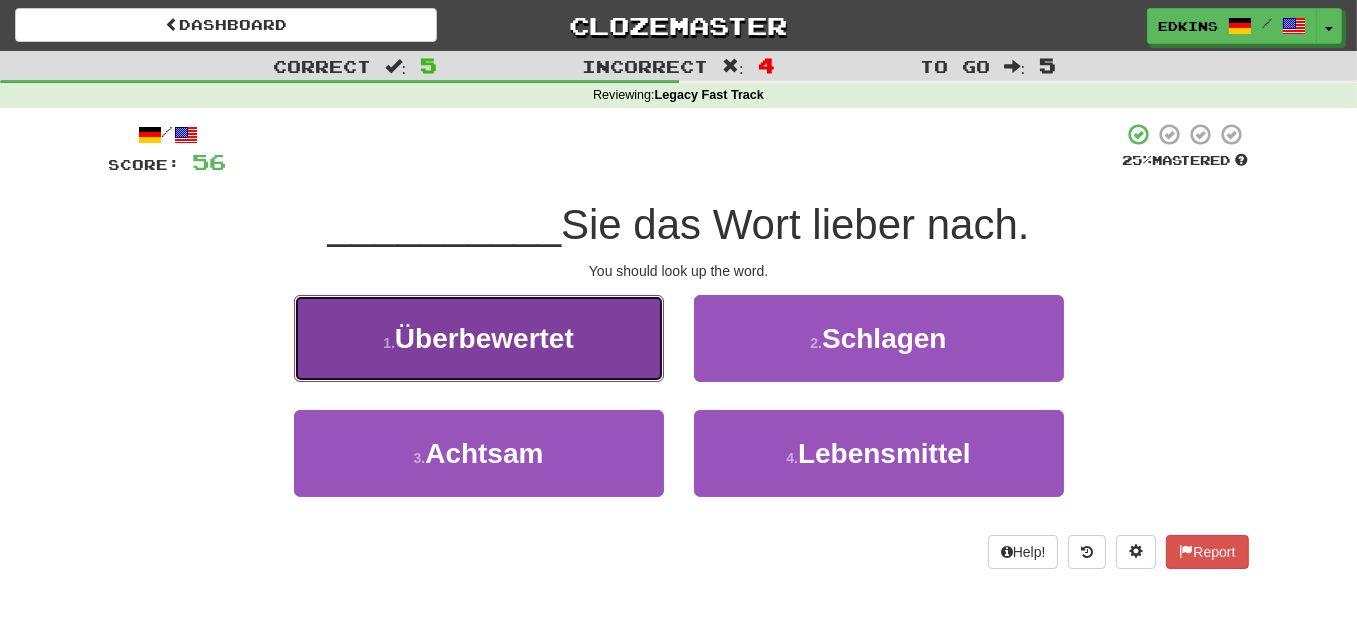 click on "1 .  Überbewertet" at bounding box center [479, 338] 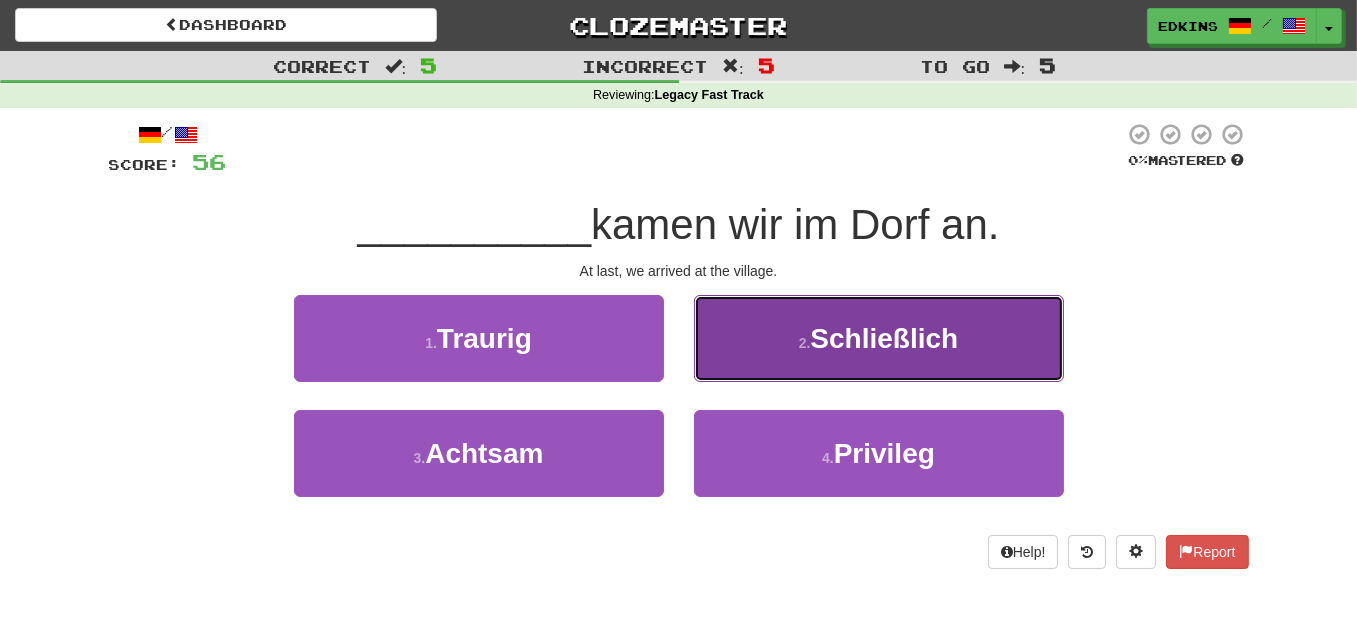 click on "Schließlich" at bounding box center [884, 338] 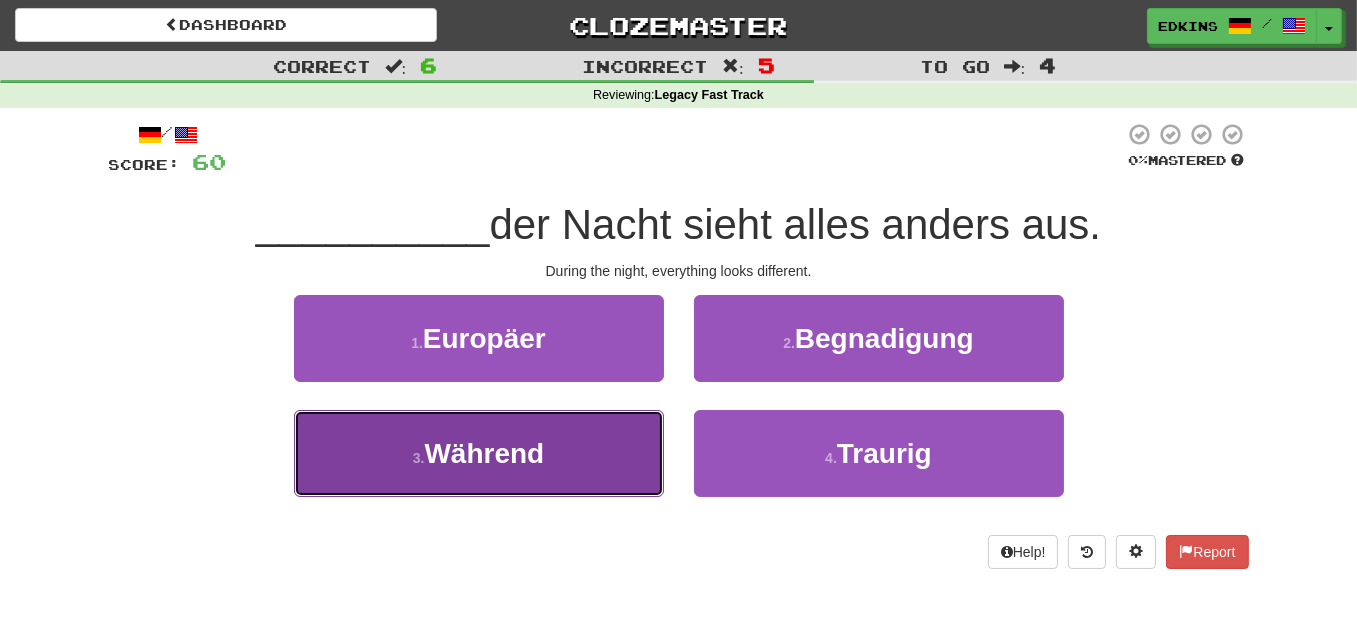 click on "3 .  Während" at bounding box center (479, 453) 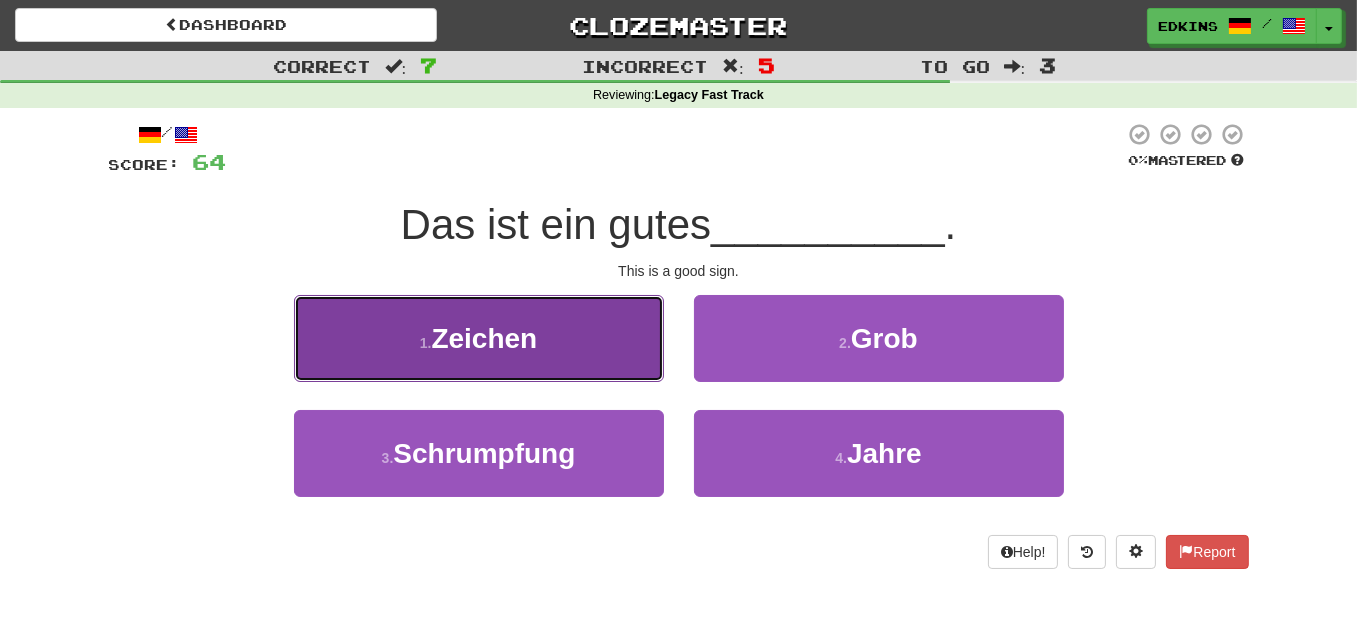 click on "1 .  Zeichen" at bounding box center (479, 338) 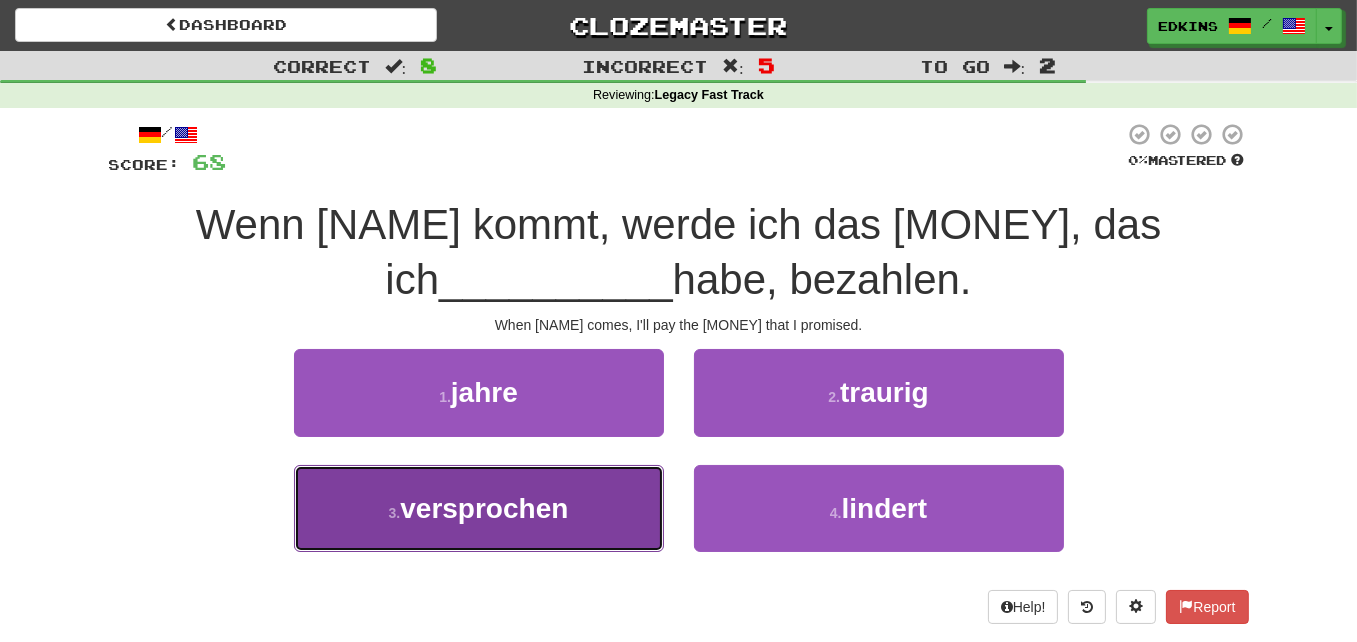 click on "3 .  versprochen" at bounding box center (479, 508) 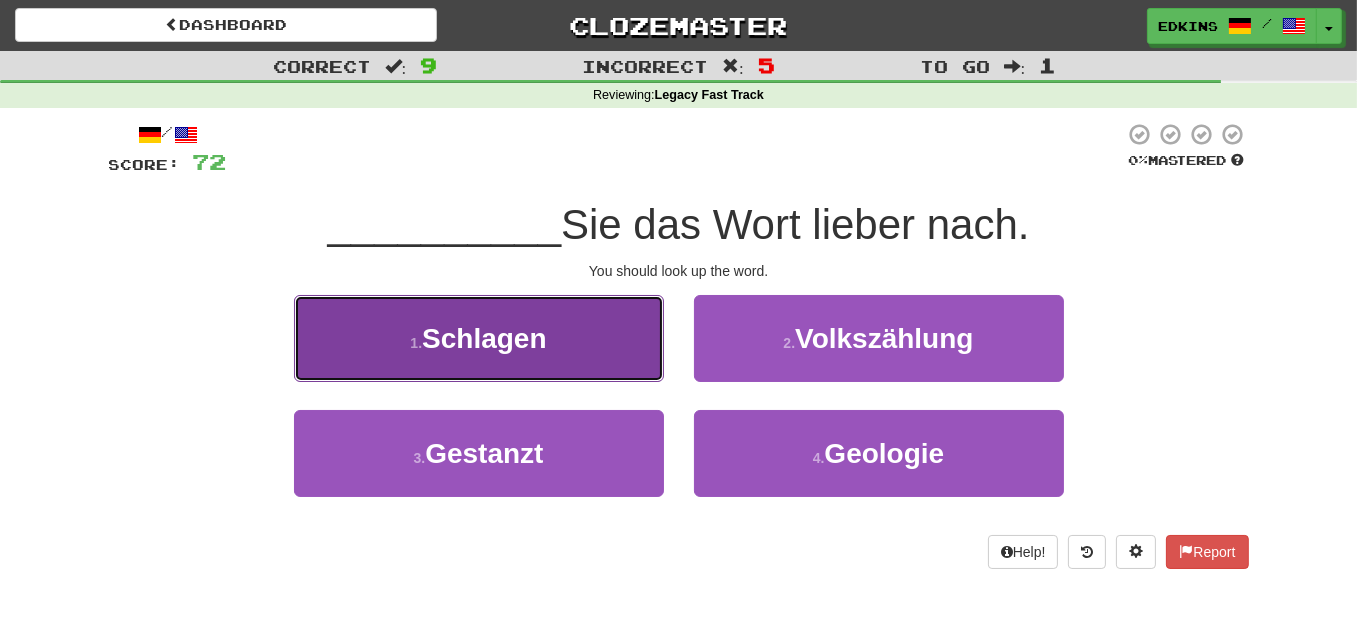 click on "1 .  Schlagen" at bounding box center (479, 338) 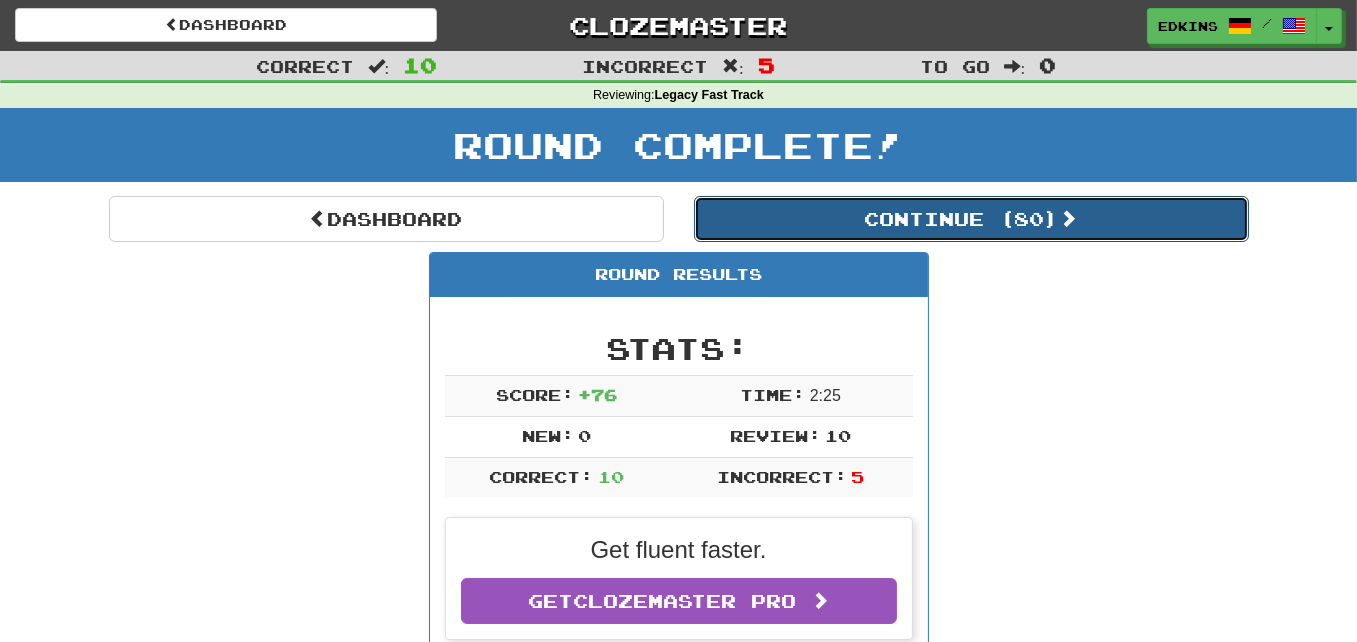 click on "Continue ( 80 )" at bounding box center [971, 219] 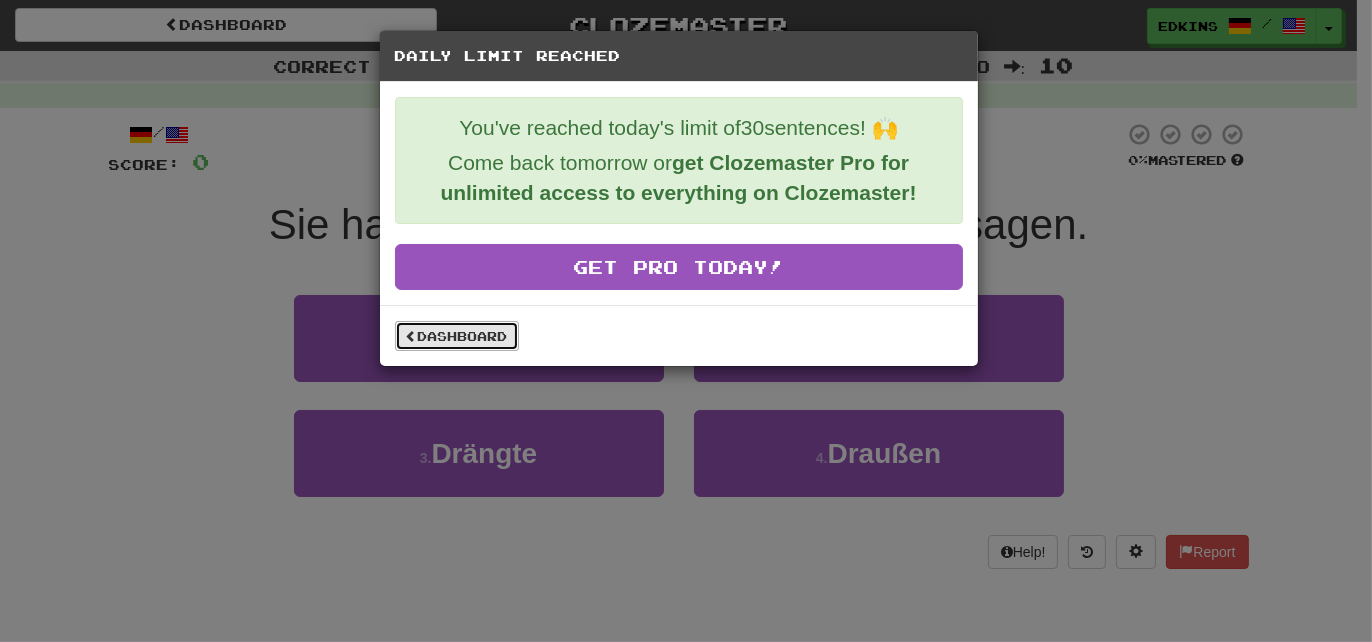 click on "Dashboard" at bounding box center [457, 336] 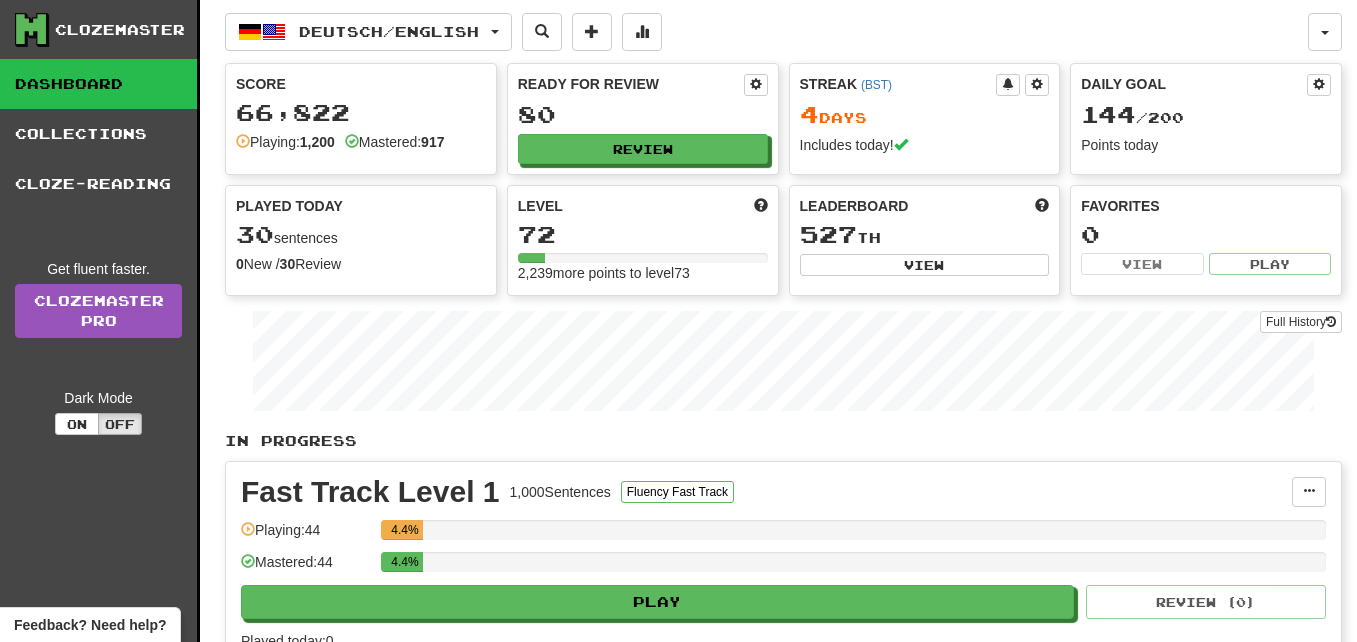 scroll, scrollTop: 0, scrollLeft: 0, axis: both 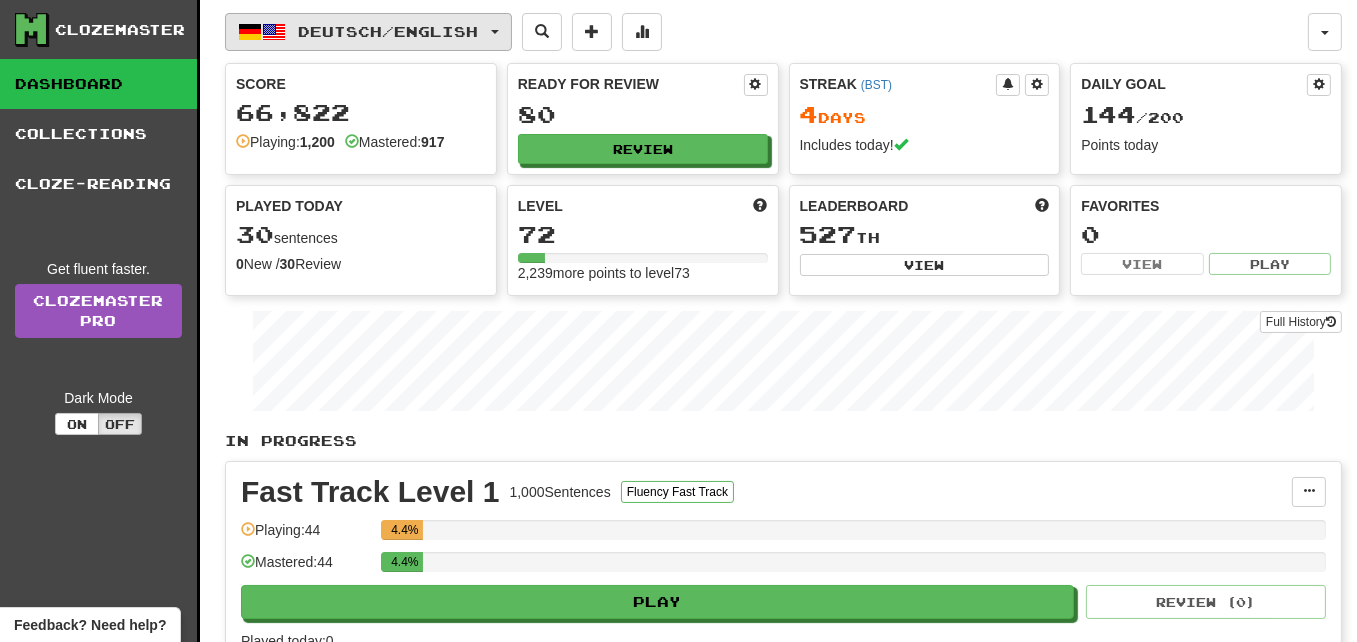 click on "Deutsch  /  English" at bounding box center (389, 31) 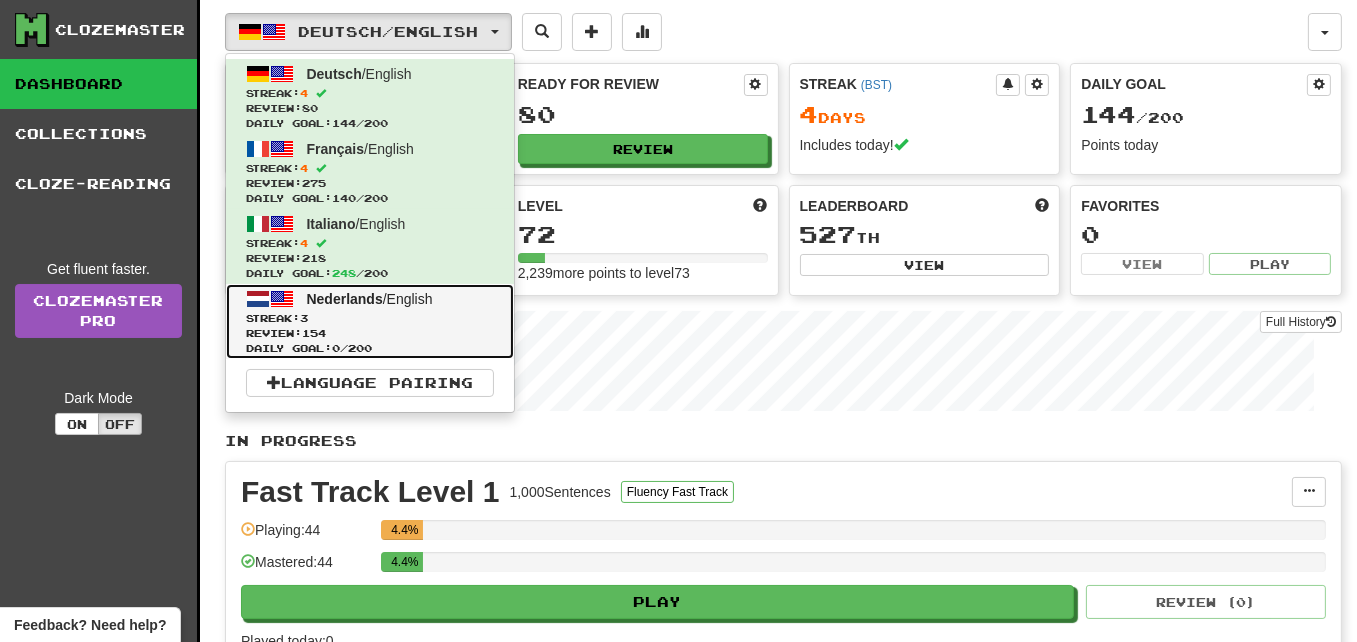 click on "Review:  154" at bounding box center (370, 333) 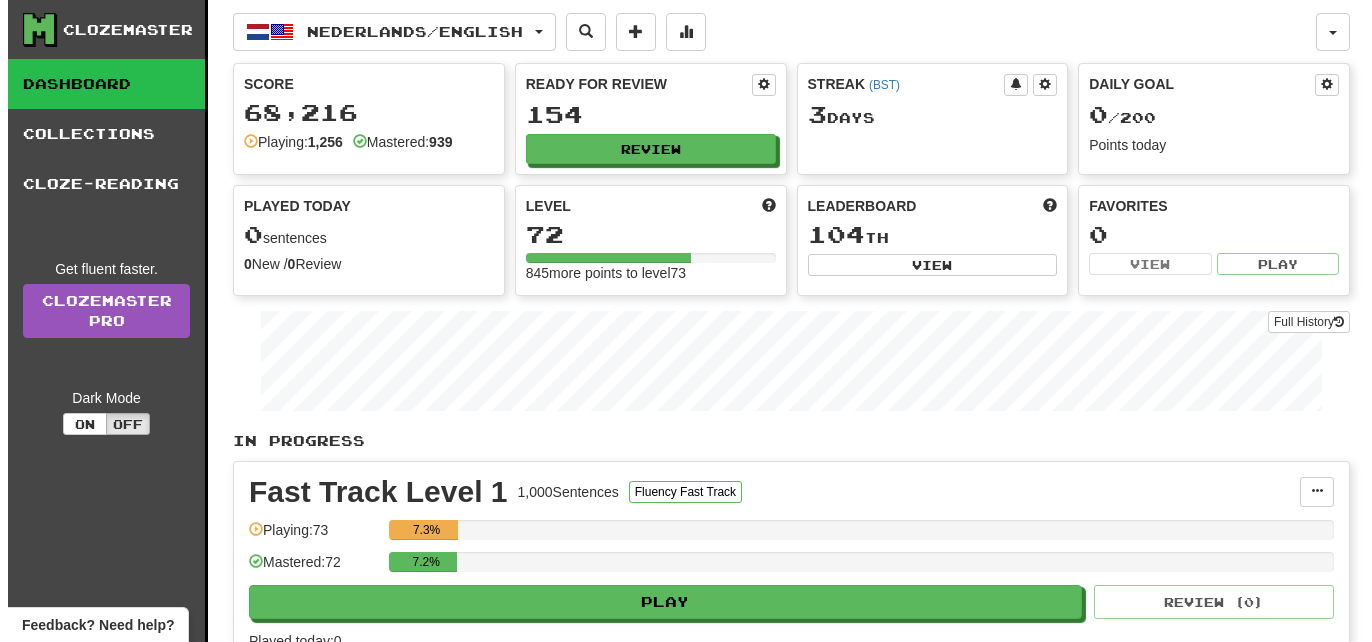 scroll, scrollTop: 0, scrollLeft: 0, axis: both 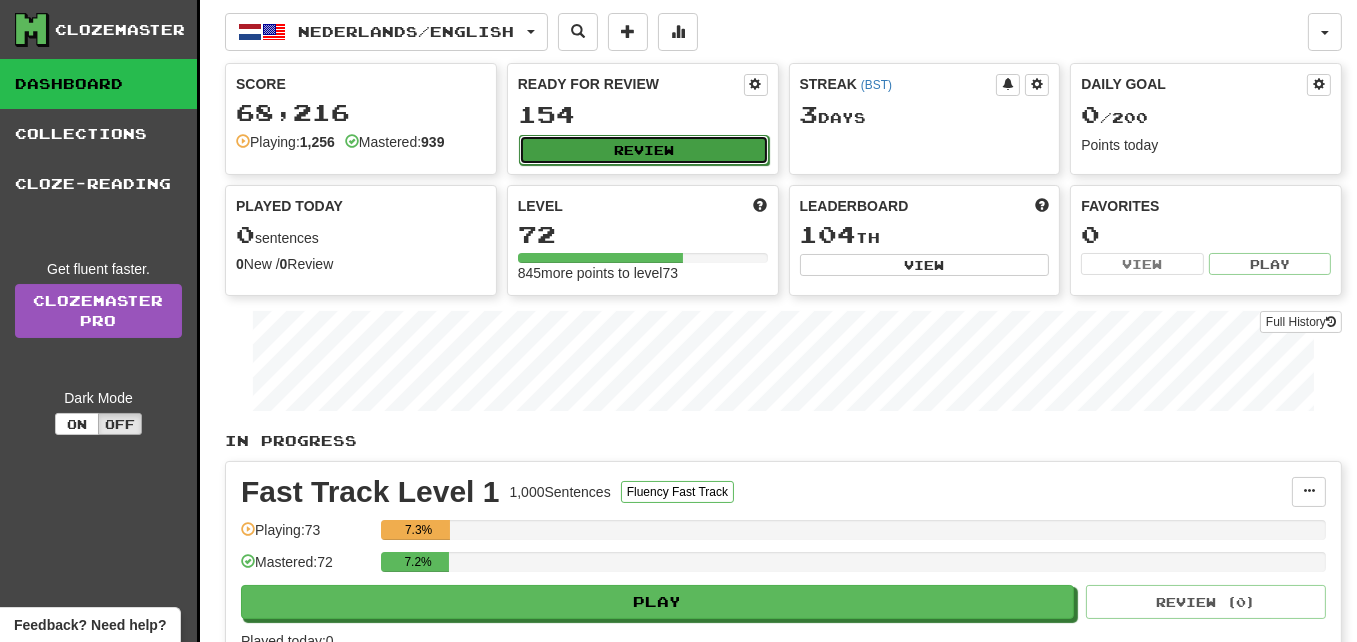 click on "Review" at bounding box center [644, 150] 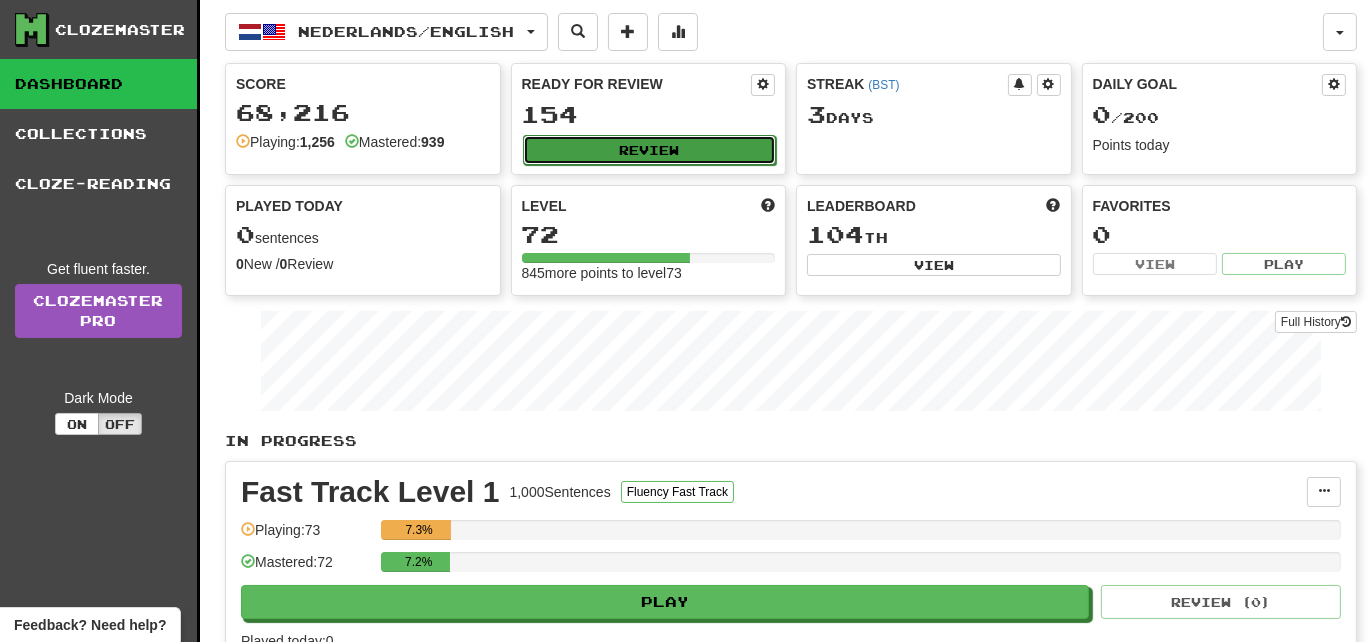 select on "**" 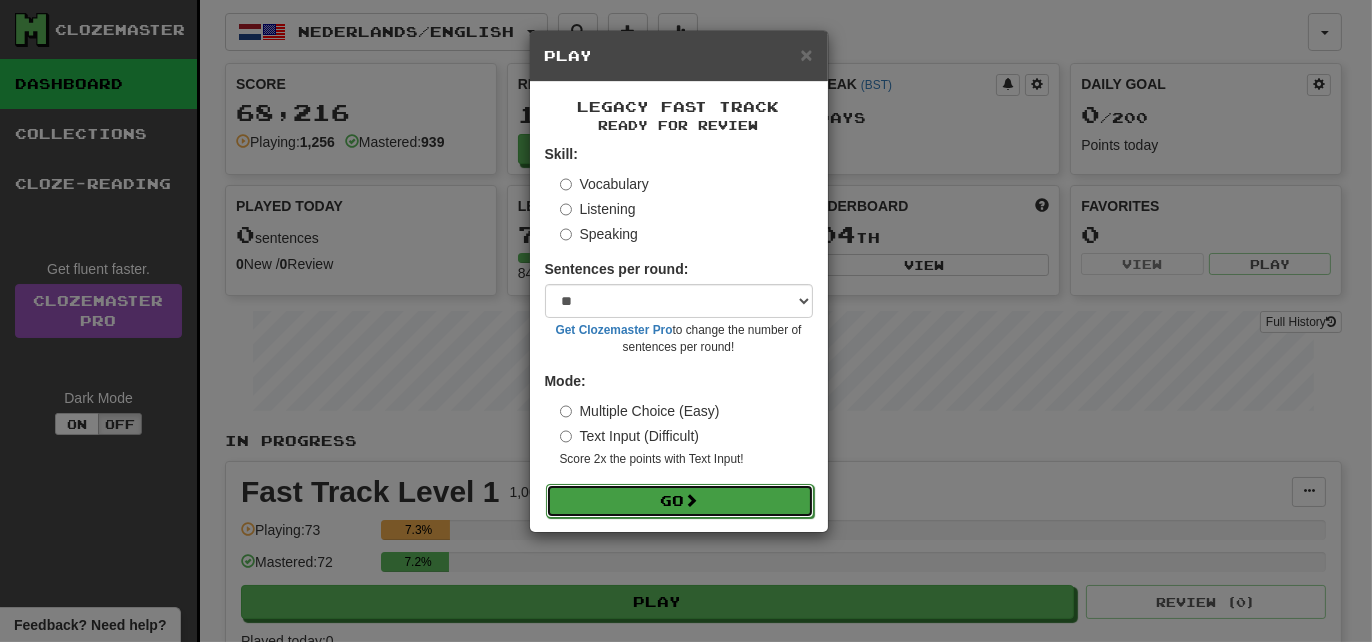click on "Go" at bounding box center [680, 501] 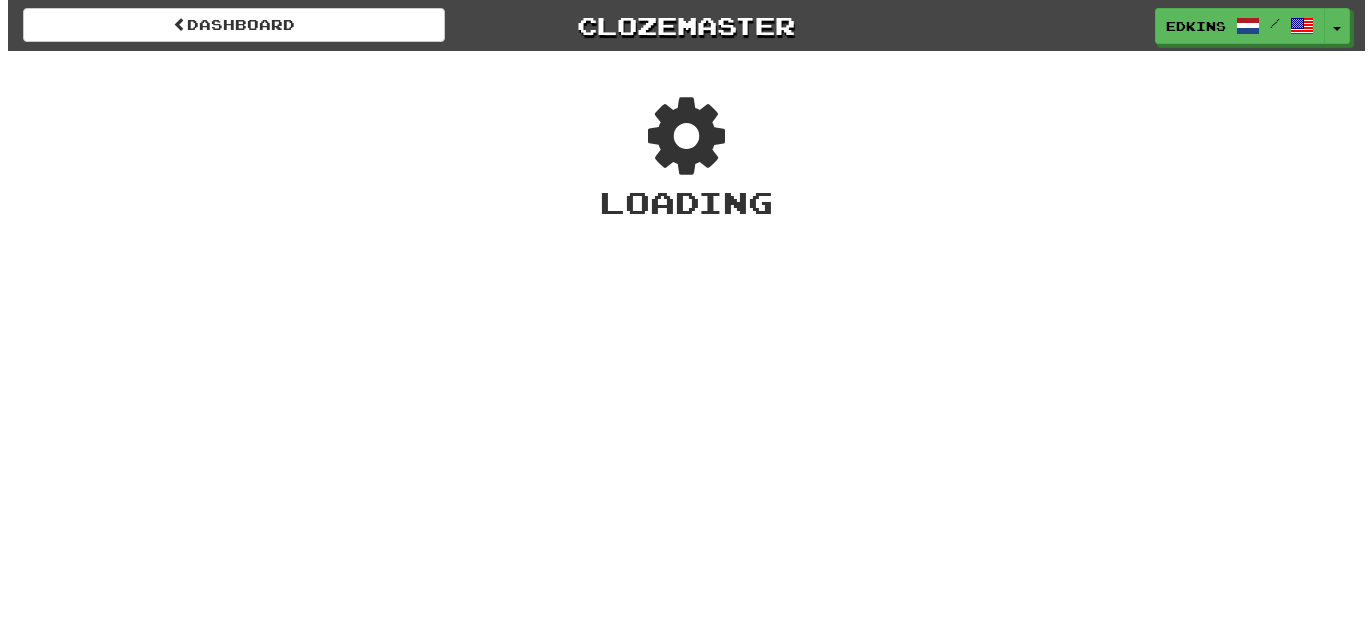 scroll, scrollTop: 0, scrollLeft: 0, axis: both 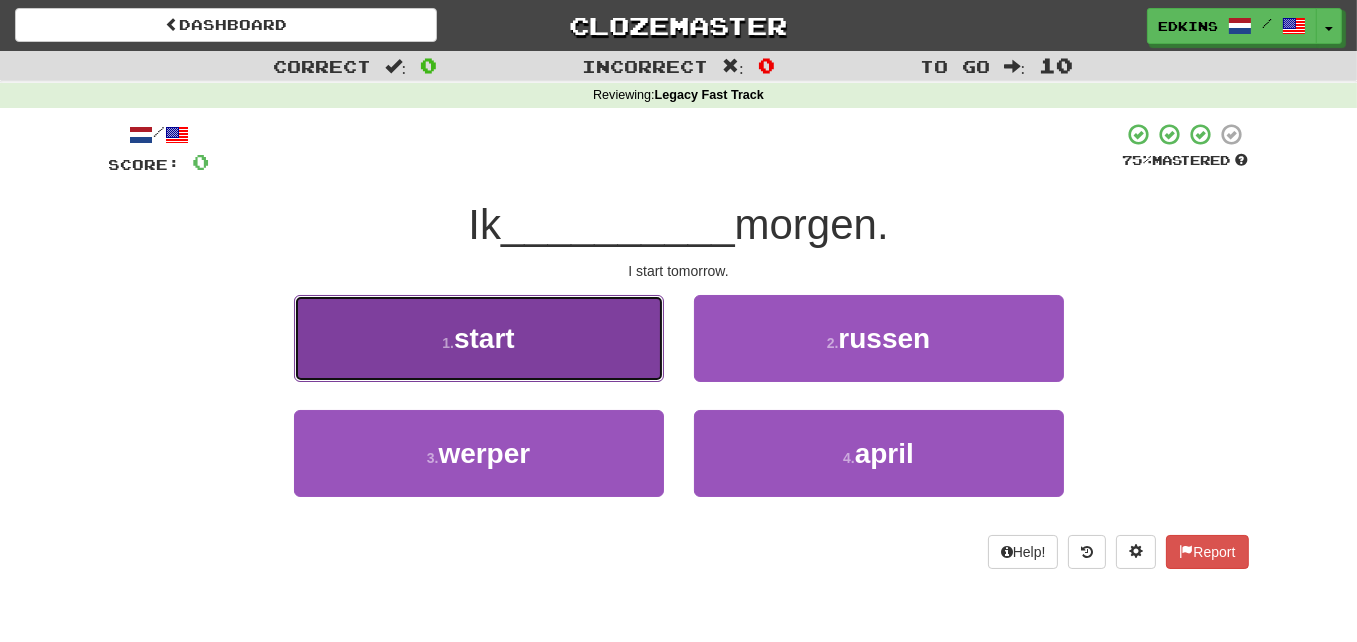 click on "1 .  start" at bounding box center [479, 338] 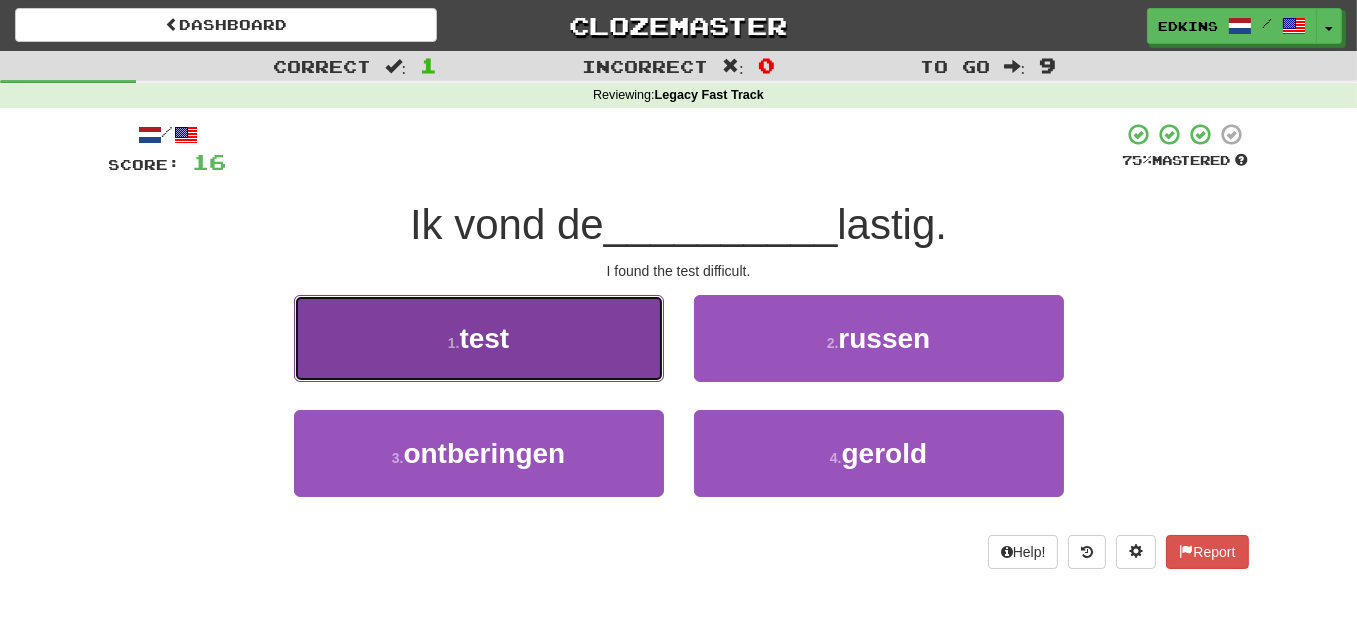 click on "1 .  test" at bounding box center [479, 338] 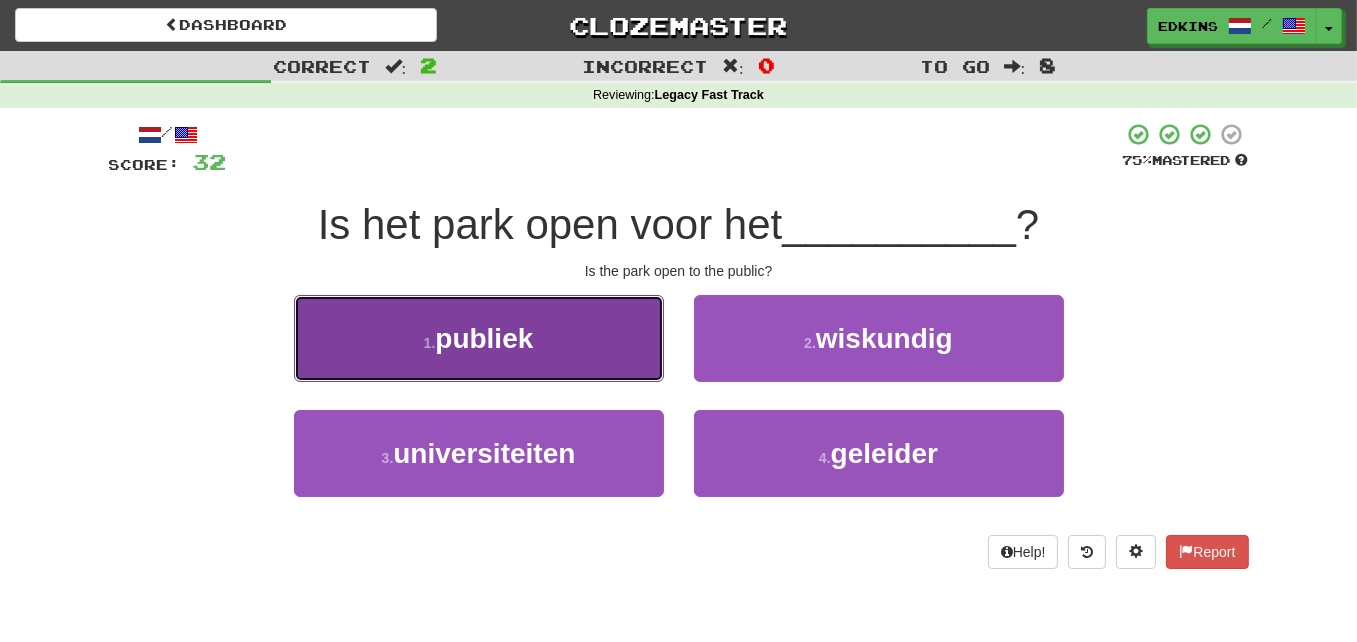click on "1 .  publiek" at bounding box center (479, 338) 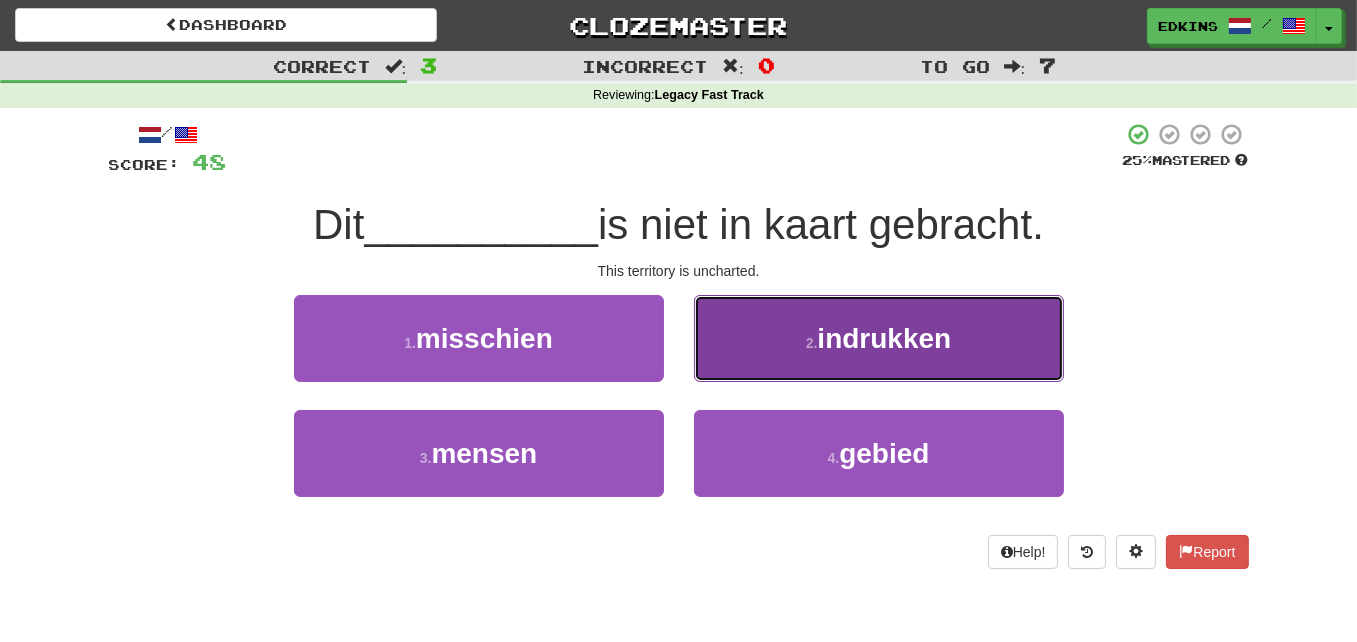 click on "2 .  indrukken" at bounding box center [879, 338] 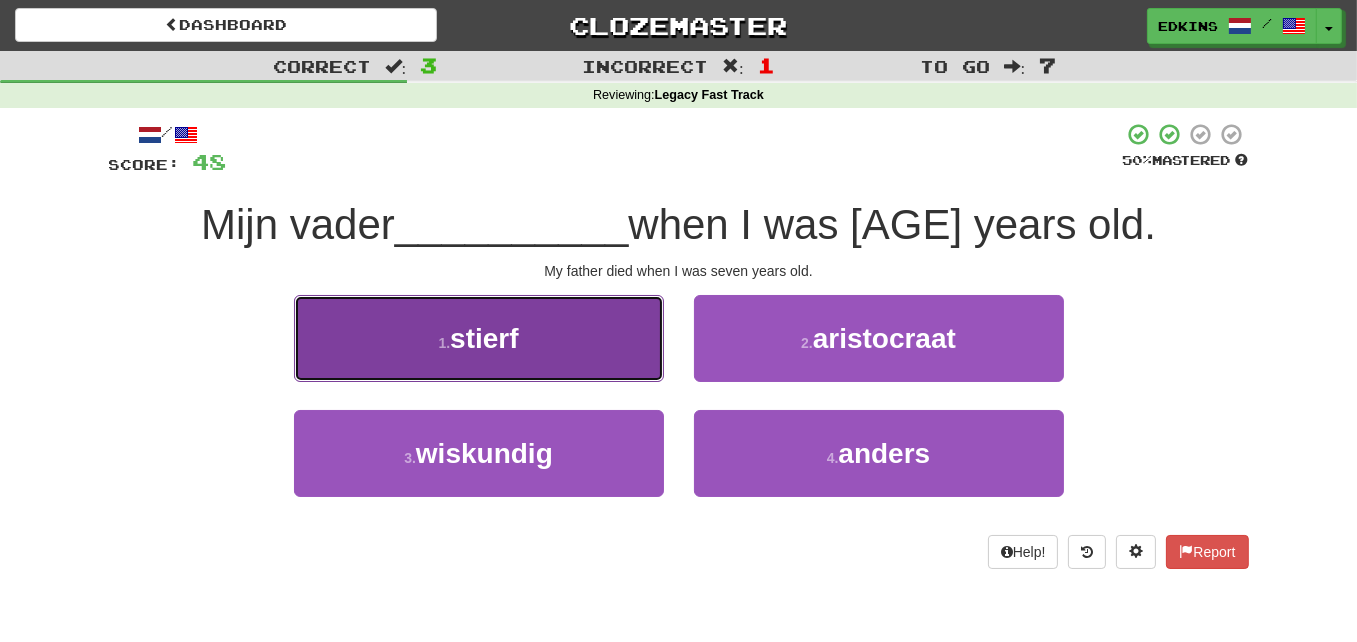 click on "1 .  stierf" at bounding box center (479, 338) 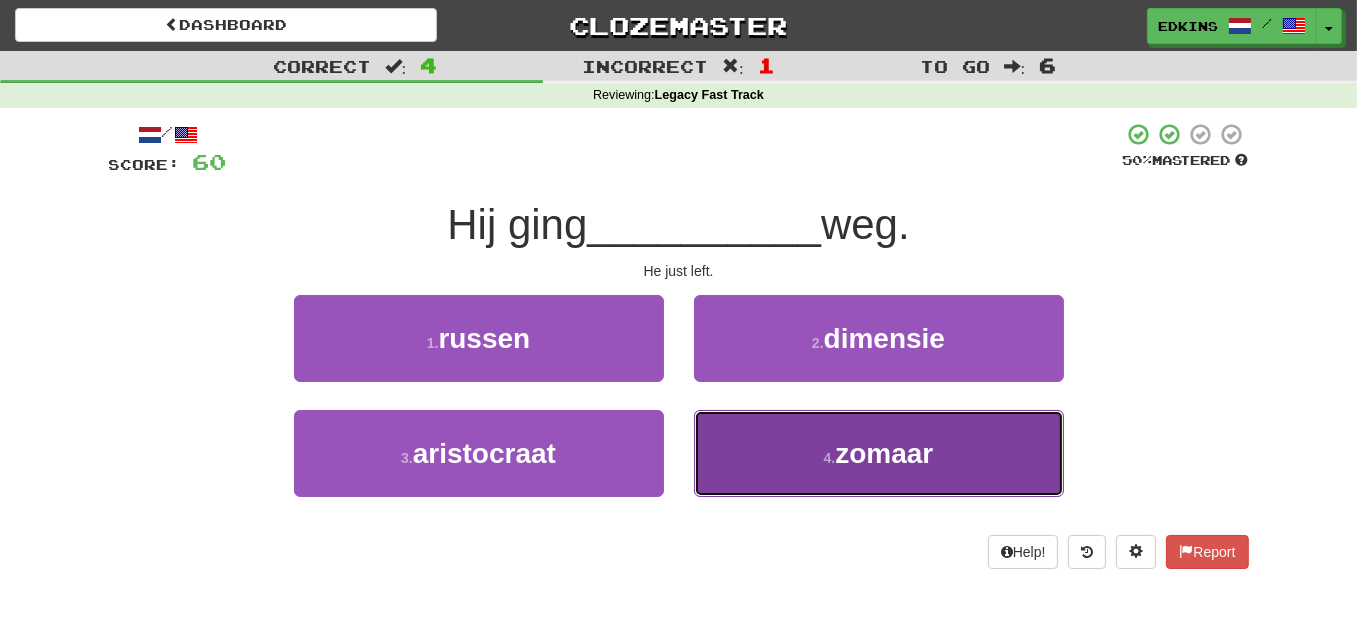 click on "4 .  zomaar" at bounding box center [879, 453] 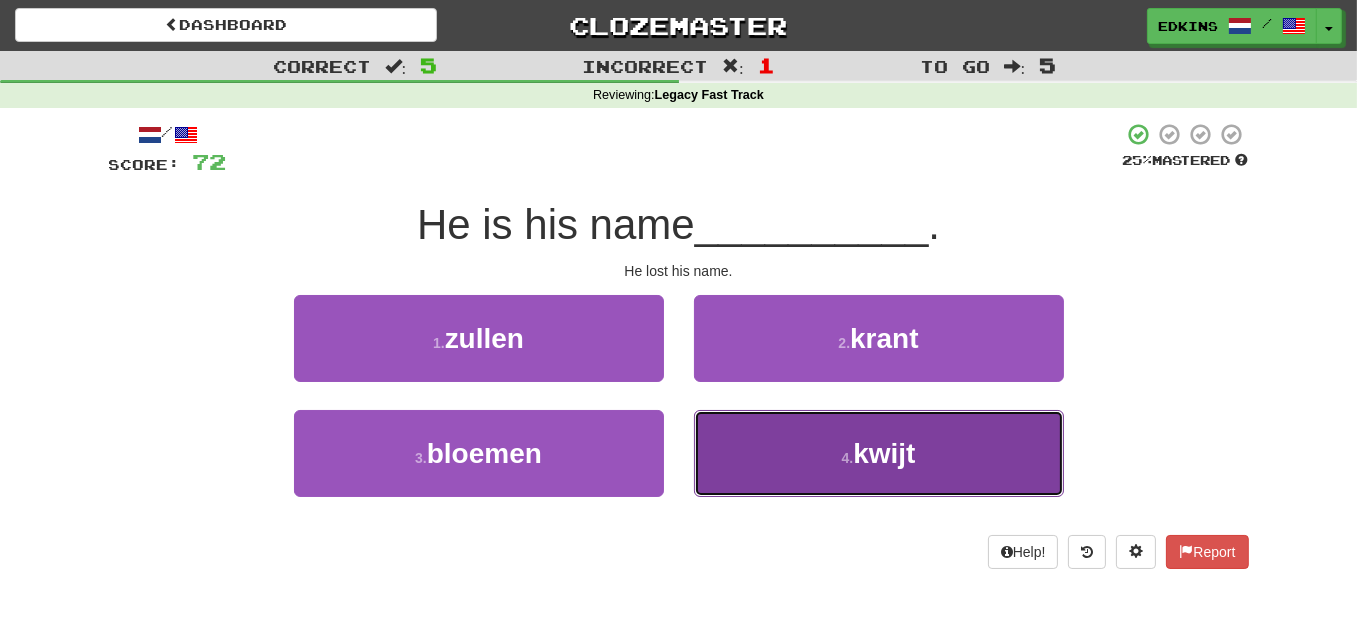 click on "4 .  kwijt" at bounding box center (879, 453) 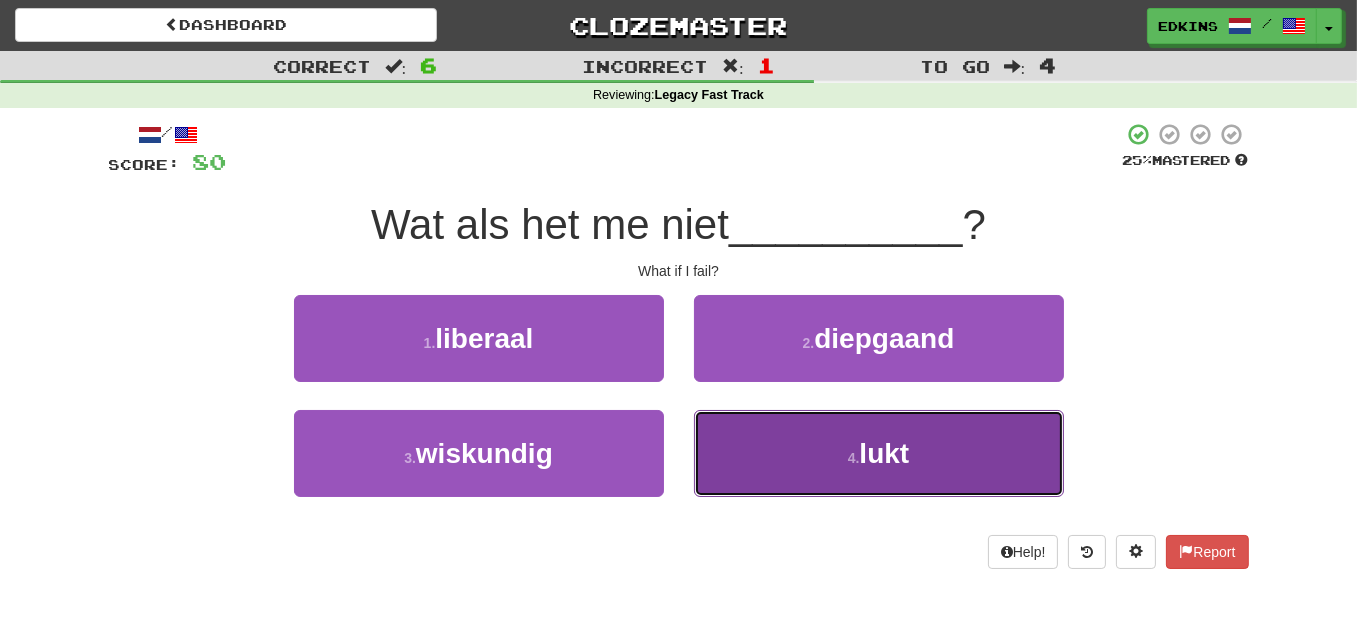 click on "4 .  lukt" at bounding box center [879, 453] 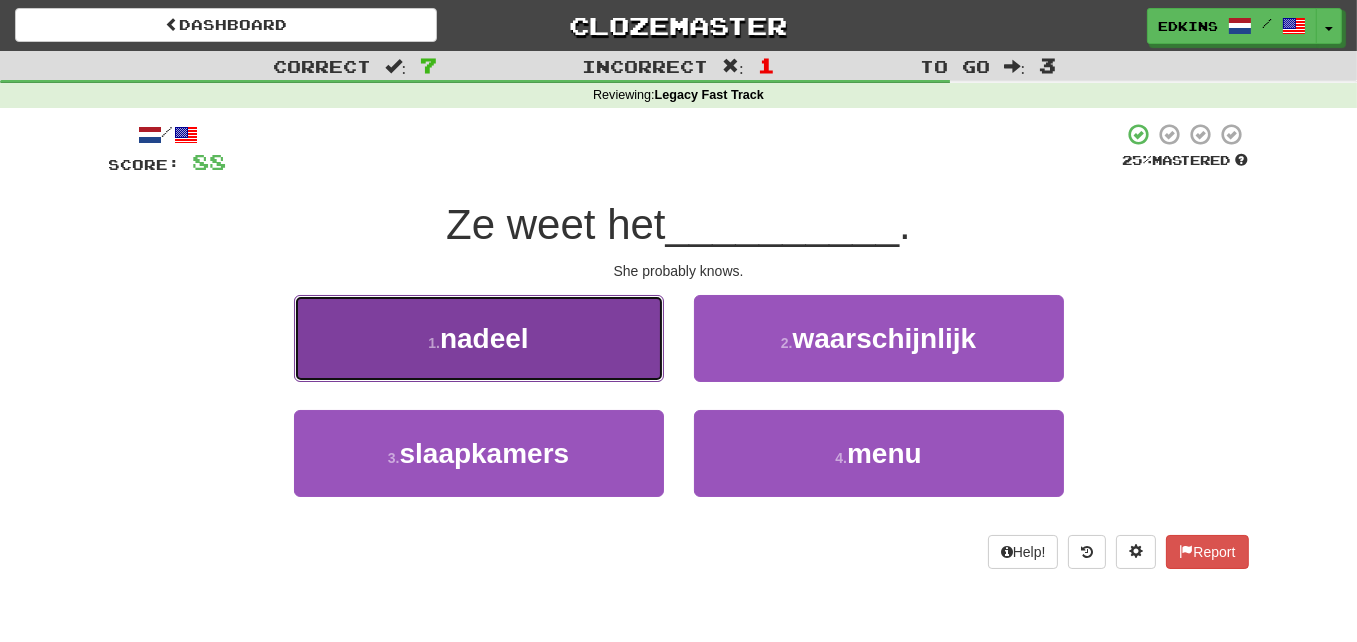 click on "1 .  nadeel" at bounding box center (479, 338) 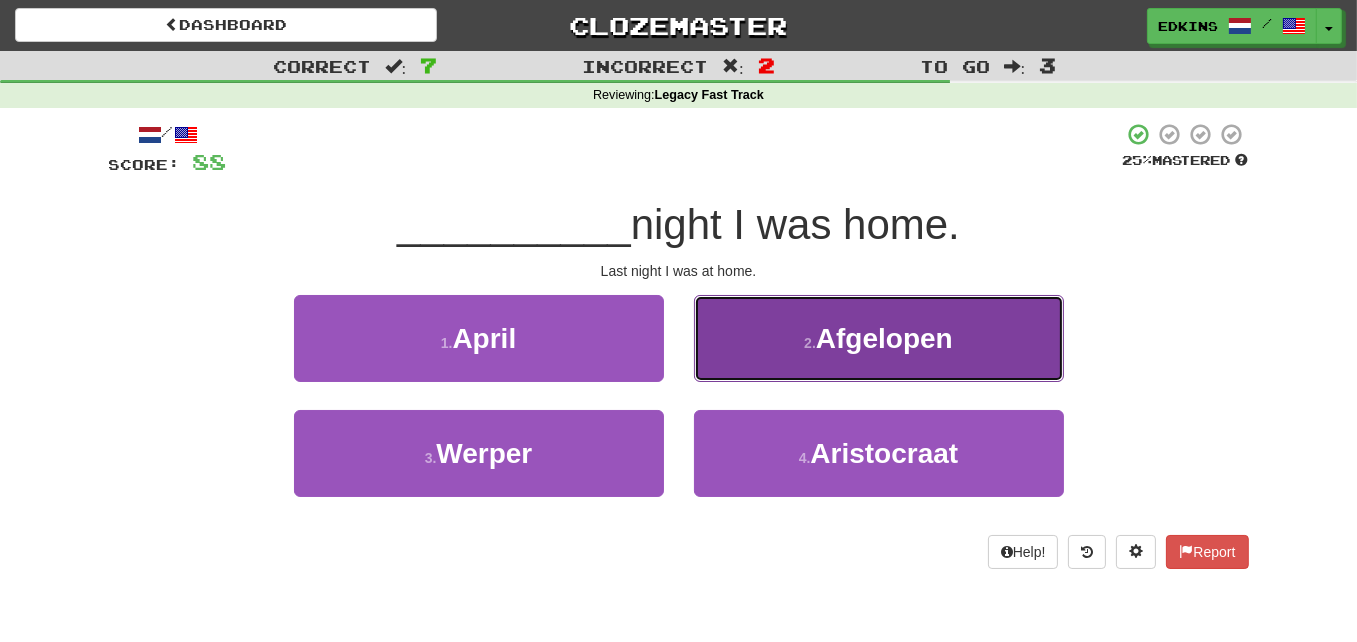 click on "2 .  Afgelopen" at bounding box center (879, 338) 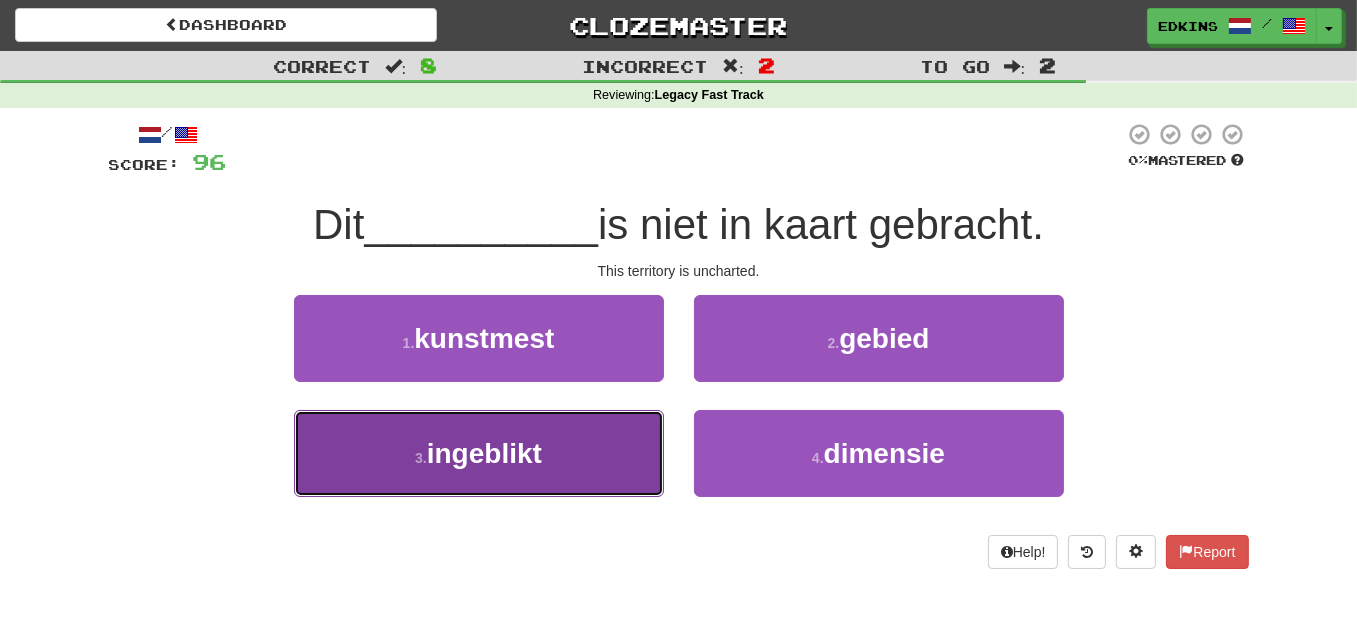 click on "3 .  ingeblikt" at bounding box center [479, 453] 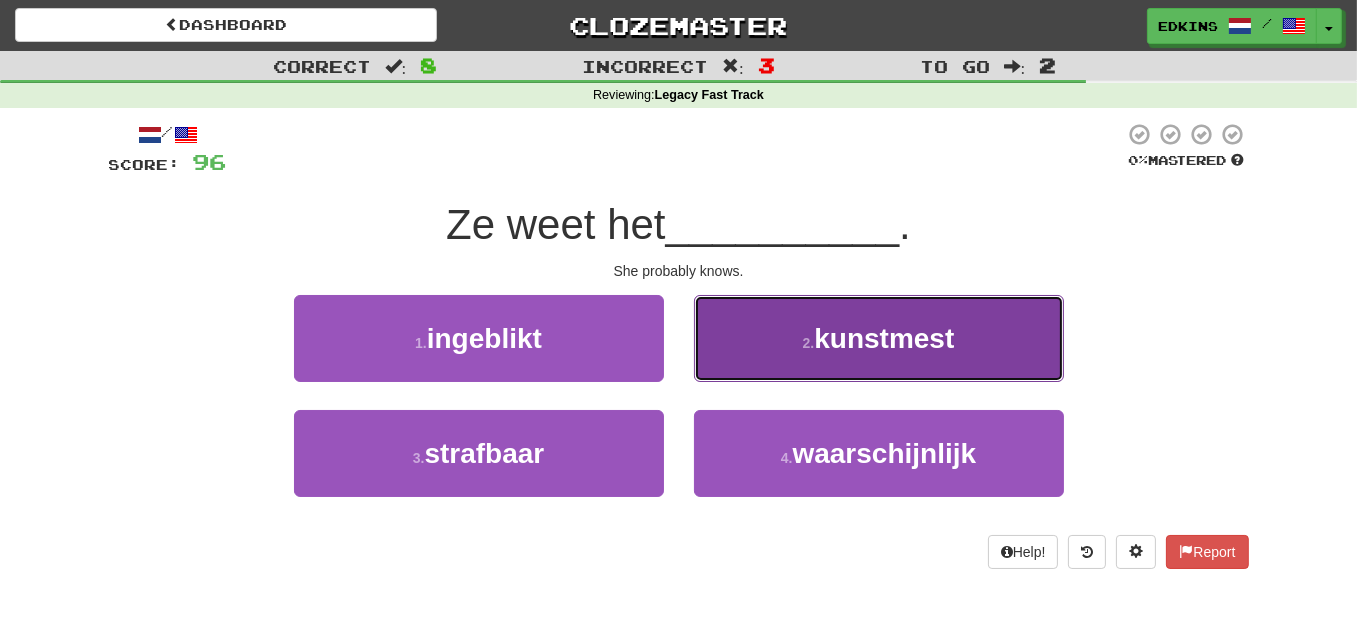 click on "2 .  kunstmest" at bounding box center (879, 338) 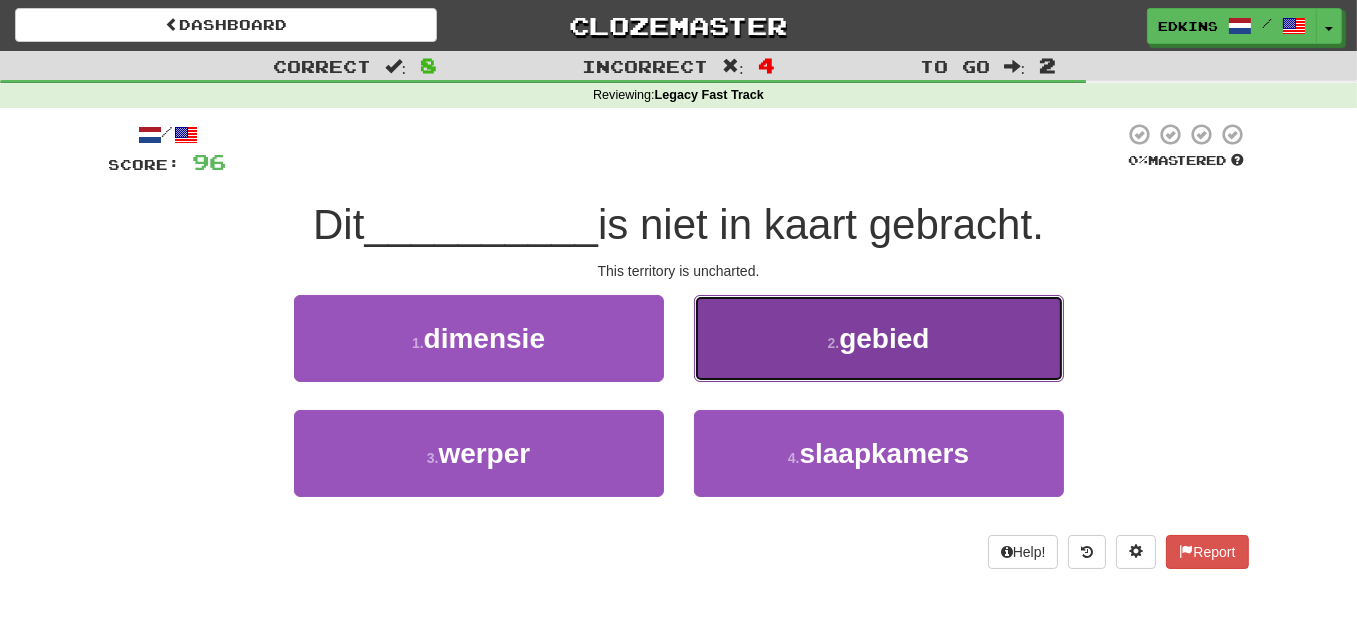 click on "2 .  gebied" at bounding box center [879, 338] 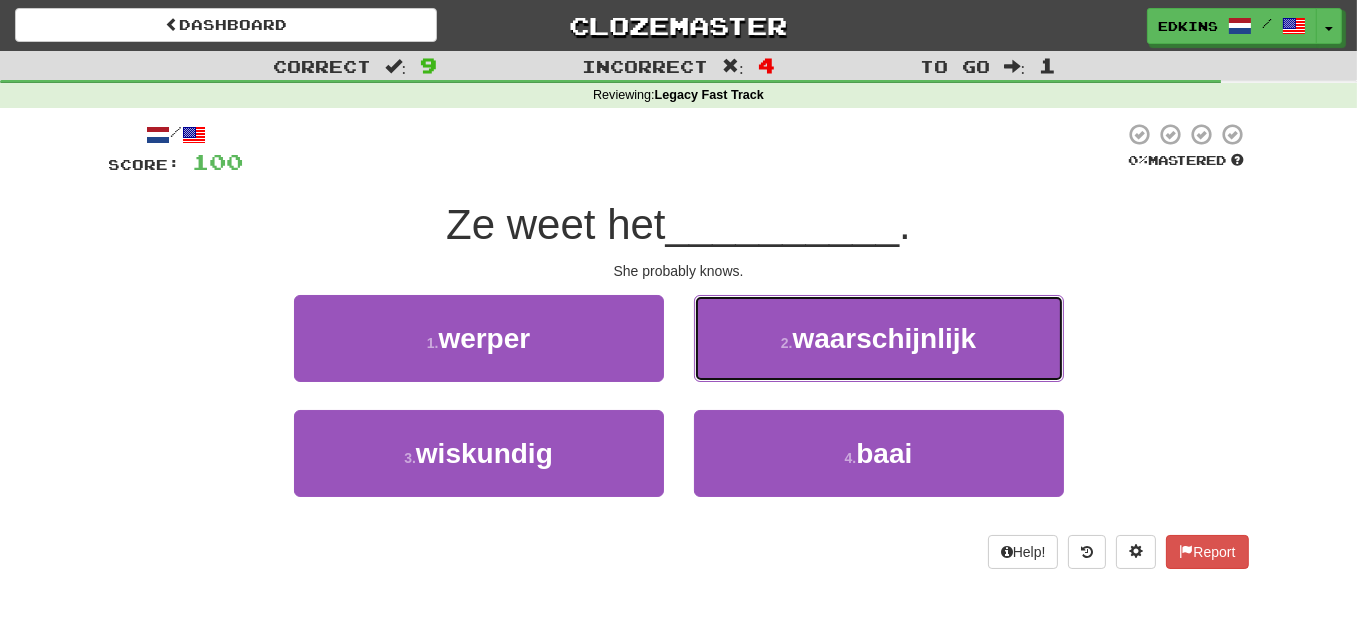 click on "2 ." at bounding box center (787, 343) 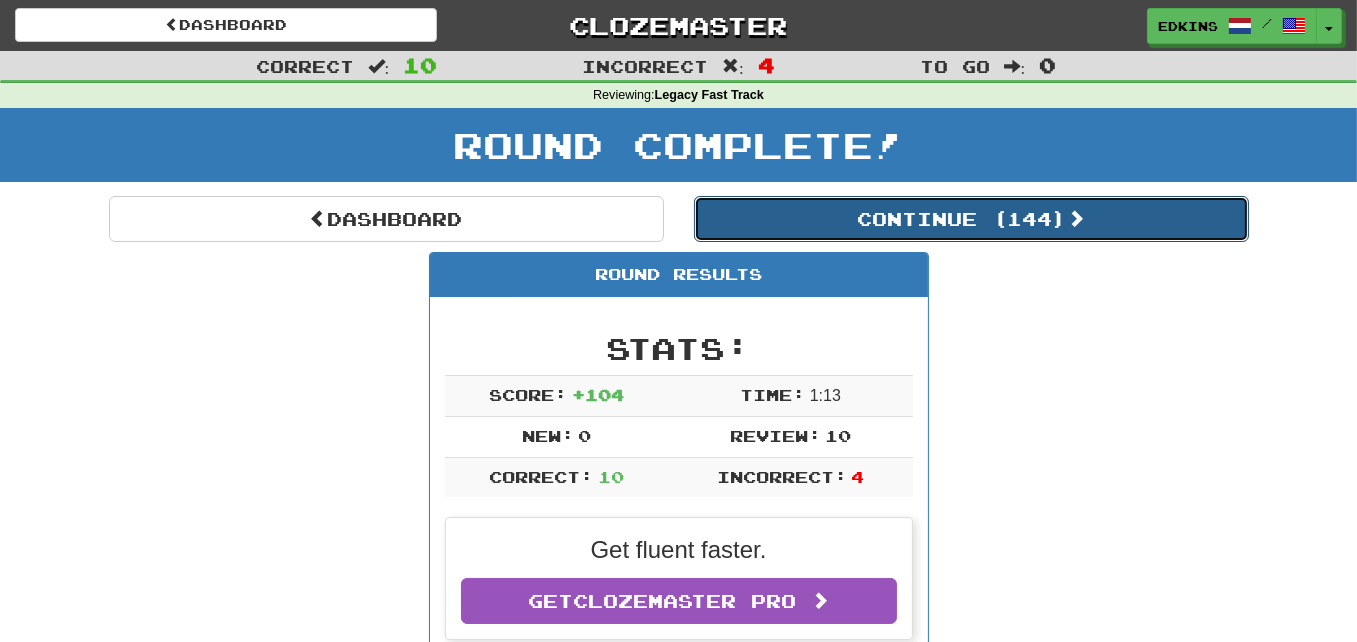 click on "Continue ( 144 )" at bounding box center (971, 219) 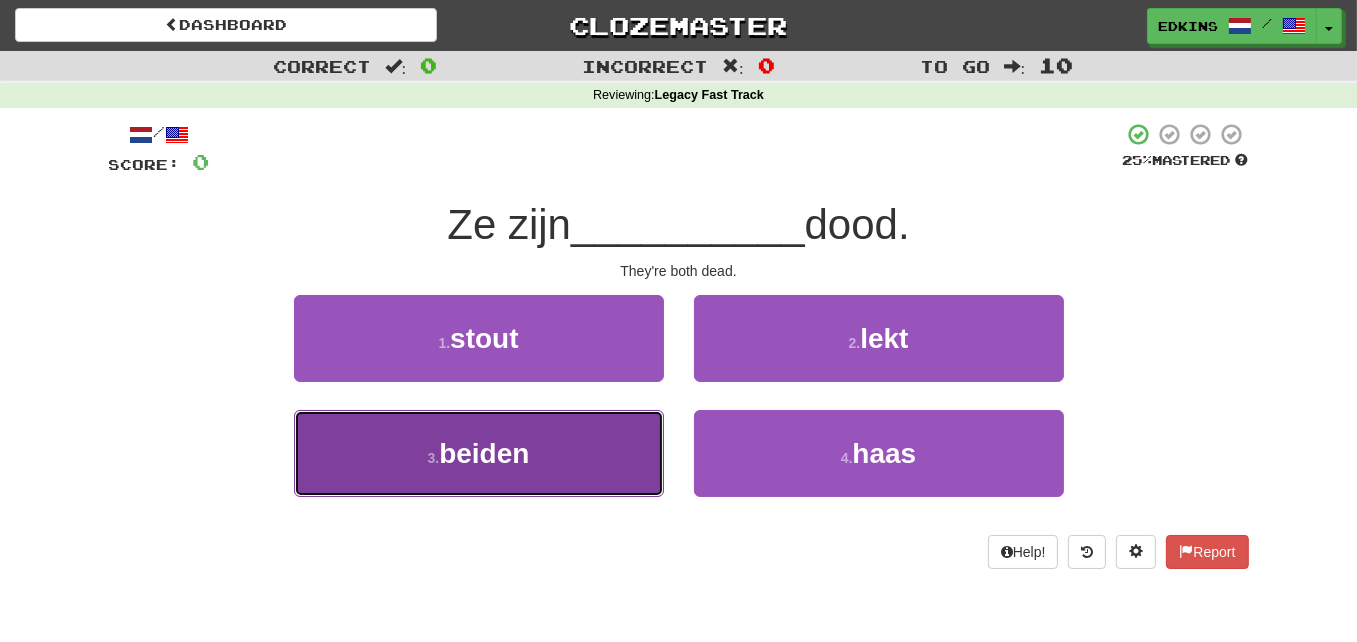 click on "3 .  beiden" at bounding box center [479, 453] 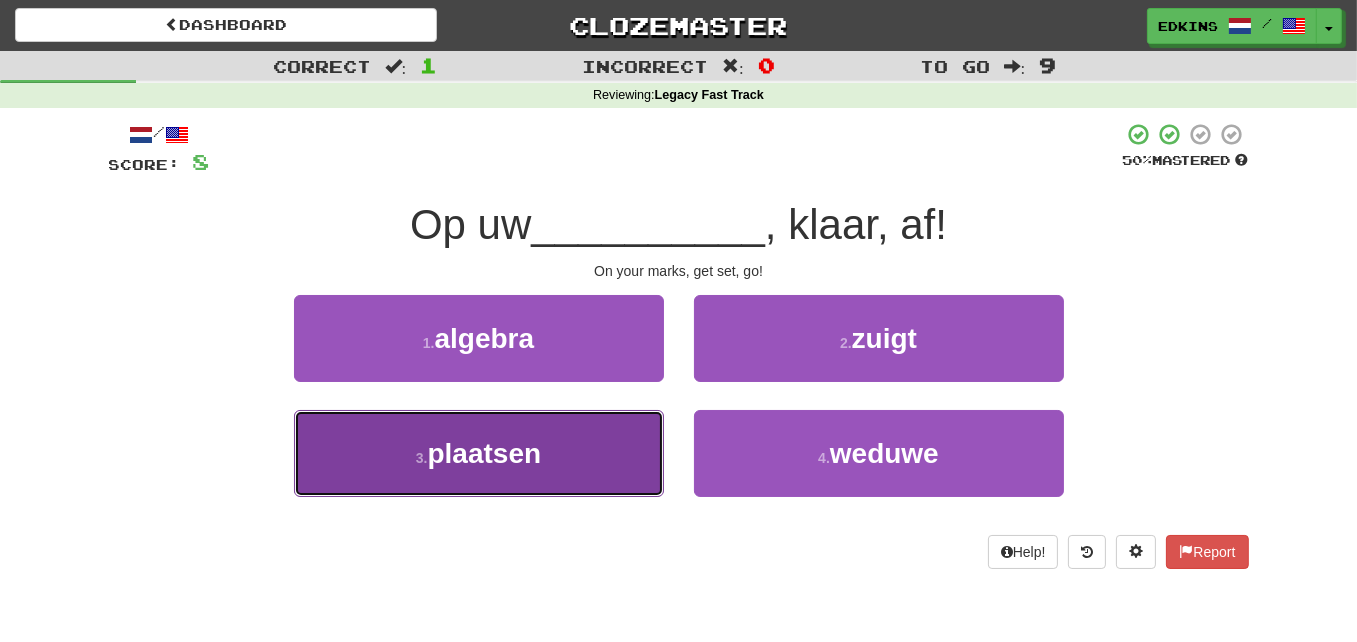 click on "3 .  plaatsen" at bounding box center [479, 453] 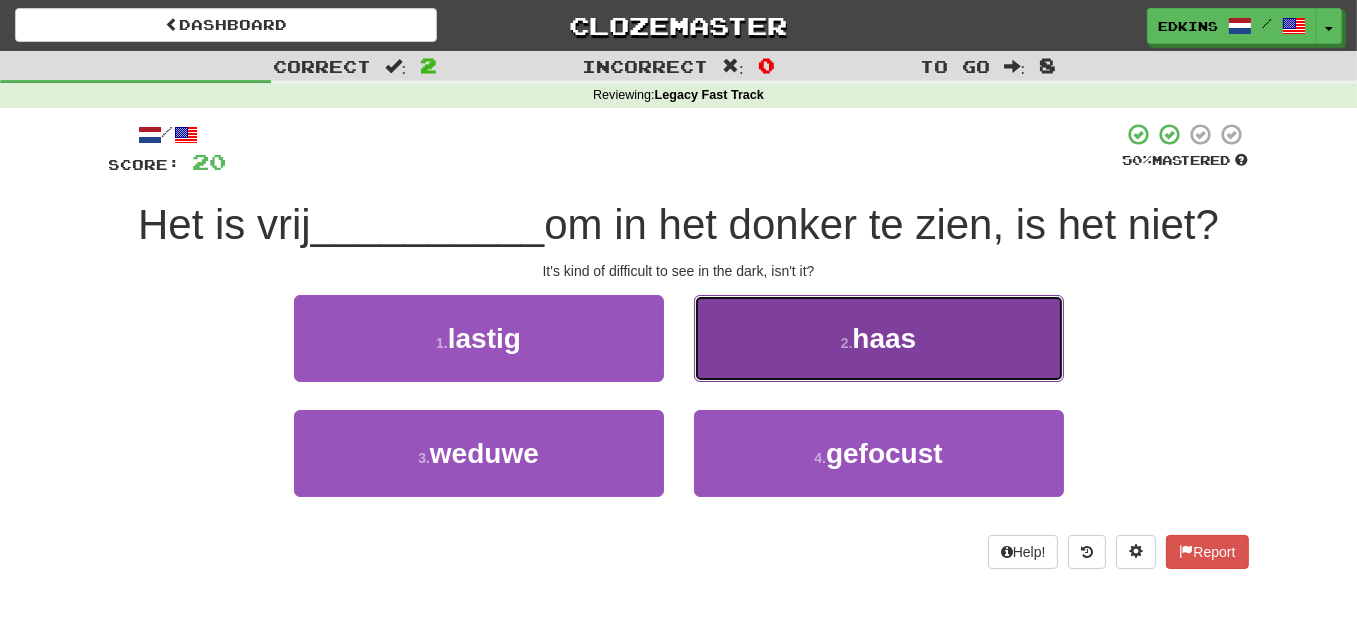 click on "2 .  haas" at bounding box center (879, 338) 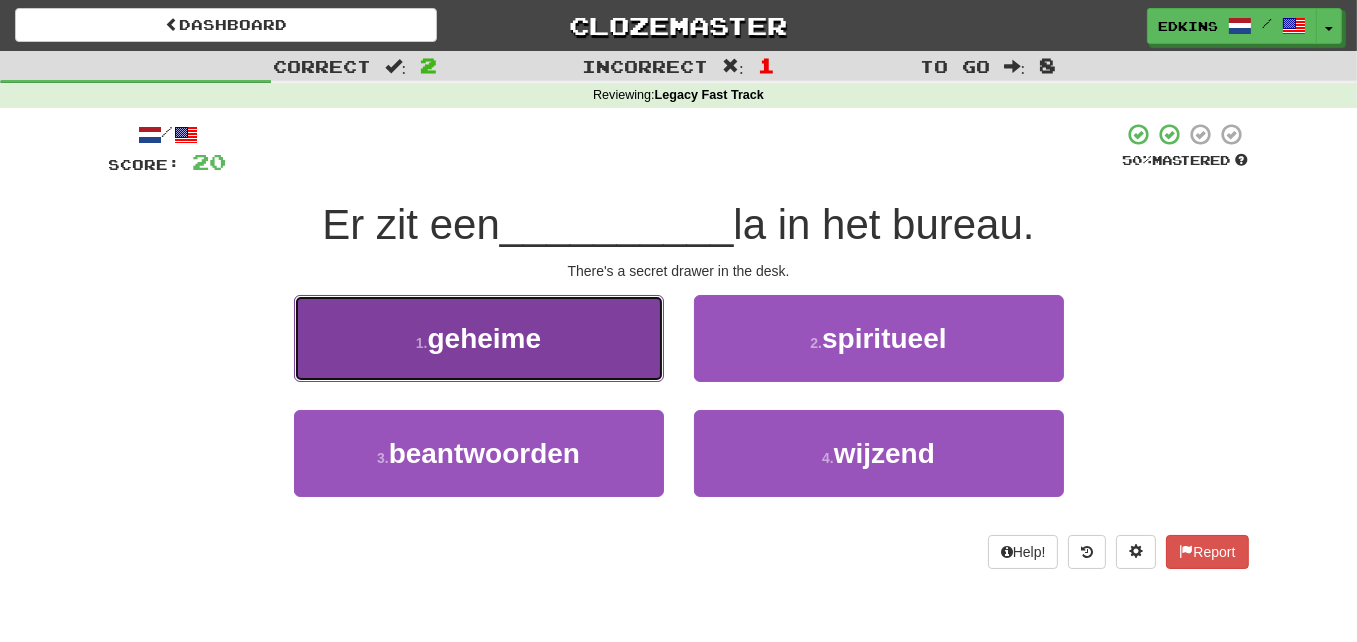 click on "1 .  geheime" at bounding box center [479, 338] 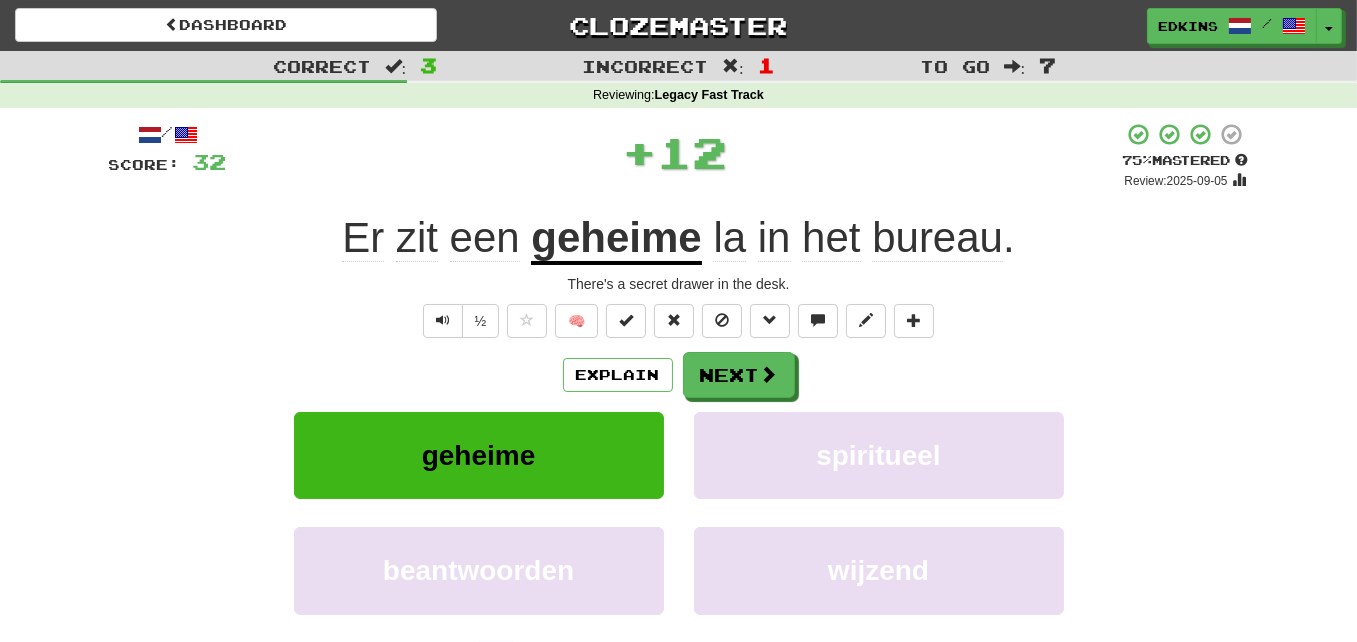 click on "Explain Next" at bounding box center (679, 375) 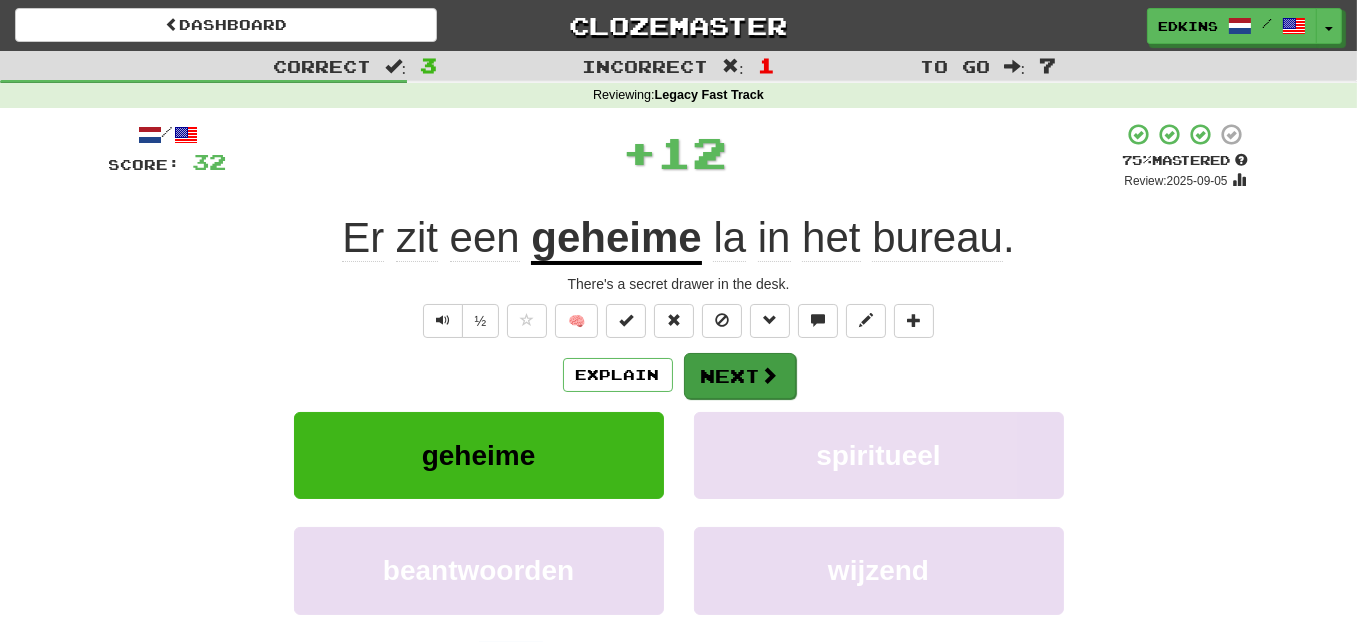 drag, startPoint x: 620, startPoint y: 353, endPoint x: 720, endPoint y: 374, distance: 102.18121 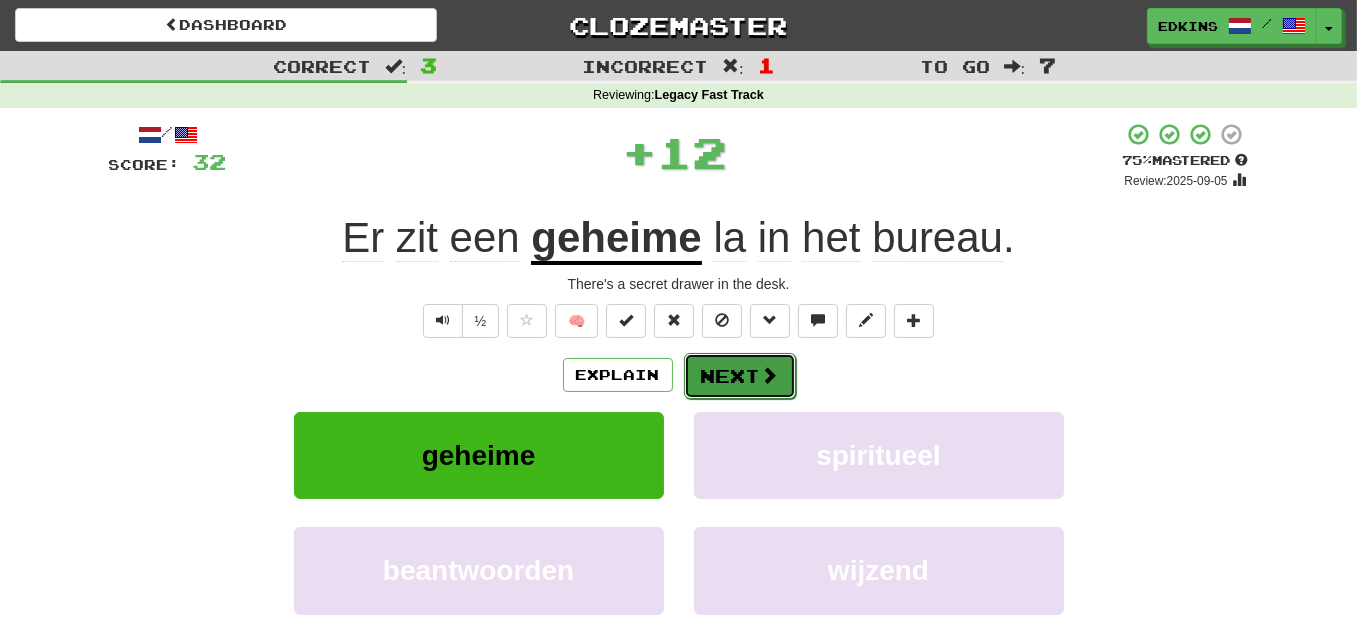 click on "Next" at bounding box center (740, 376) 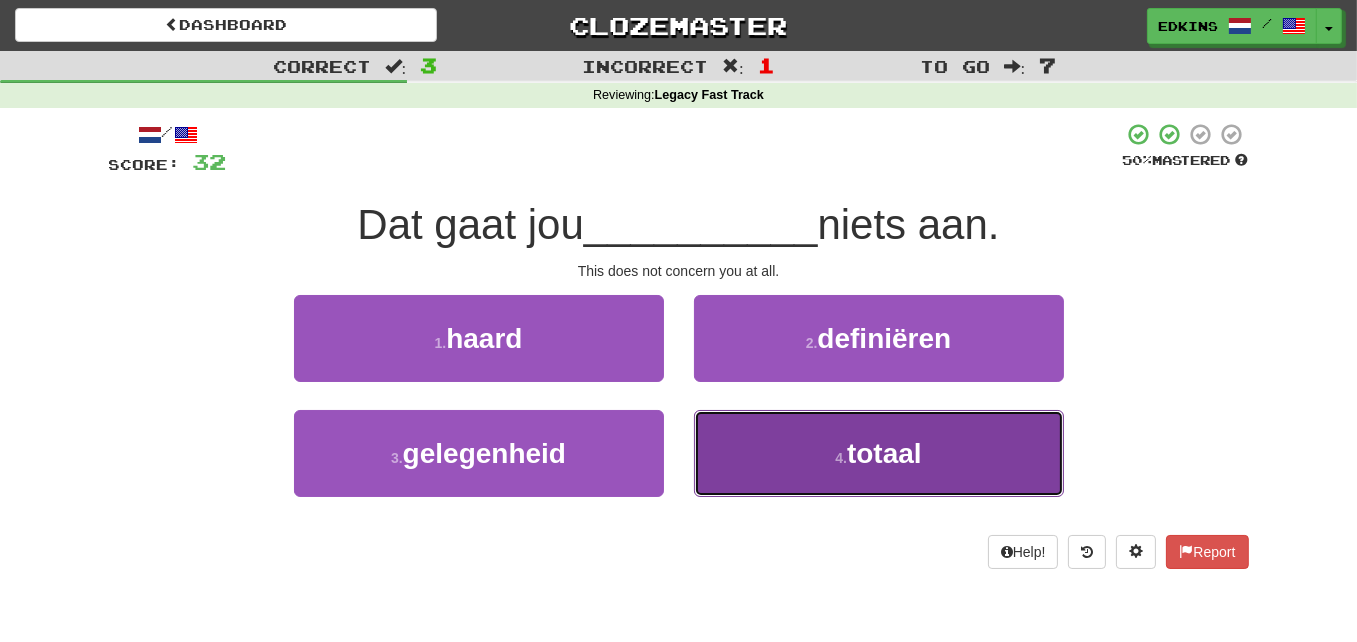 click on "totaal" at bounding box center [884, 453] 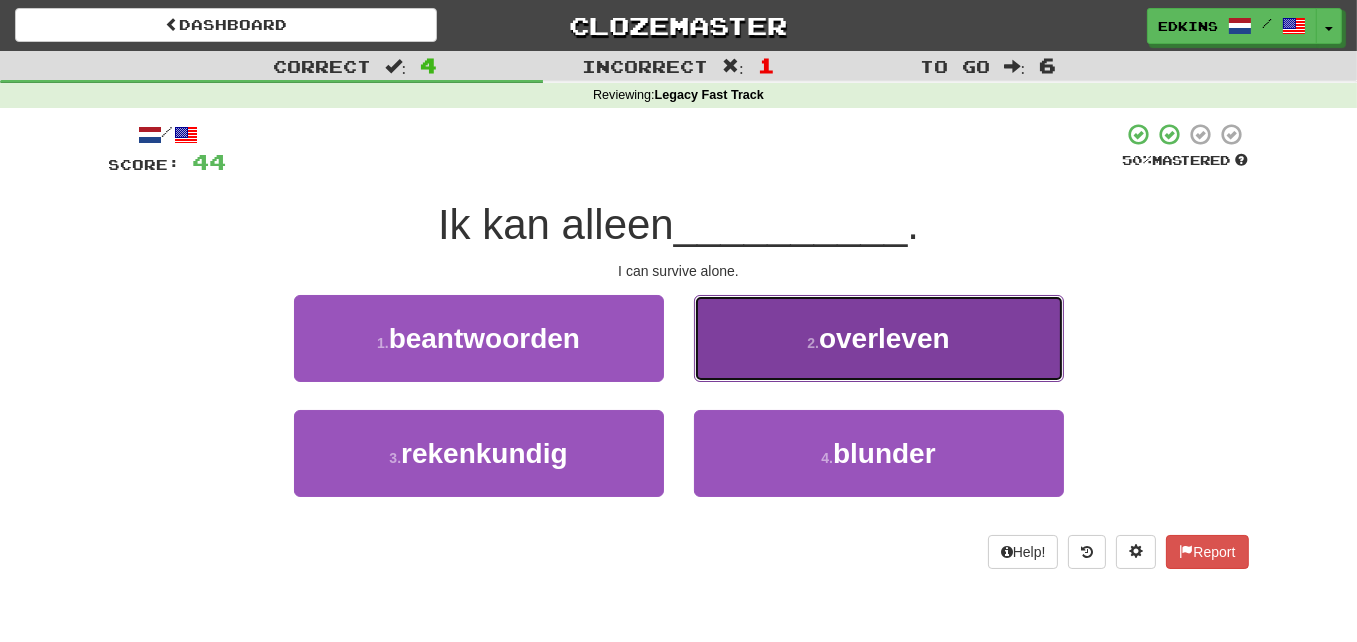 click on "overleven" at bounding box center [884, 338] 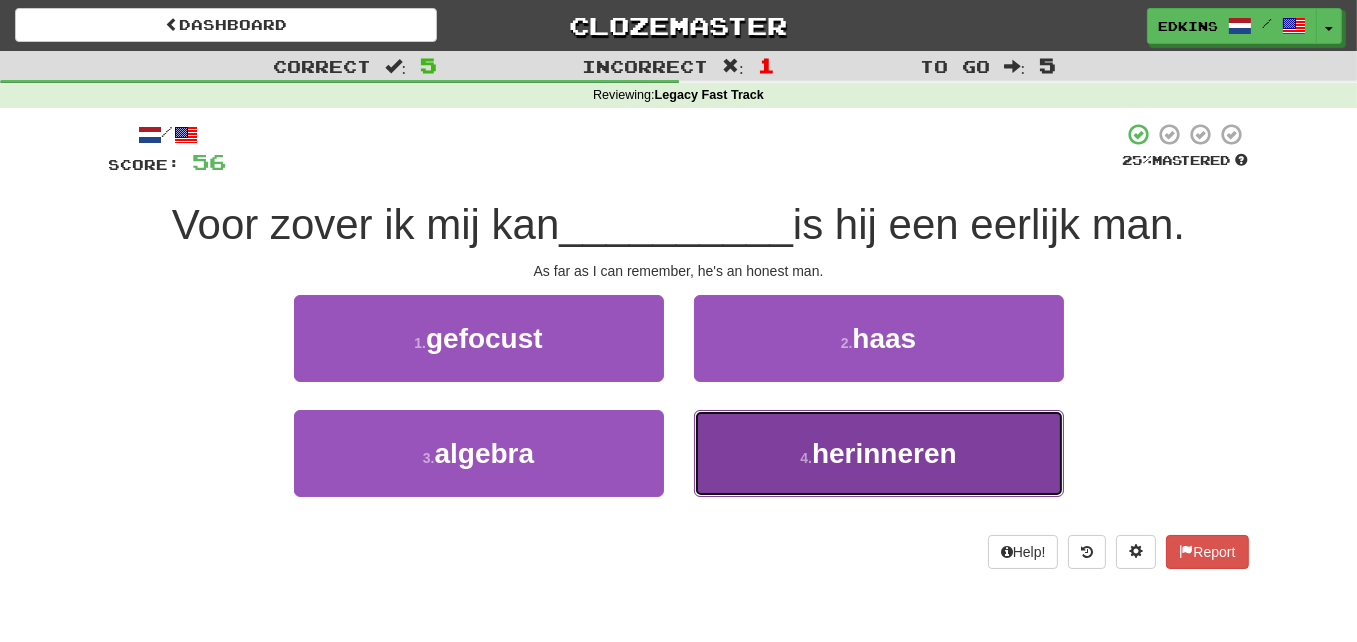 click on "4 ." at bounding box center [806, 458] 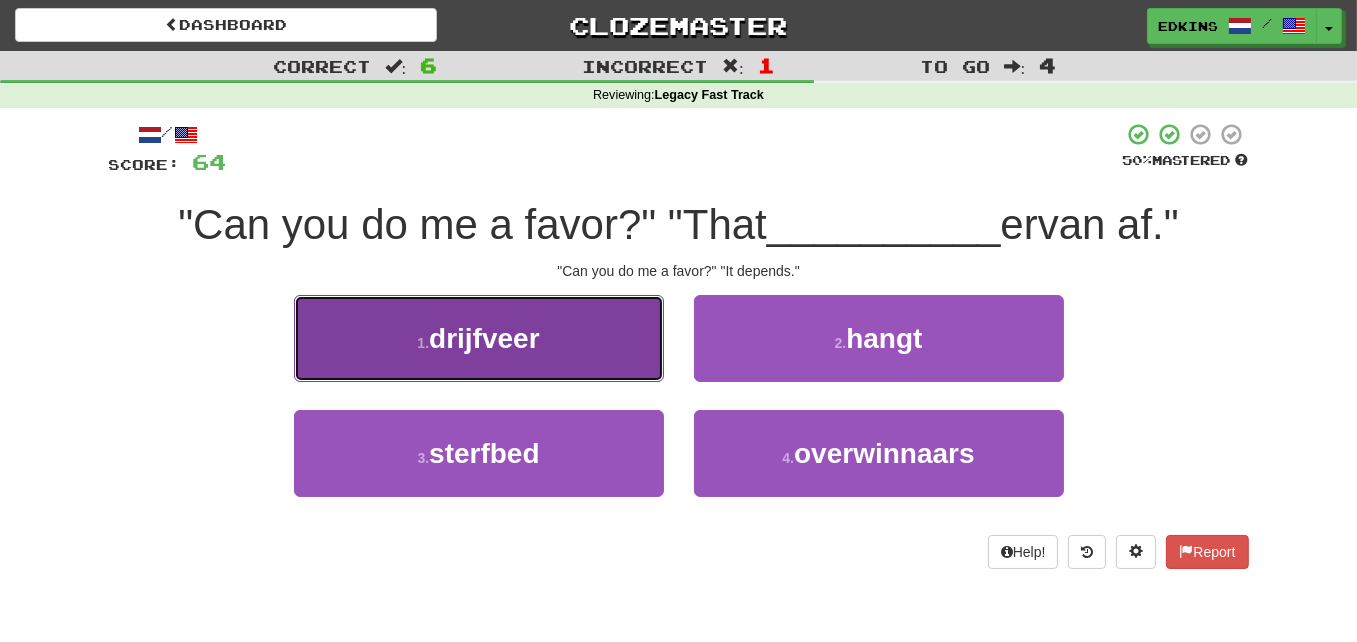 click on "1 .  drijfveer" at bounding box center [479, 338] 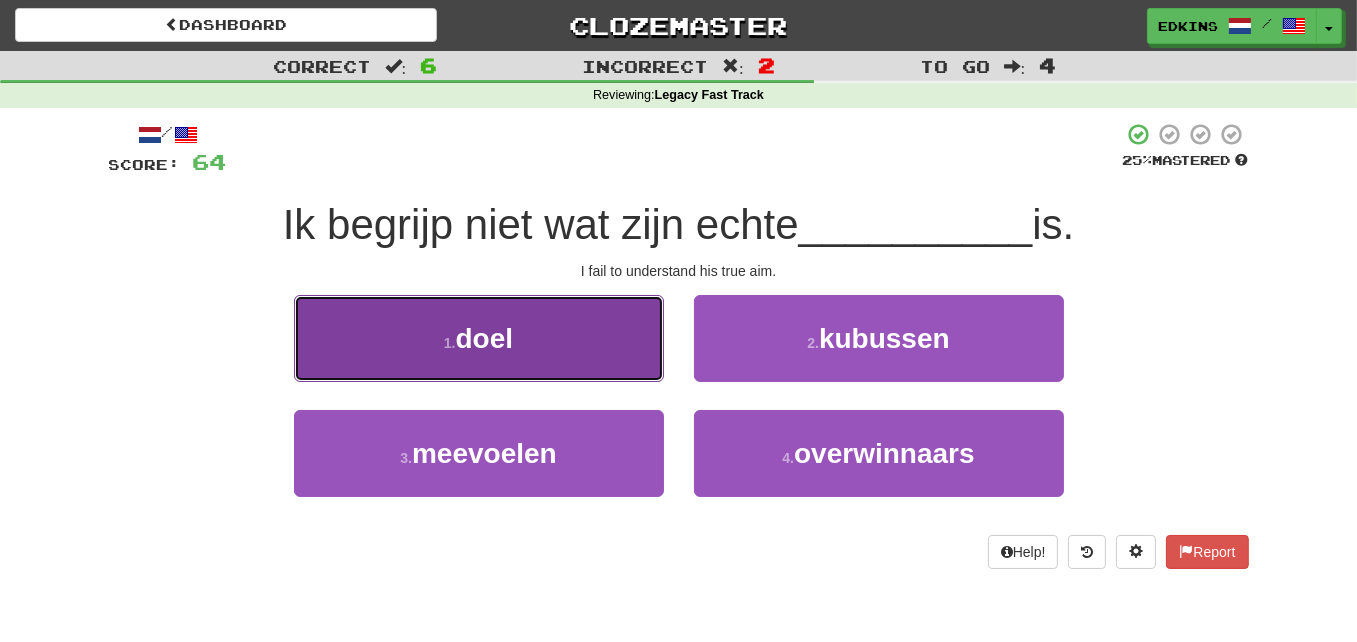 click on "1 .  doel" at bounding box center (479, 338) 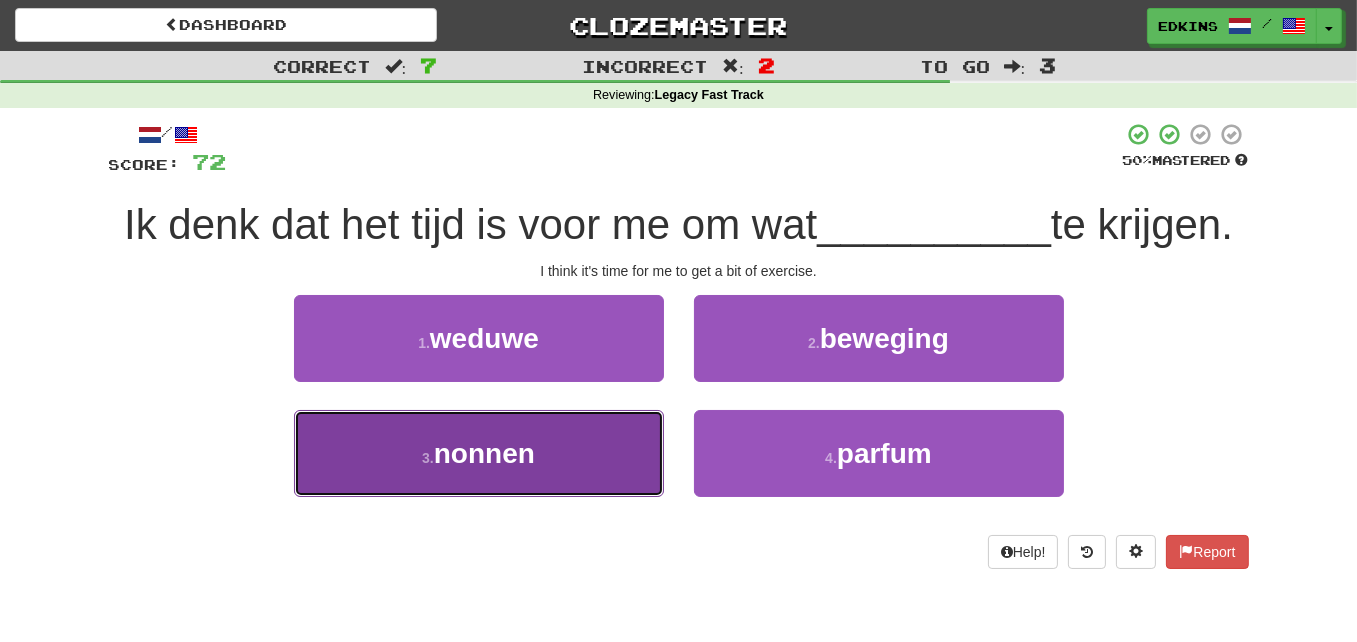 click on "3 .  nonnen" at bounding box center [479, 453] 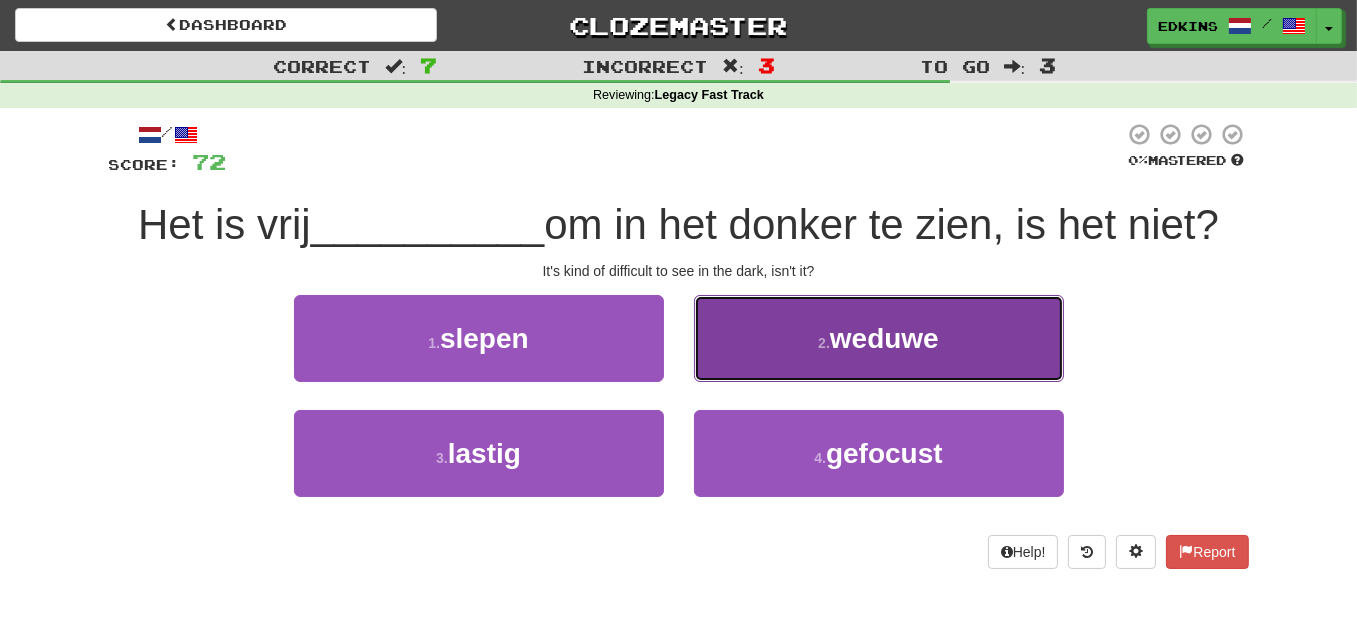 click on "weduwe" at bounding box center [884, 338] 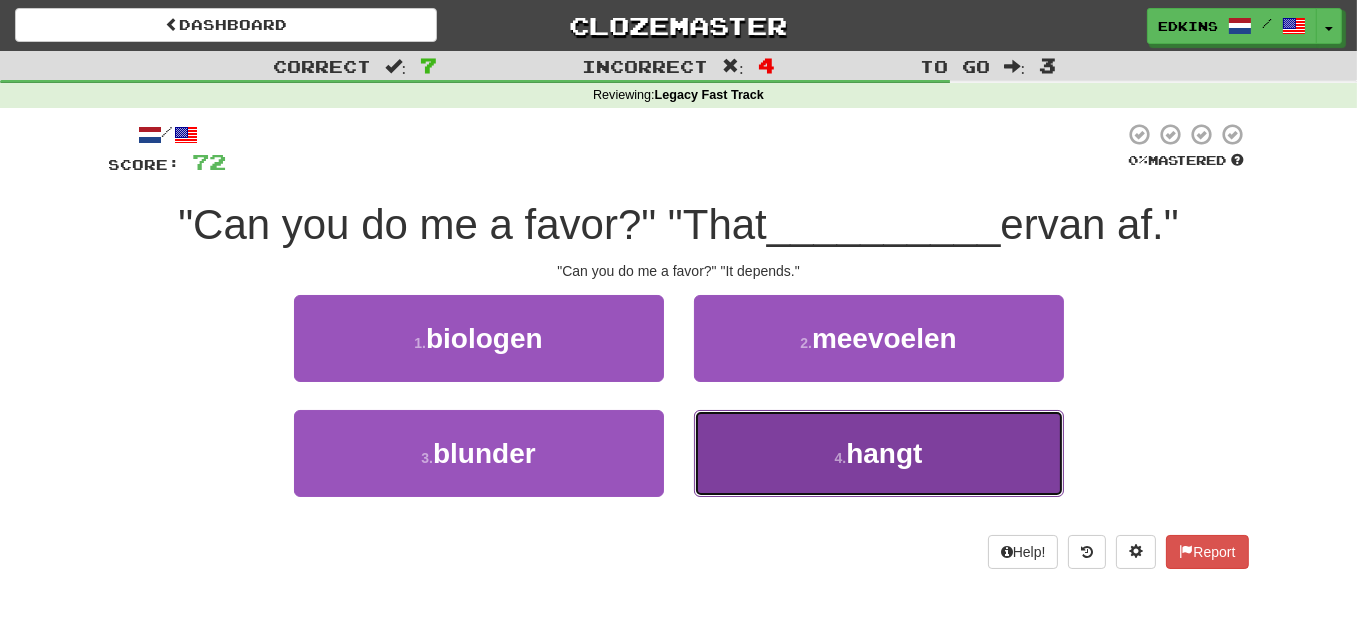 click on "4 .  hangt" at bounding box center (879, 453) 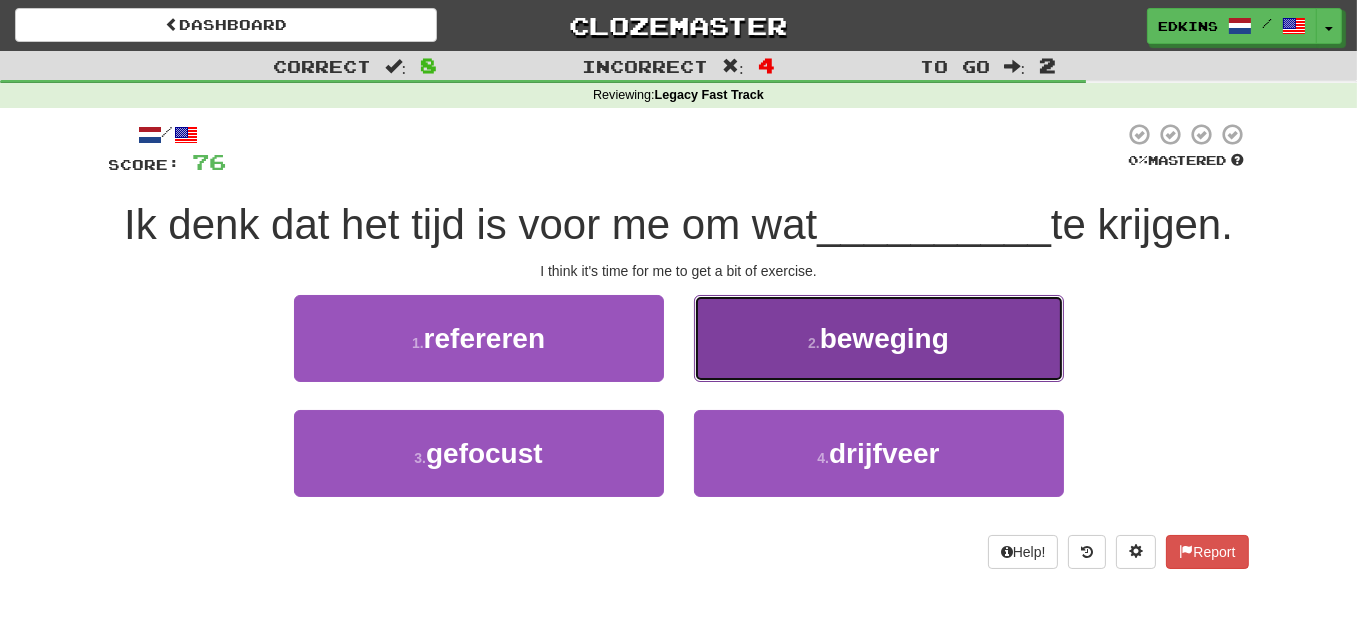 click on "beweging" at bounding box center (884, 338) 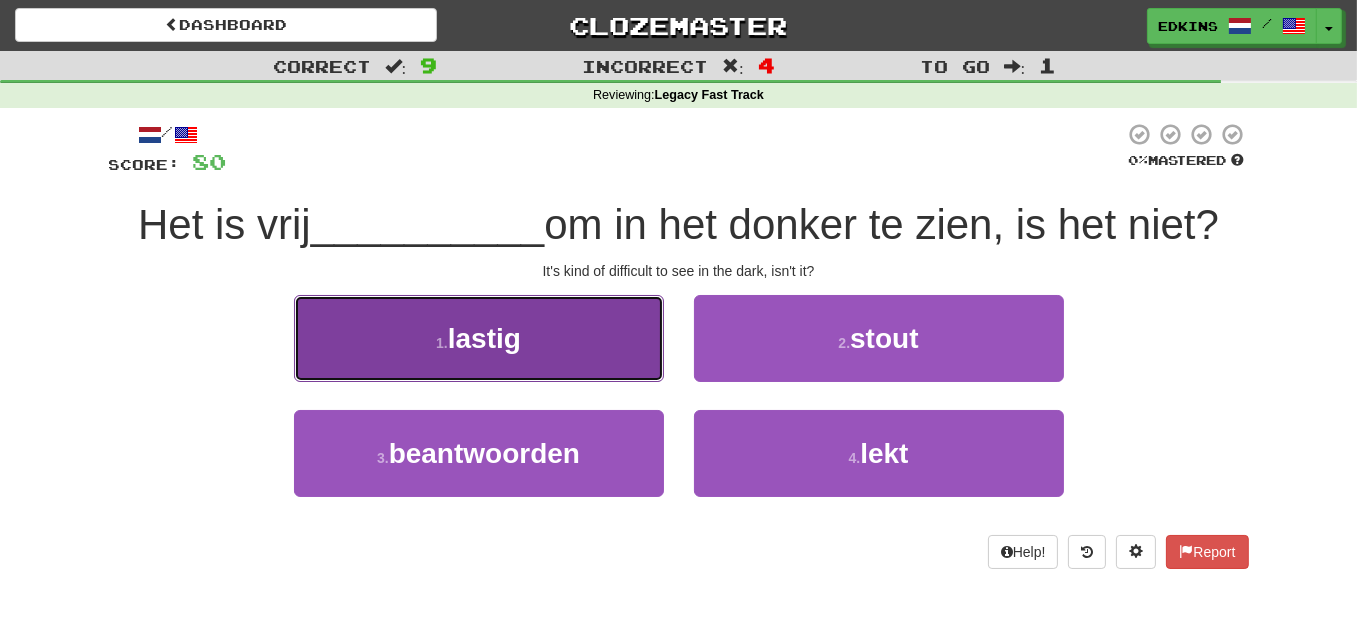click on "1 .  lastig" at bounding box center (479, 338) 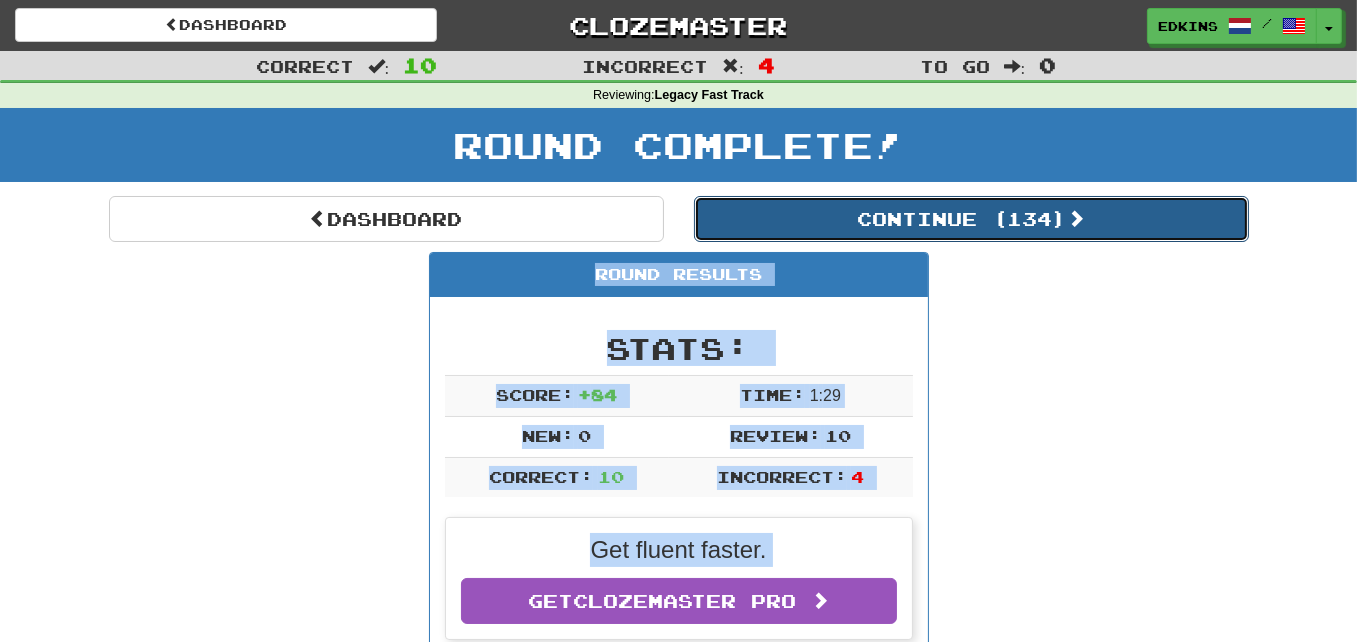 click on "Continue ( 134 )" at bounding box center [971, 219] 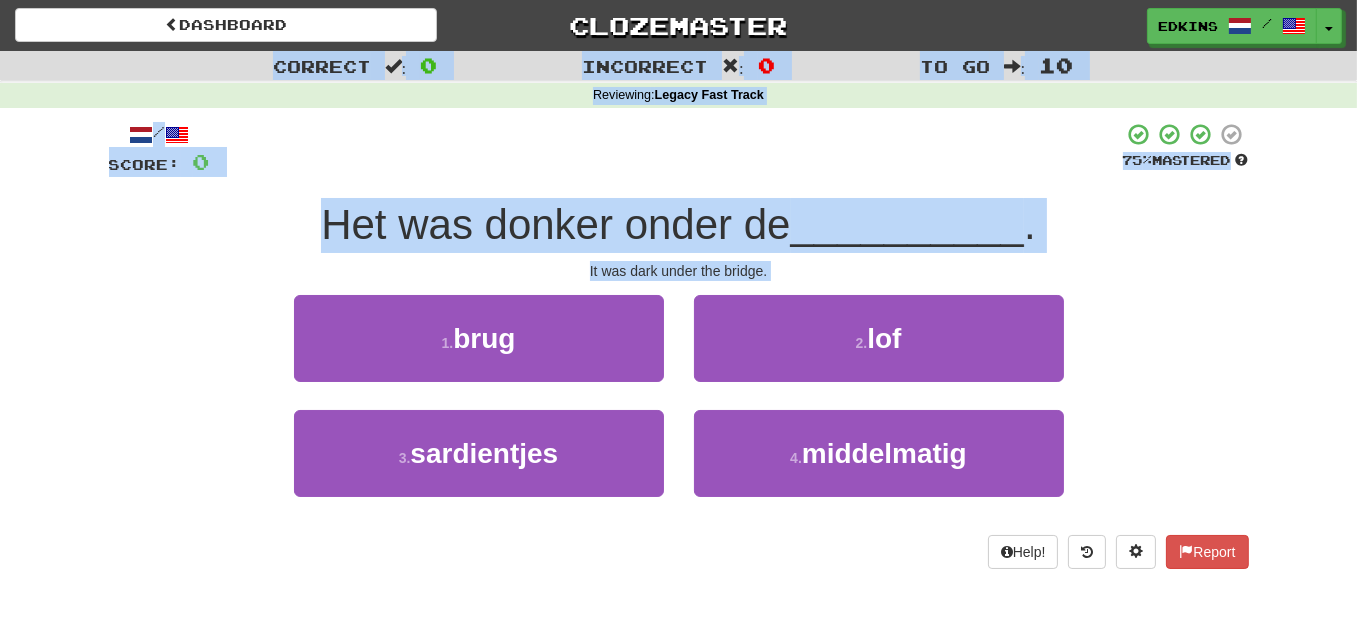 click on "1 .  brug 2 .  lof" at bounding box center [679, 352] 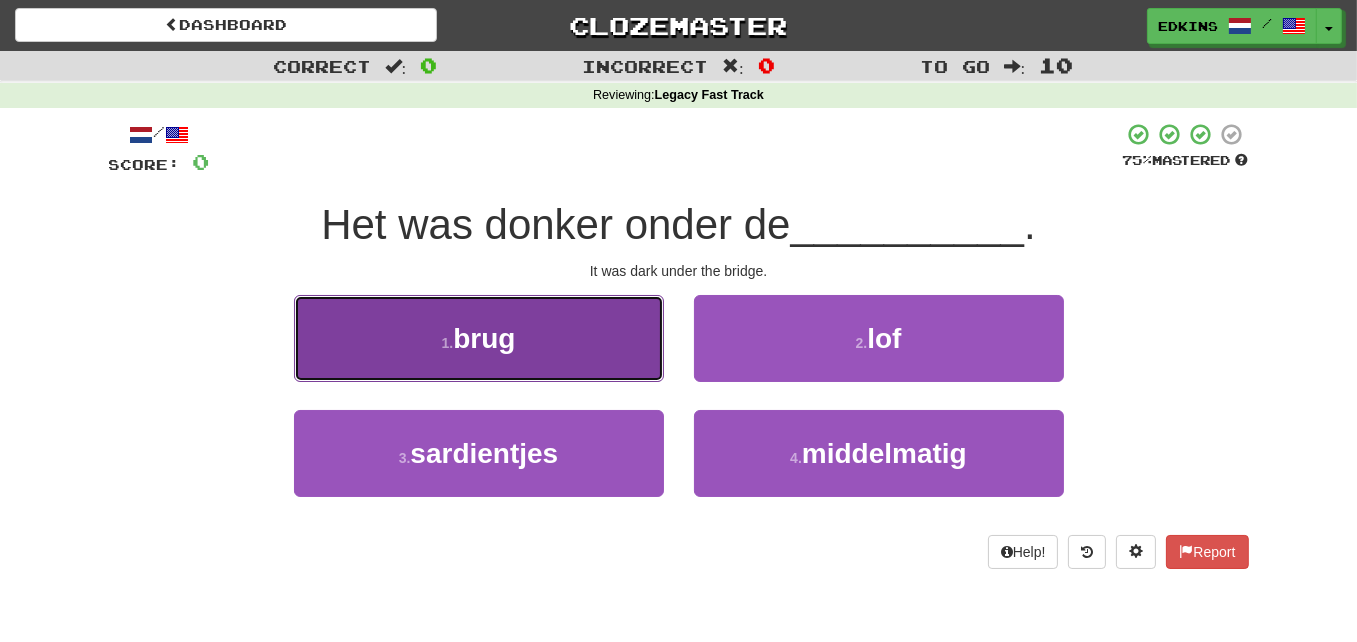 click on "1 .  brug" at bounding box center [479, 338] 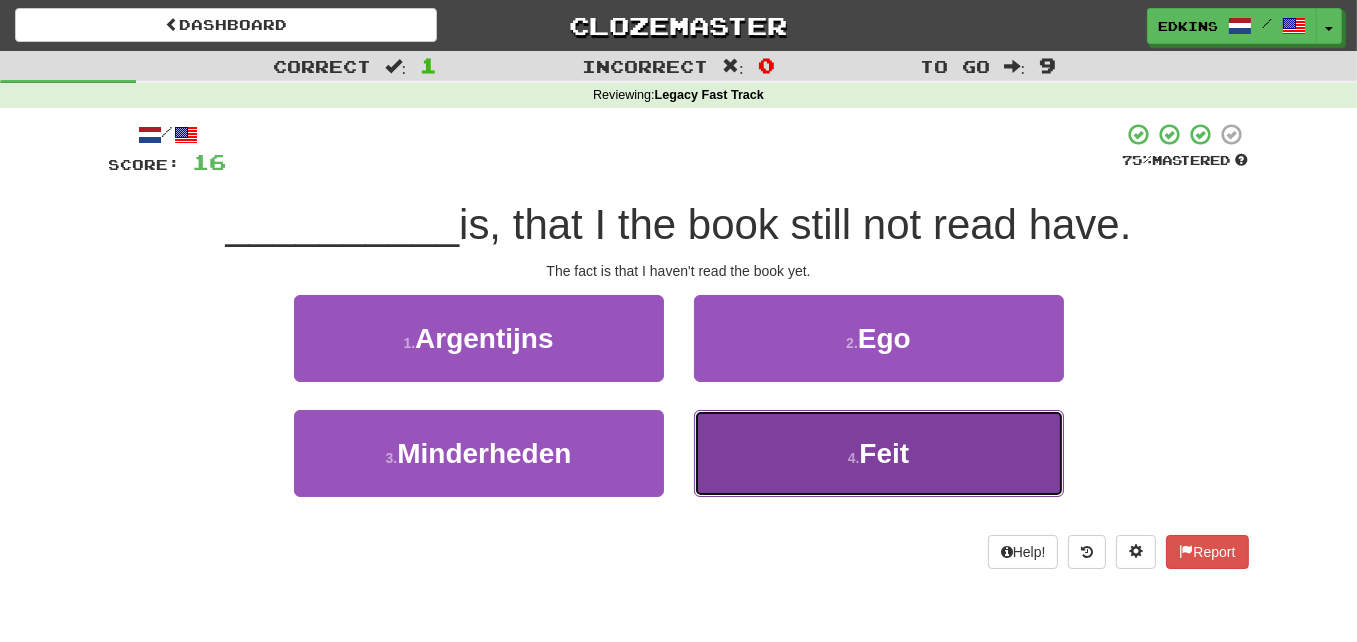 click on "4 .  Feit" at bounding box center (879, 453) 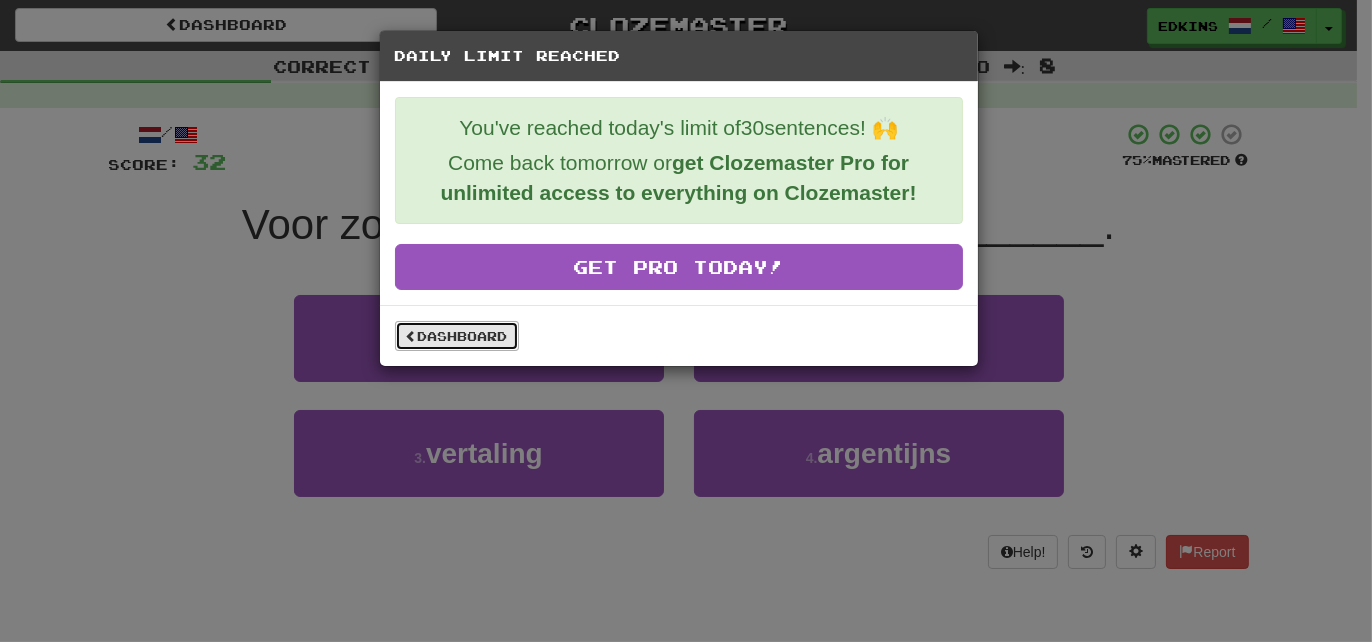 click on "Dashboard" at bounding box center (457, 336) 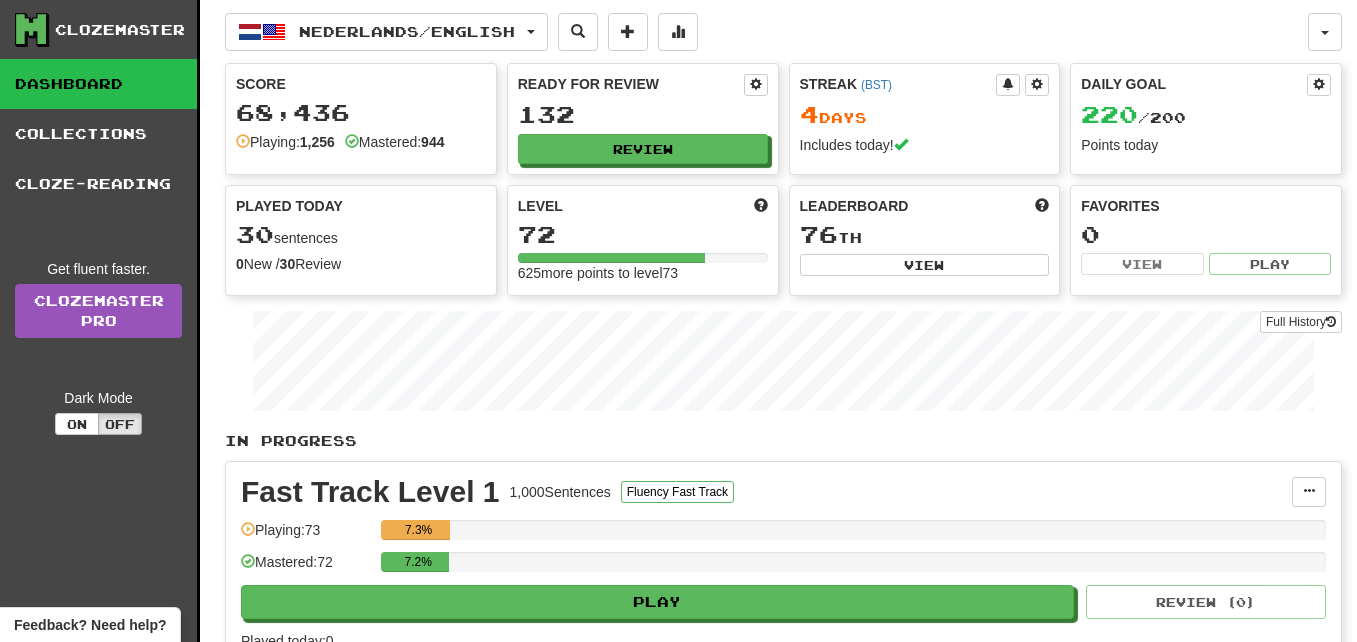 scroll, scrollTop: 0, scrollLeft: 0, axis: both 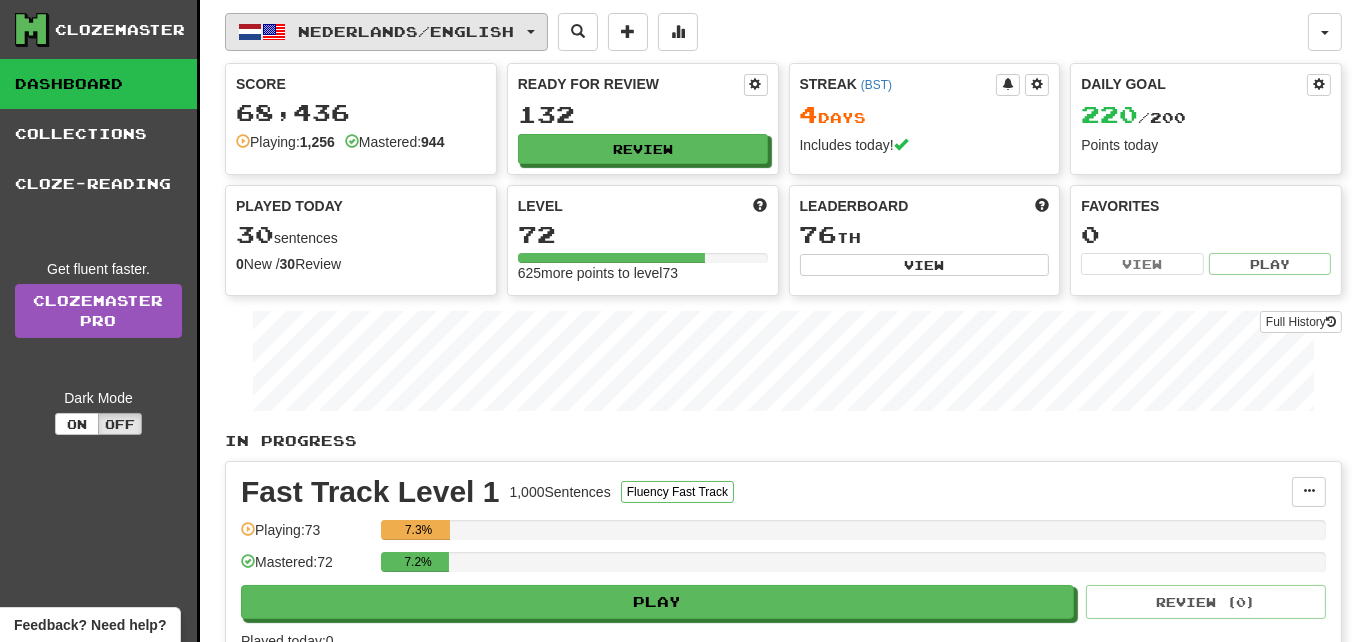 click on "Nederlands  /  English" at bounding box center [407, 31] 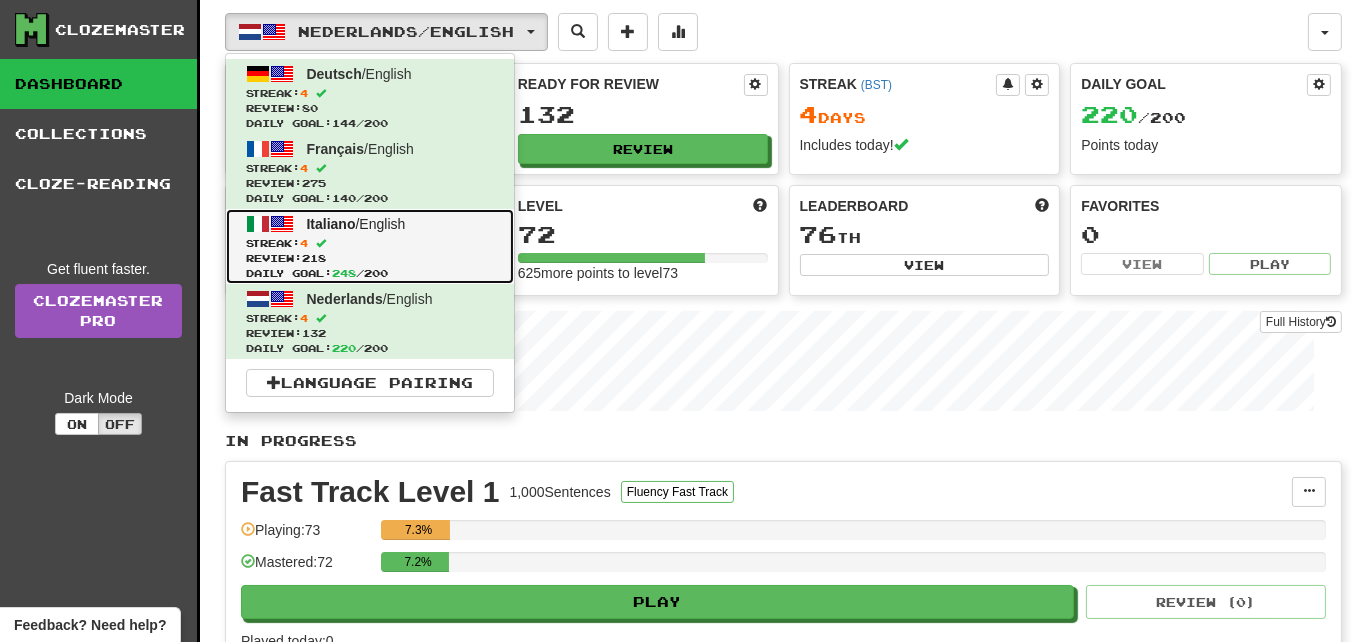 click on "Streak:  4" at bounding box center [370, 243] 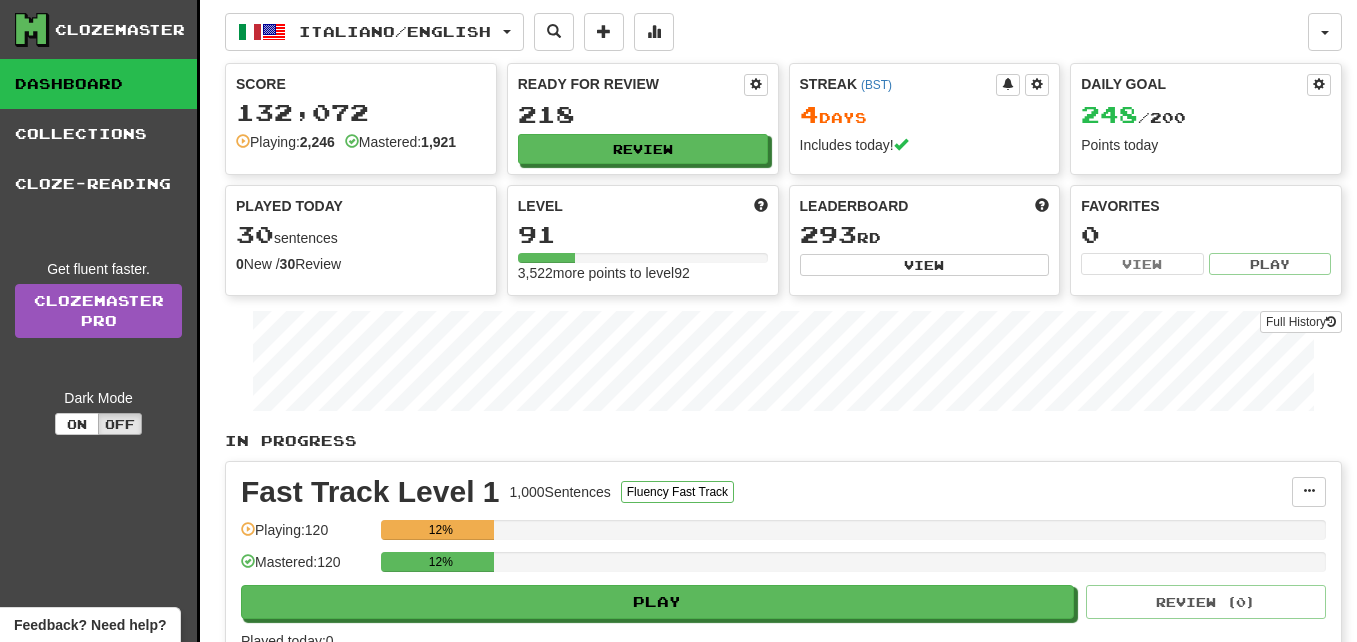 scroll, scrollTop: 0, scrollLeft: 0, axis: both 